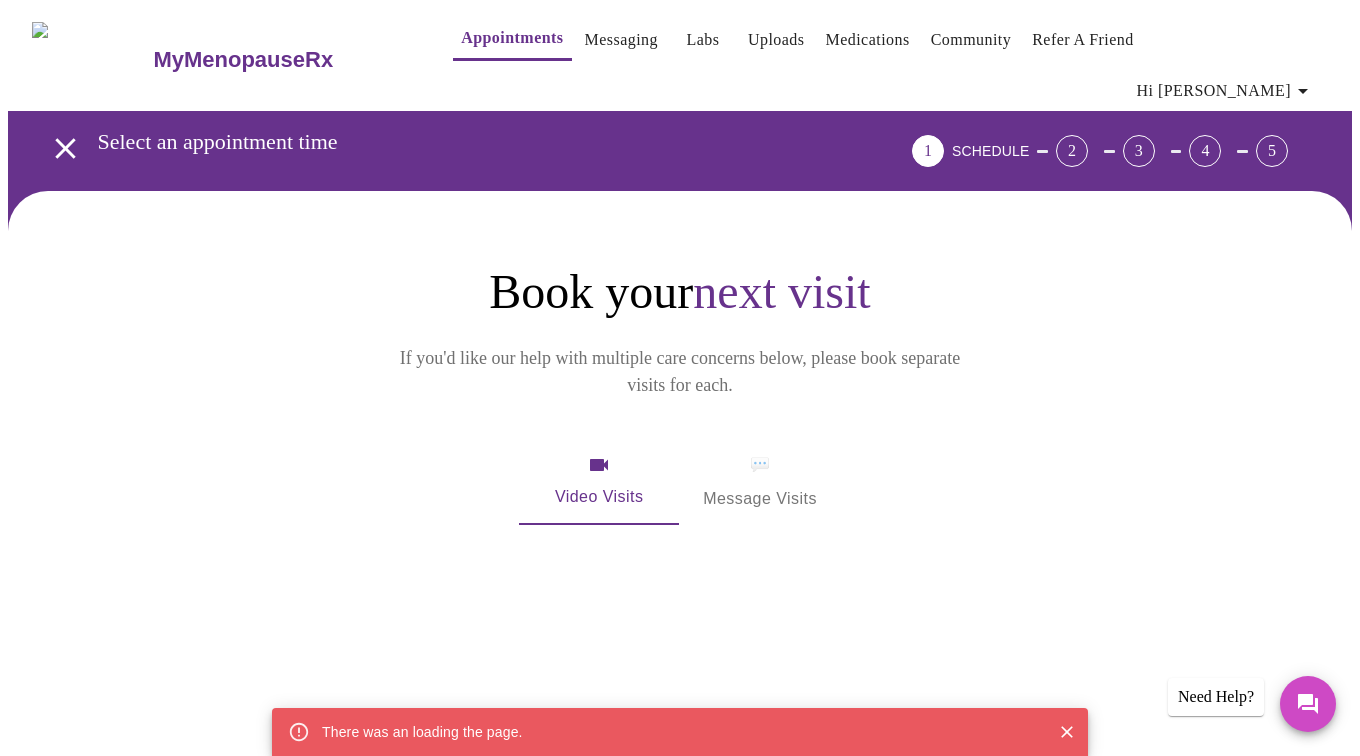 scroll, scrollTop: 0, scrollLeft: 0, axis: both 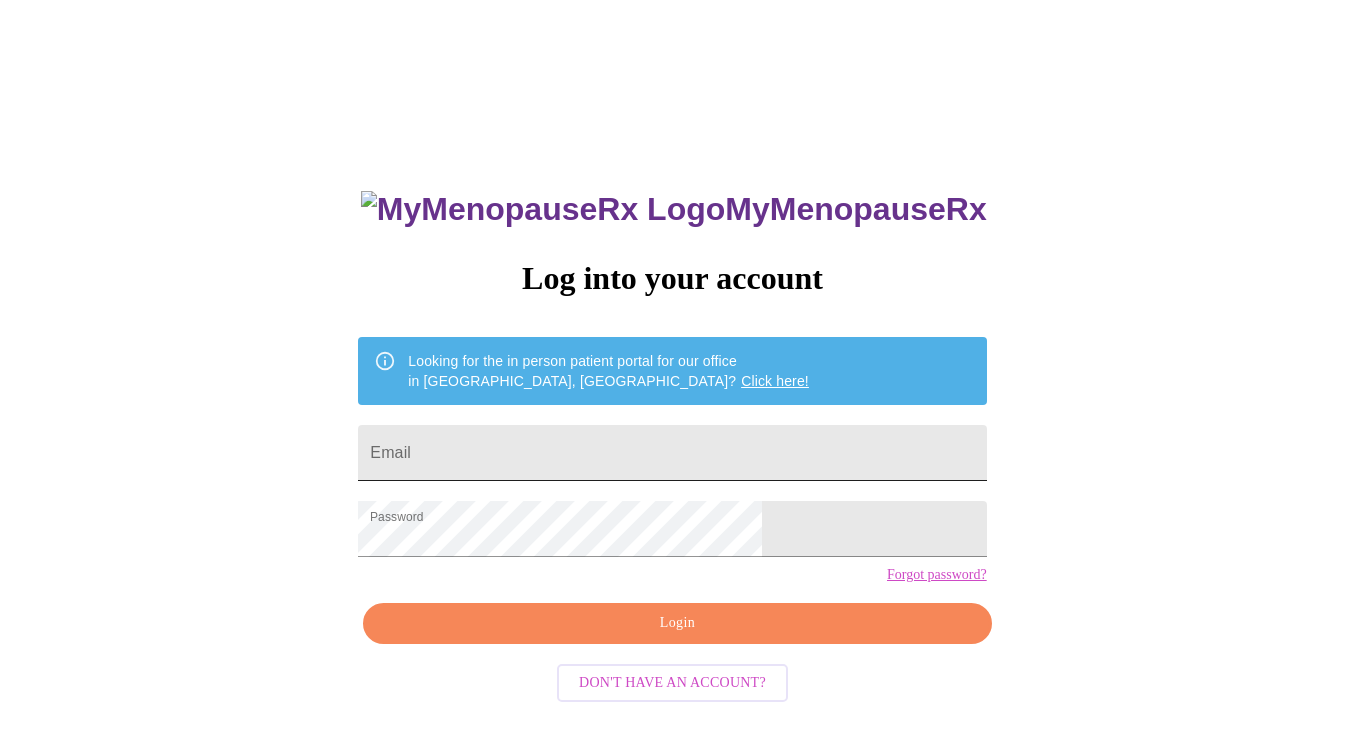 click on "Email" at bounding box center (672, 453) 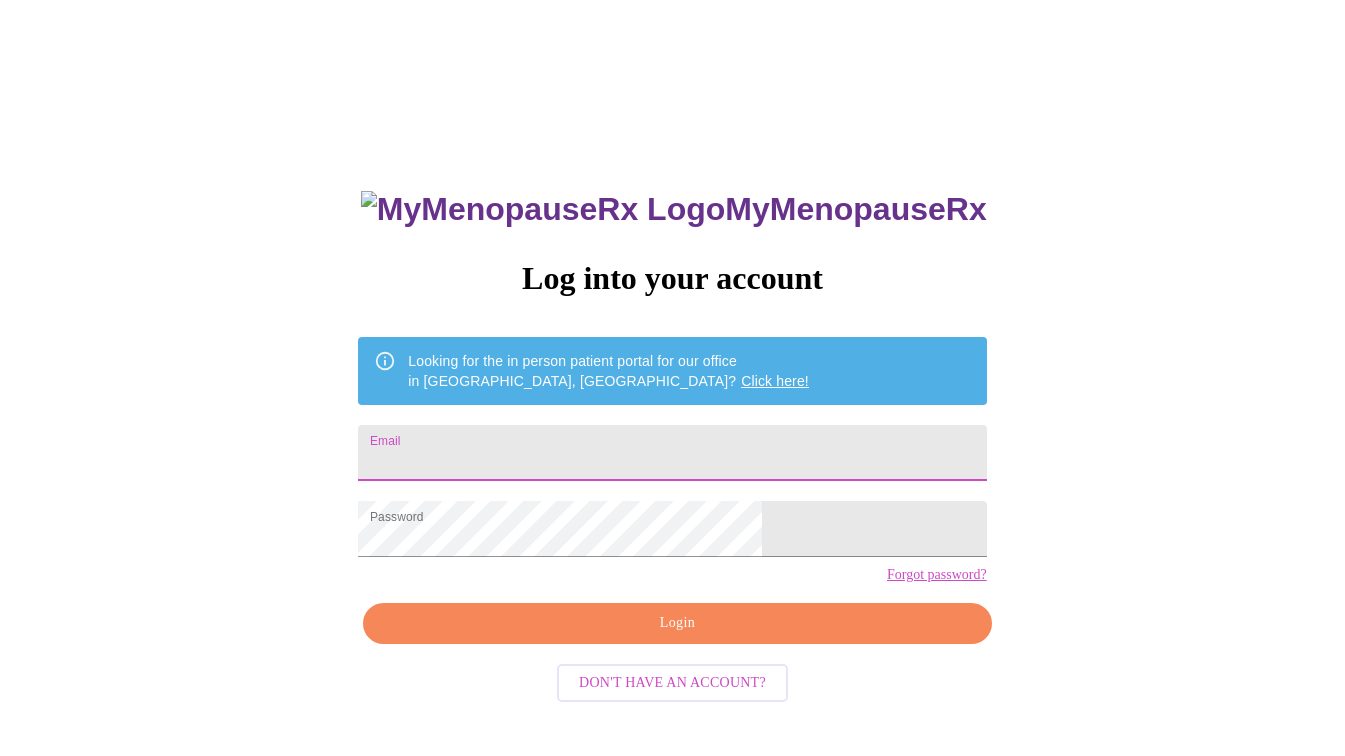 type on "[EMAIL_ADDRESS][DOMAIN_NAME]" 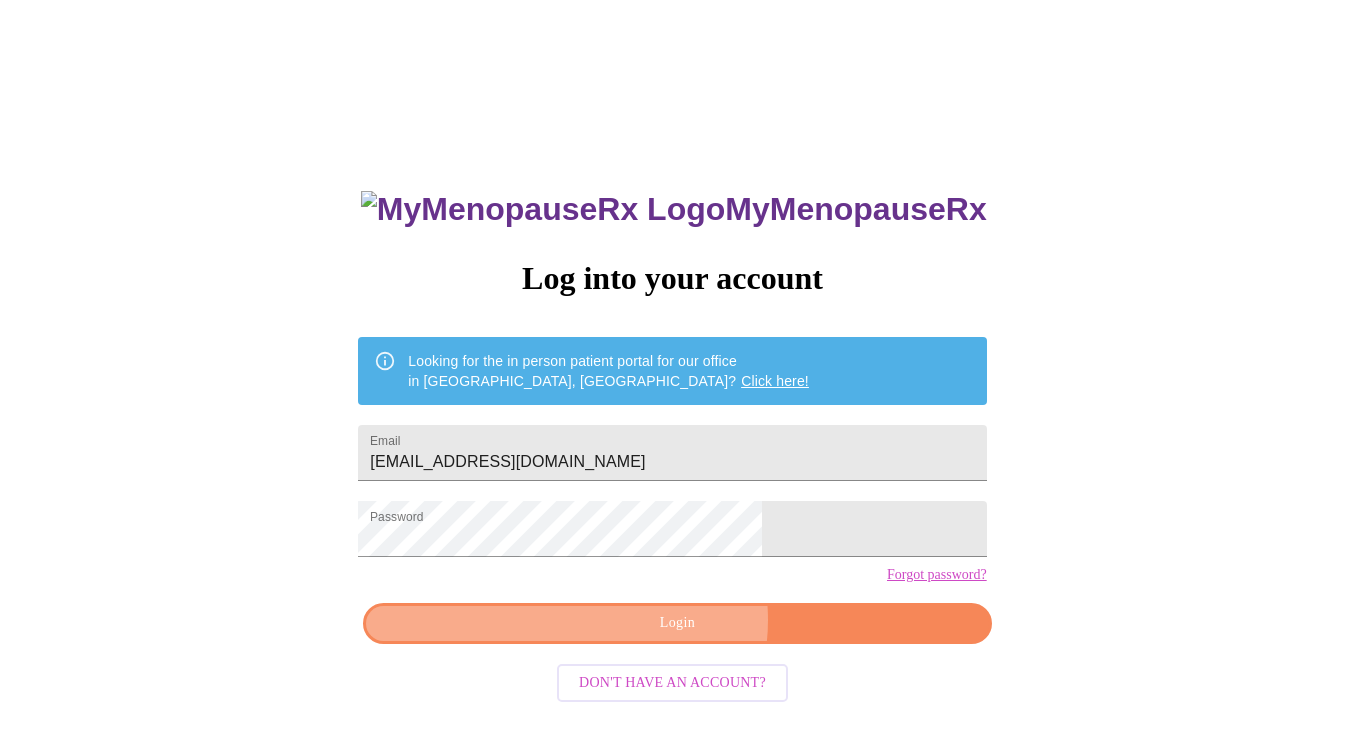 click on "Login" at bounding box center [677, 623] 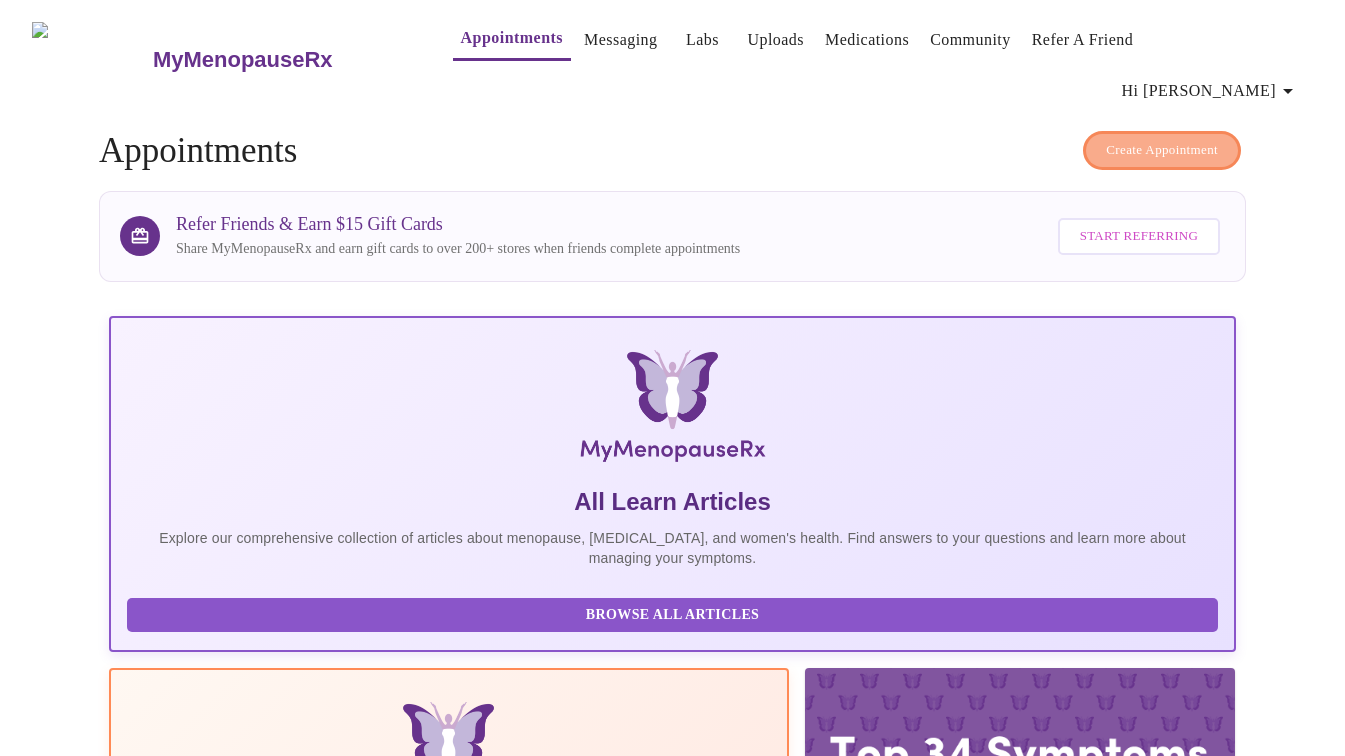 click on "Create Appointment" at bounding box center [1162, 150] 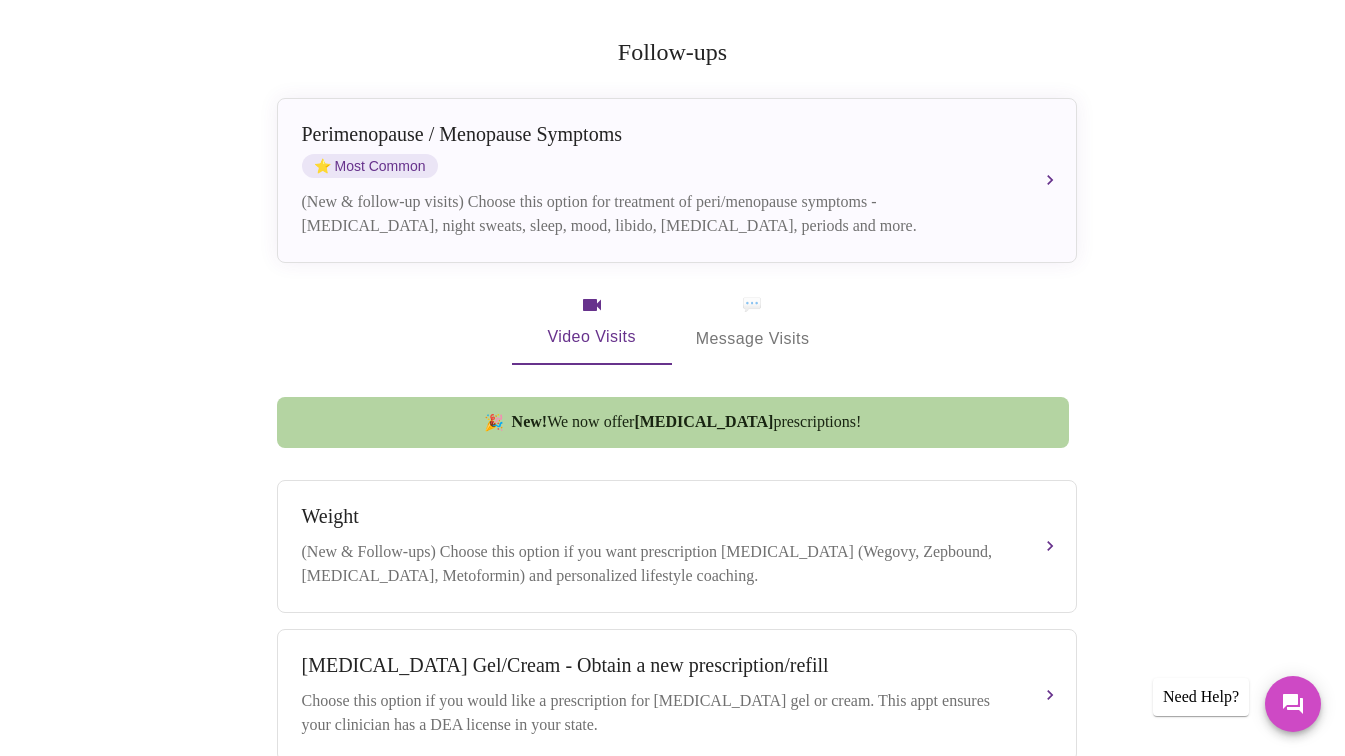 scroll, scrollTop: 394, scrollLeft: 0, axis: vertical 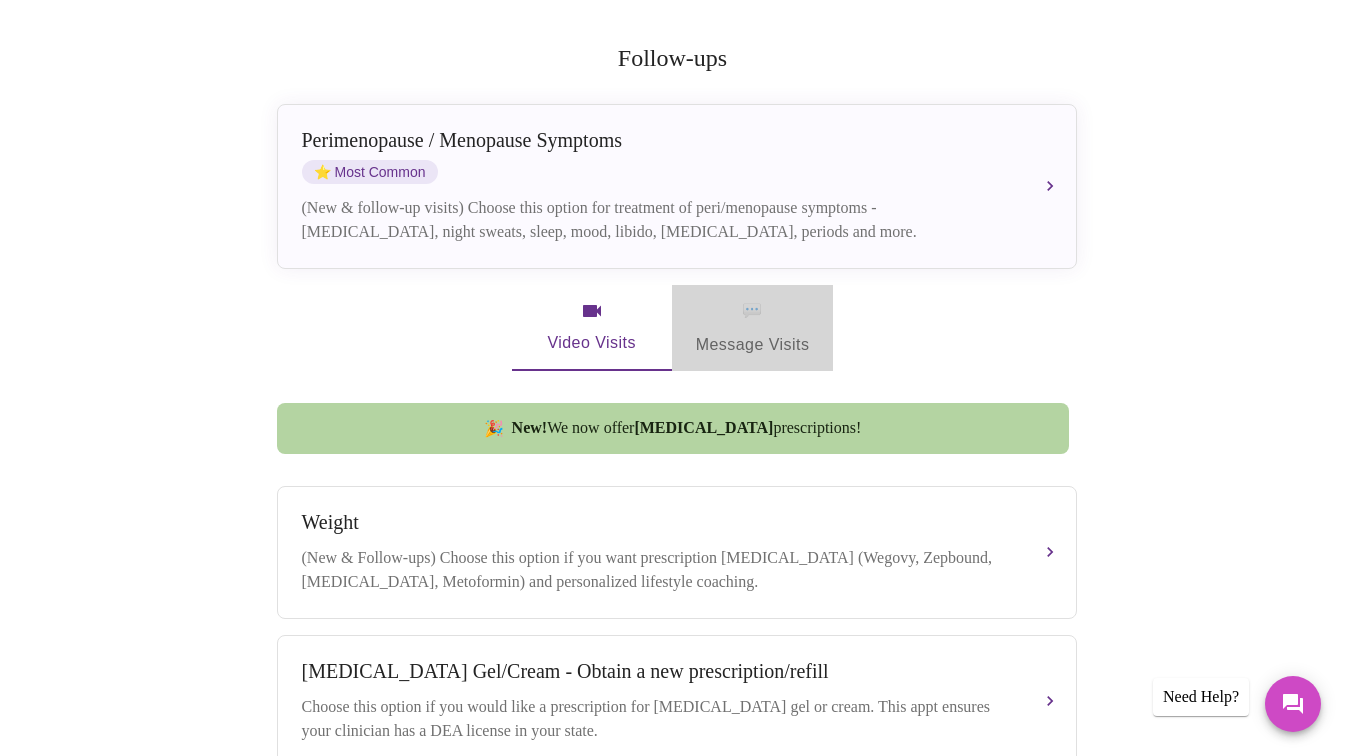 click on "💬 Message Visits" at bounding box center [753, 328] 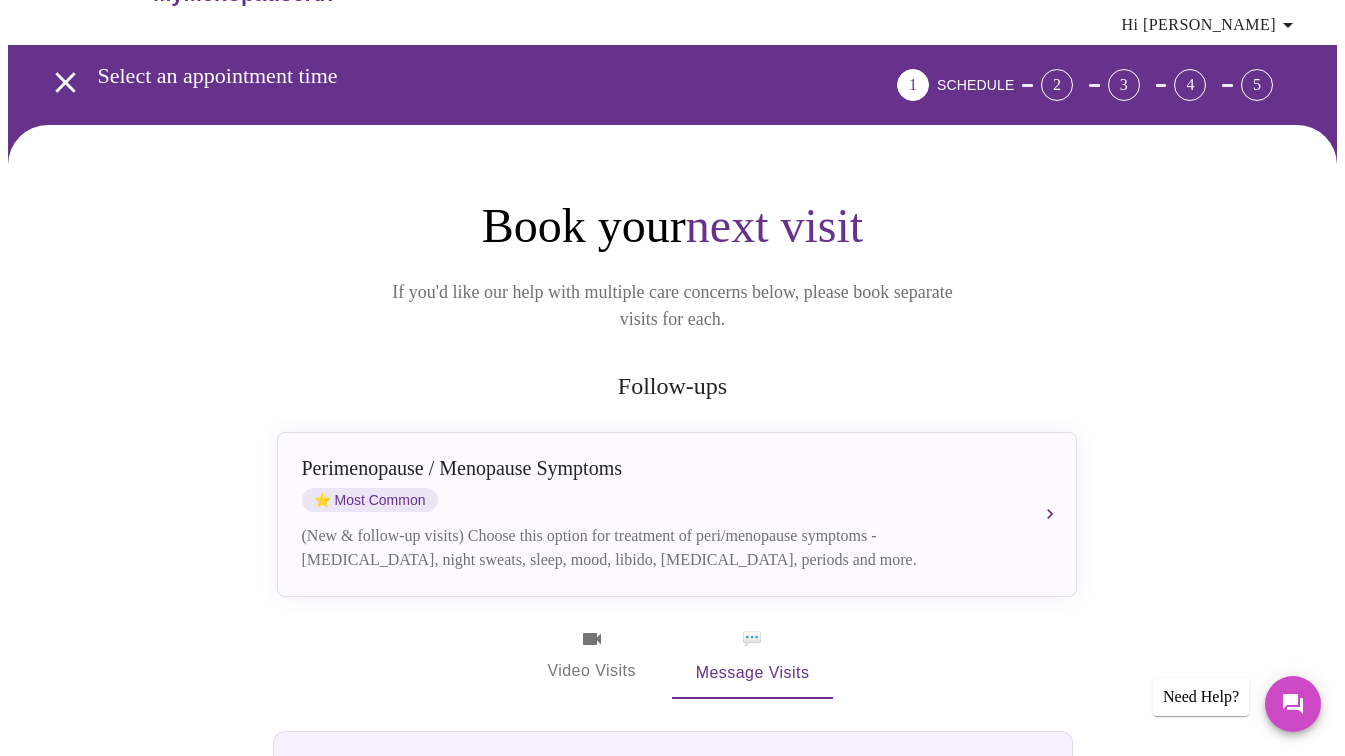 scroll, scrollTop: 42, scrollLeft: 0, axis: vertical 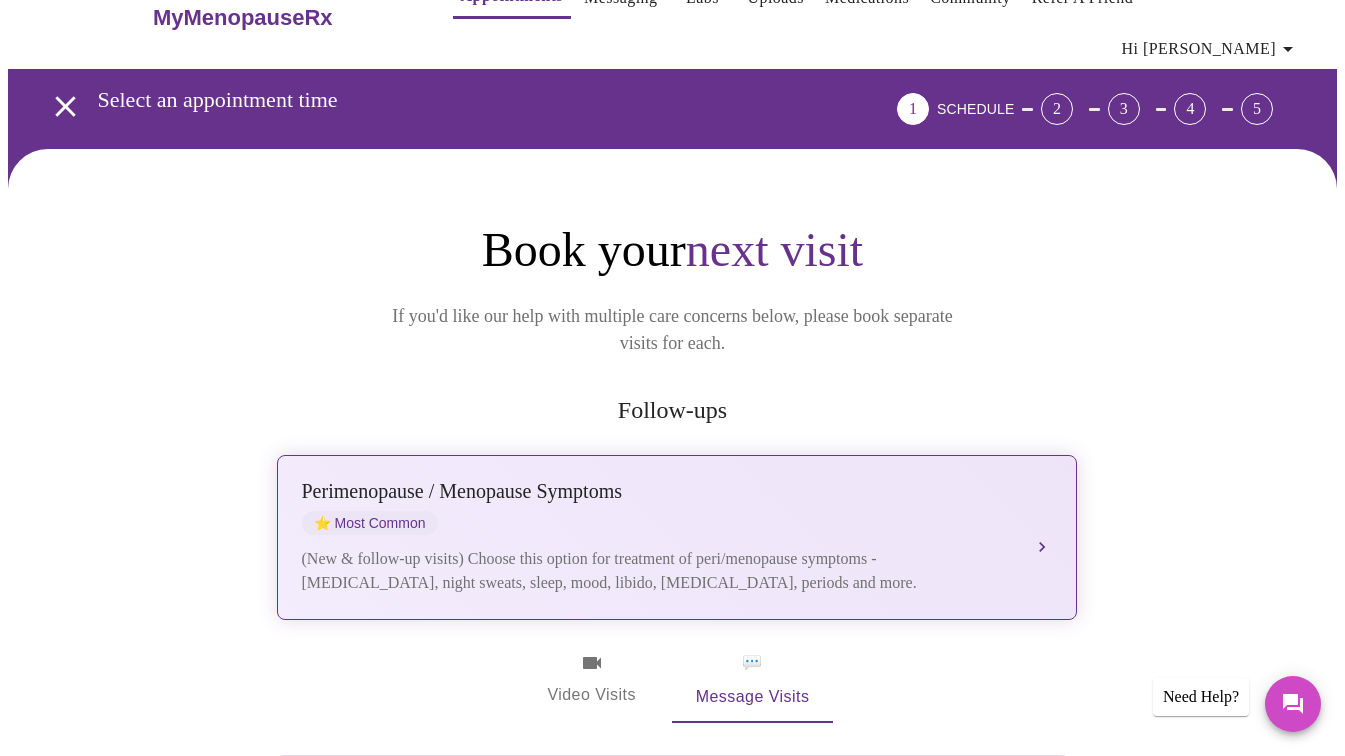 click on "(New & follow-up visits) Choose this option for treatment of peri/menopause symptoms - [MEDICAL_DATA], night sweats, sleep, mood, libido, [MEDICAL_DATA], periods and more." at bounding box center (657, 571) 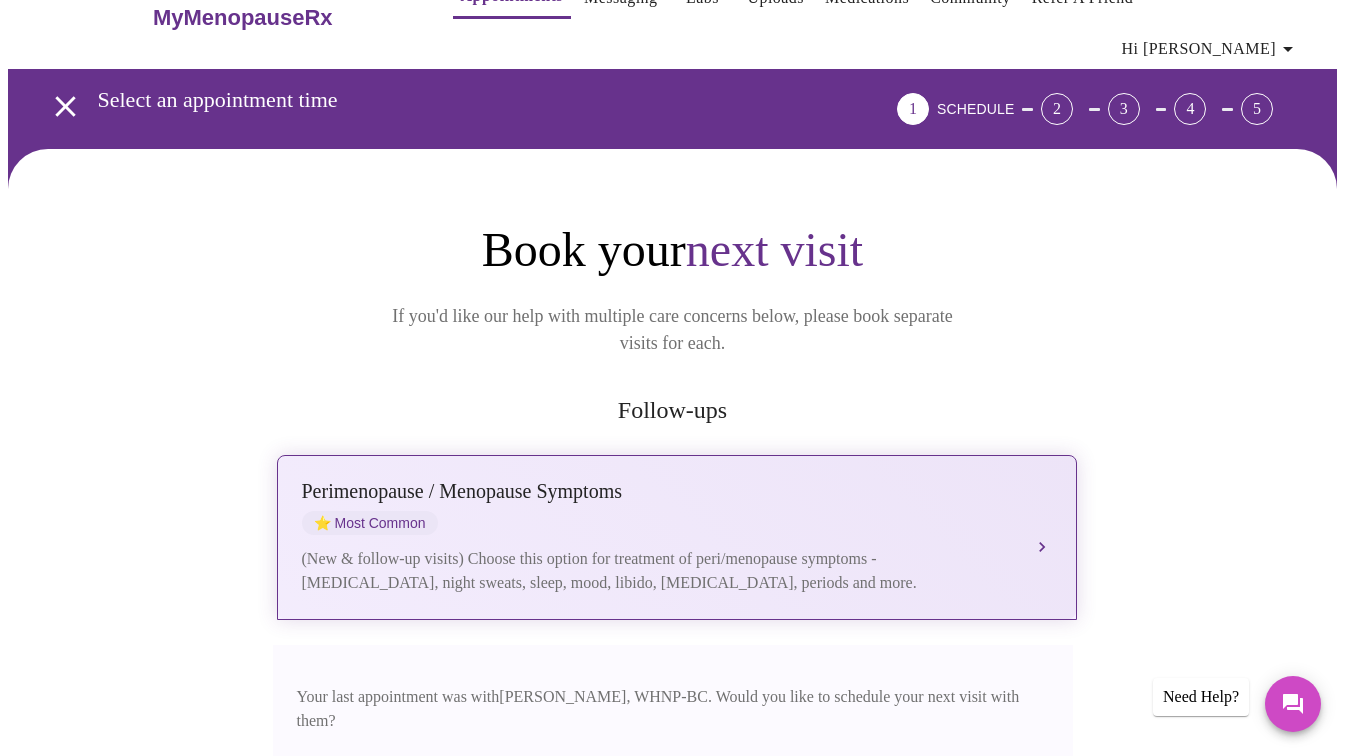 scroll, scrollTop: 460, scrollLeft: 0, axis: vertical 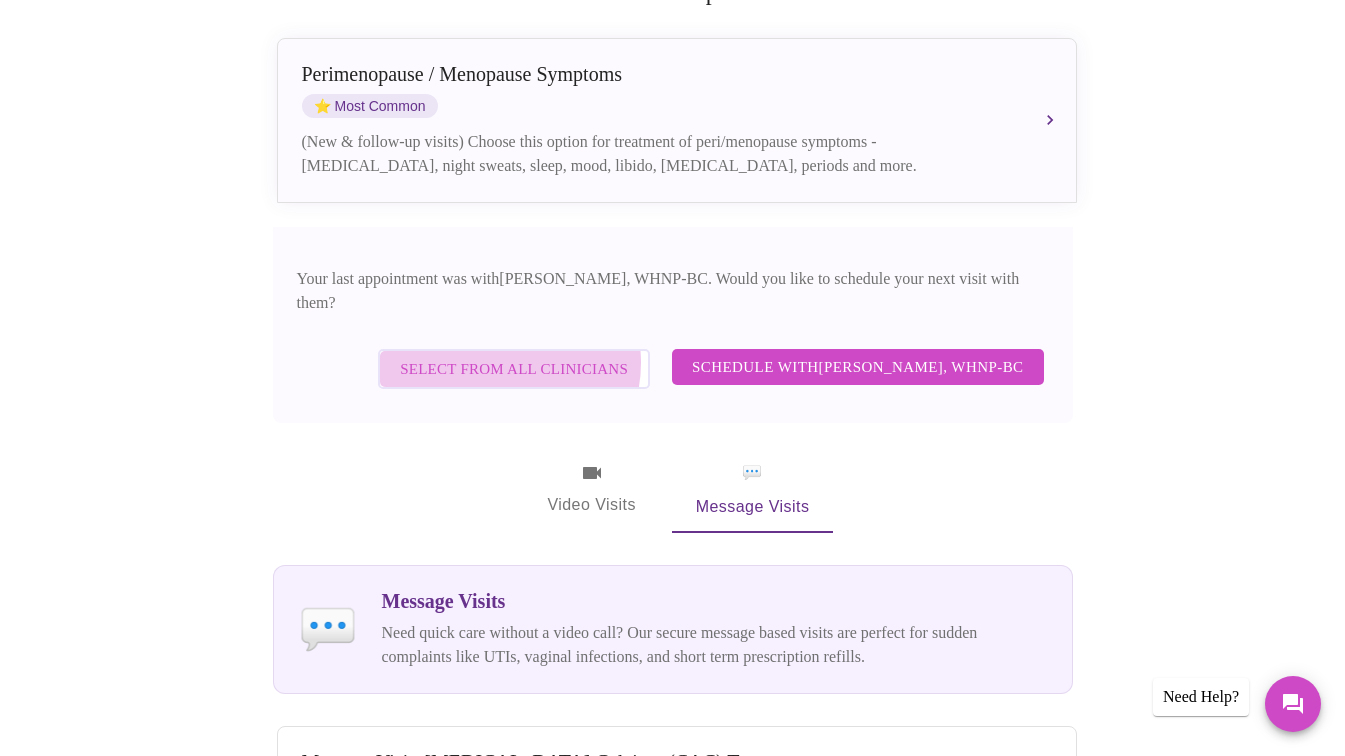 click on "Select from All Clinicians" at bounding box center [514, 369] 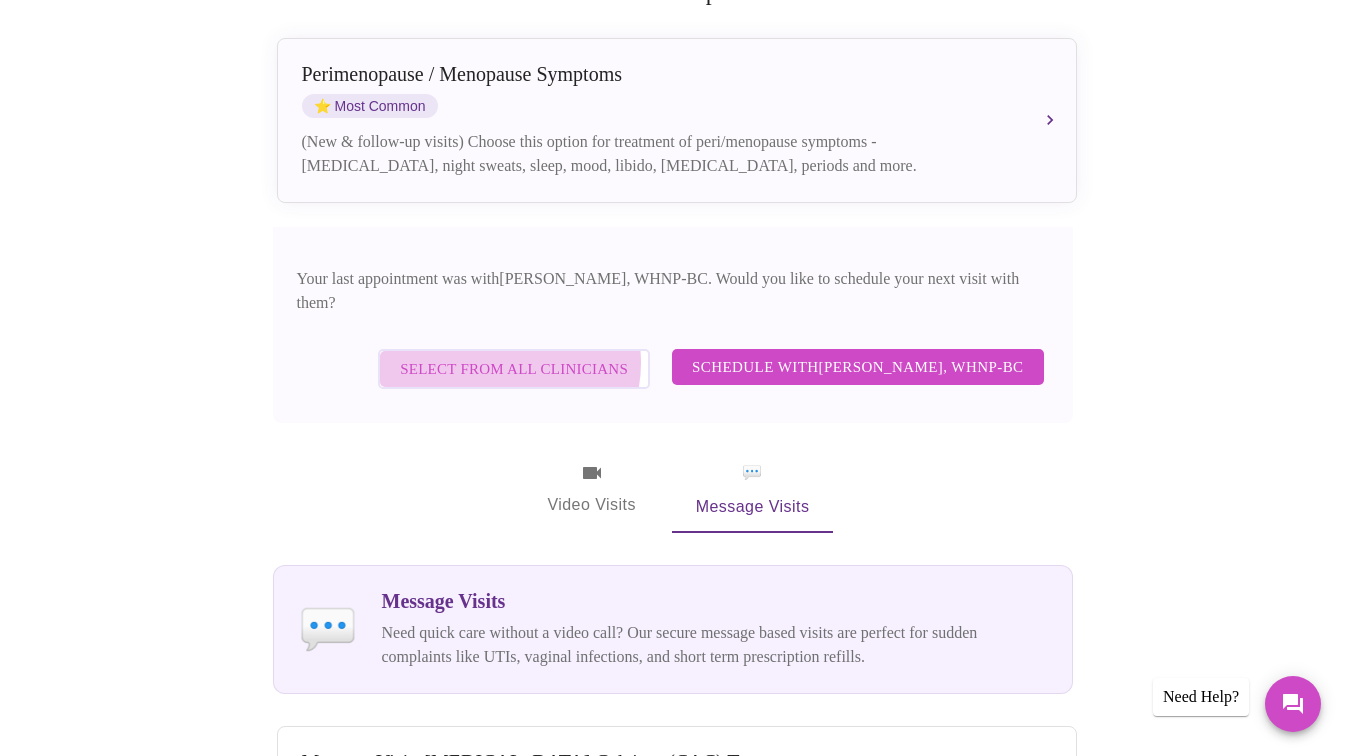 scroll, scrollTop: 30, scrollLeft: 0, axis: vertical 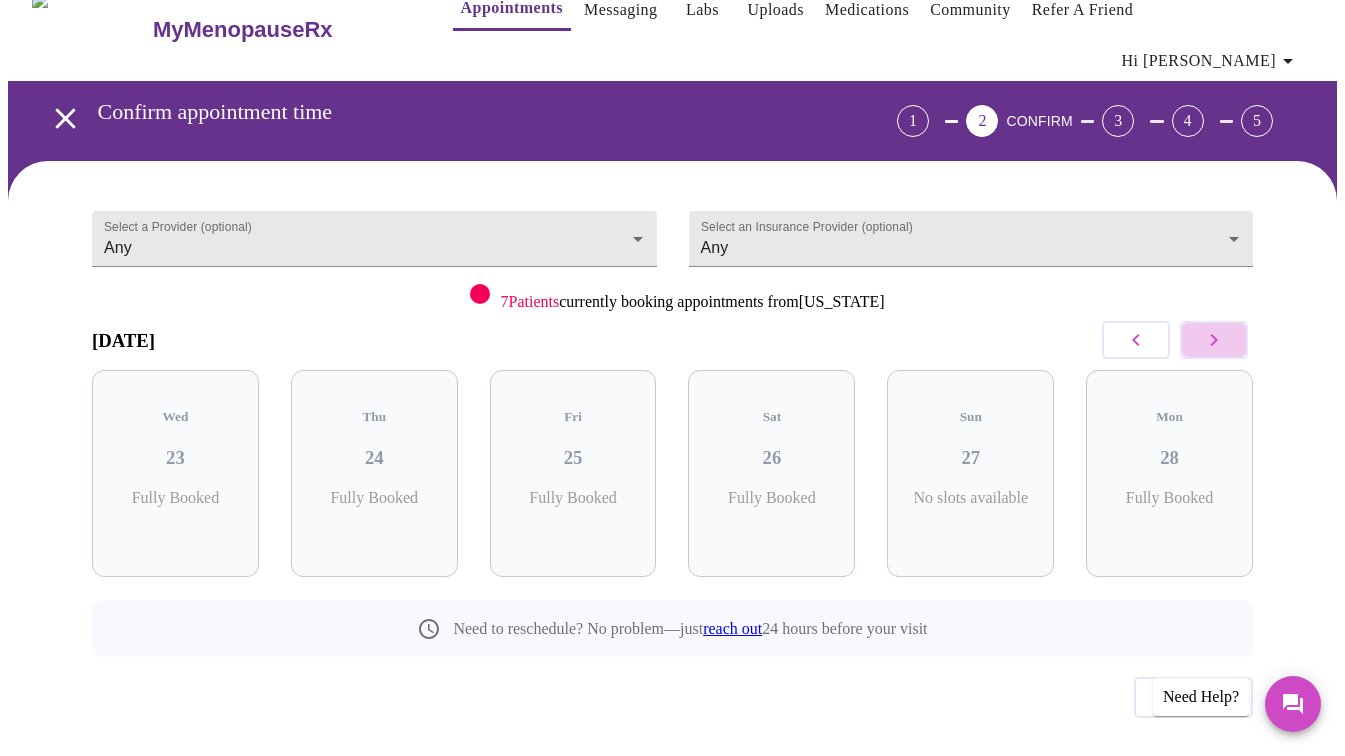 click at bounding box center (1214, 340) 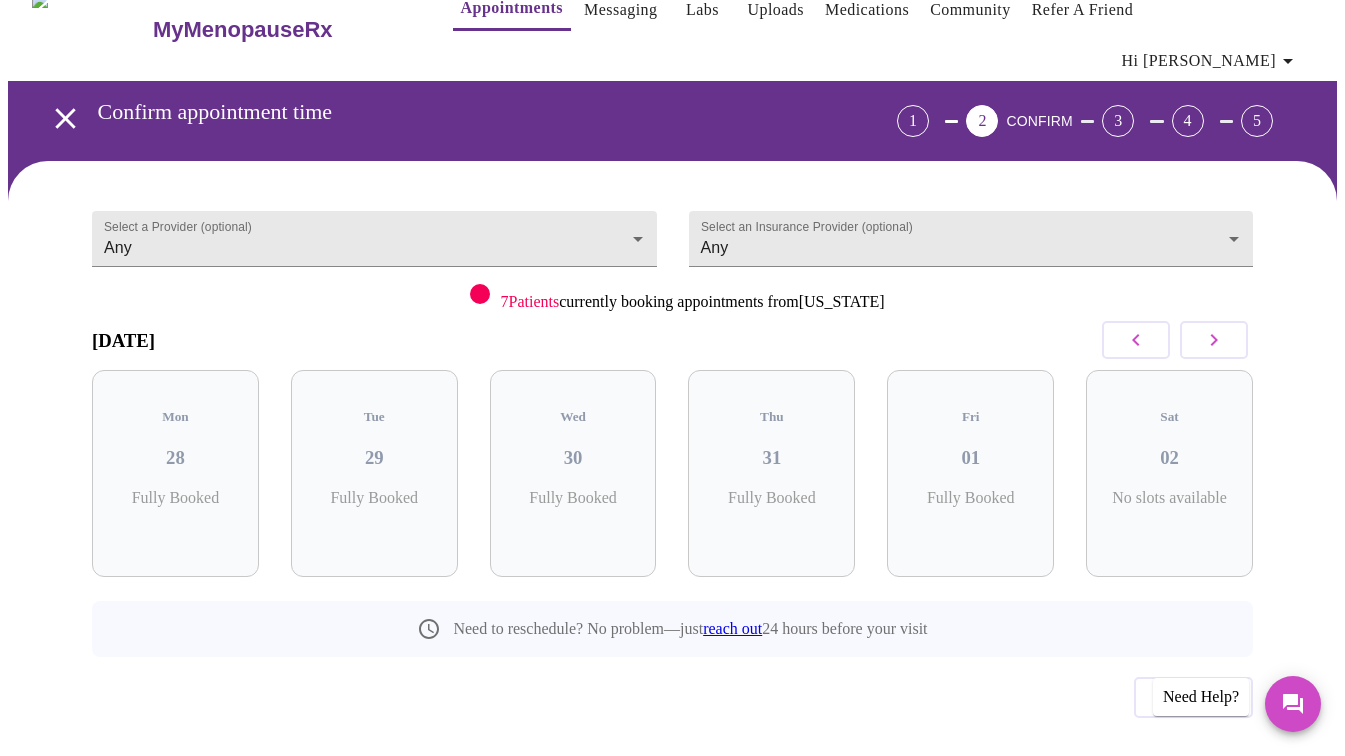 click at bounding box center (1214, 340) 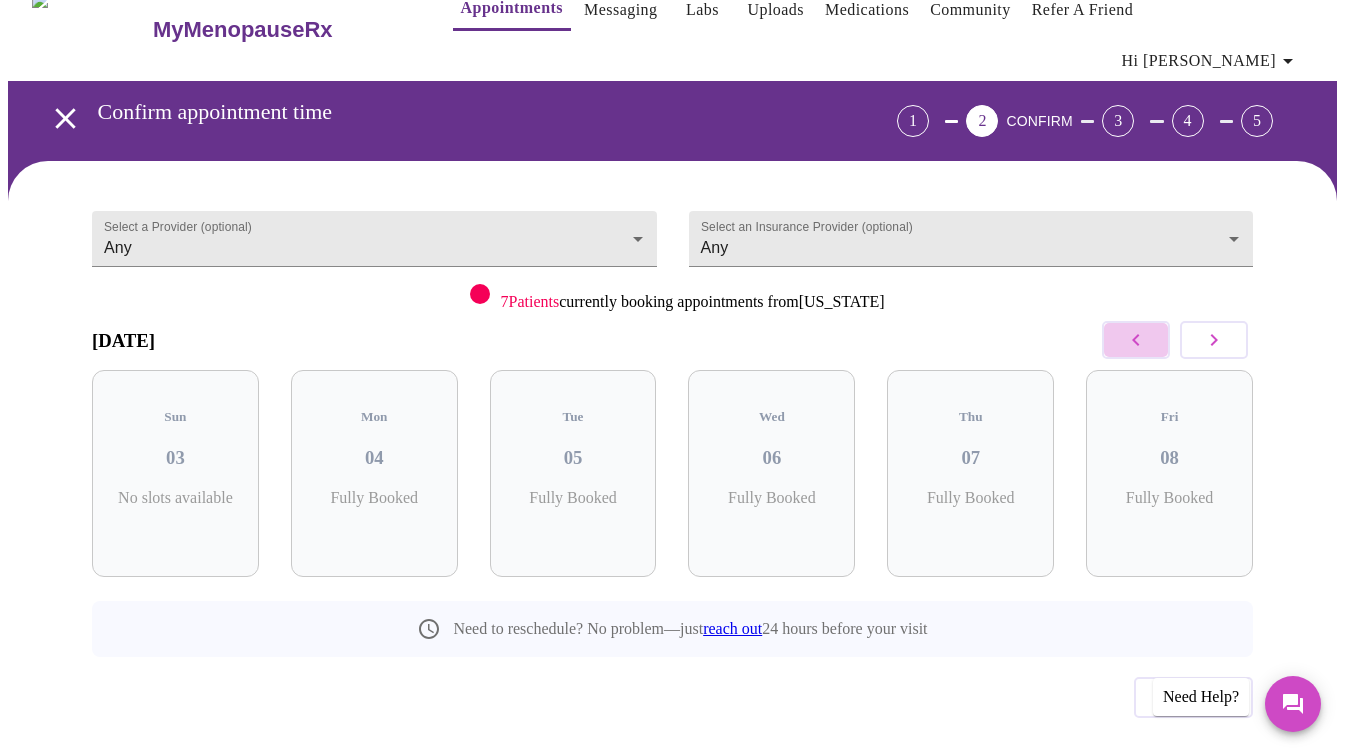 click at bounding box center [1136, 340] 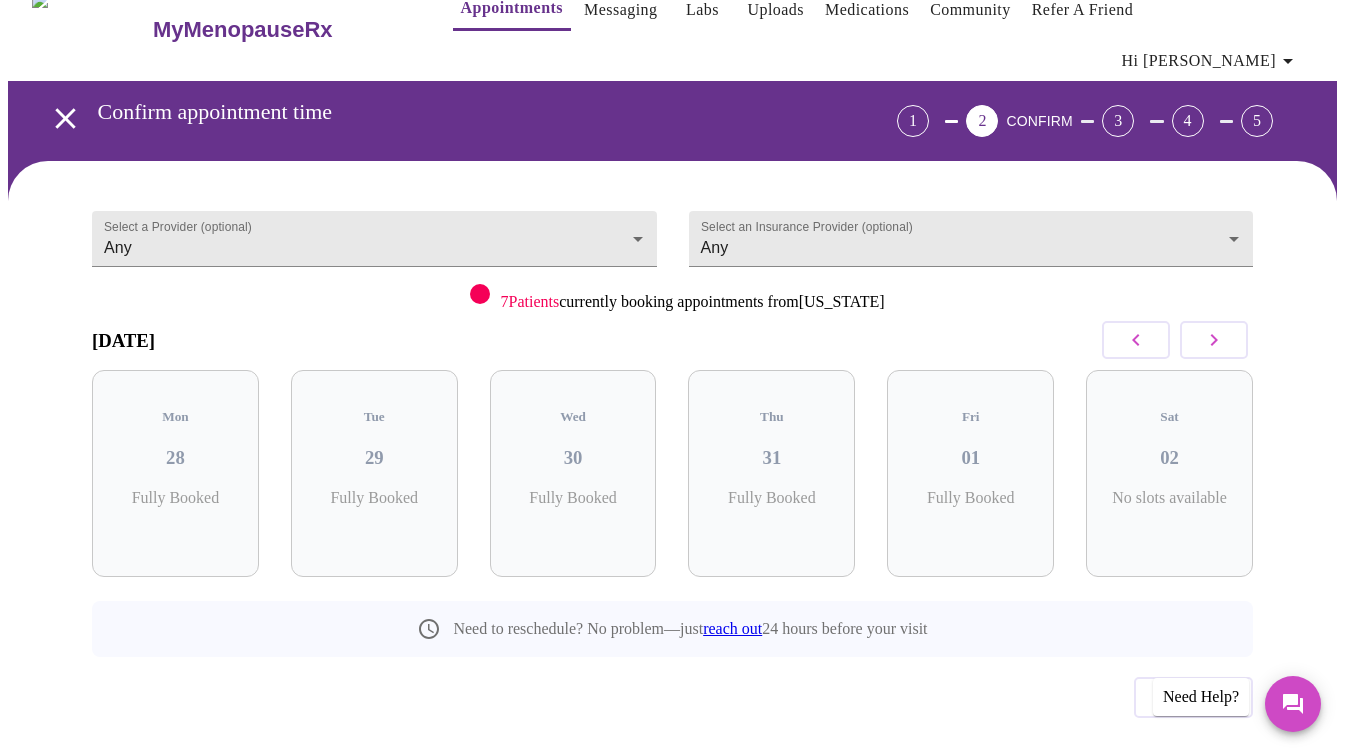 click at bounding box center (1136, 340) 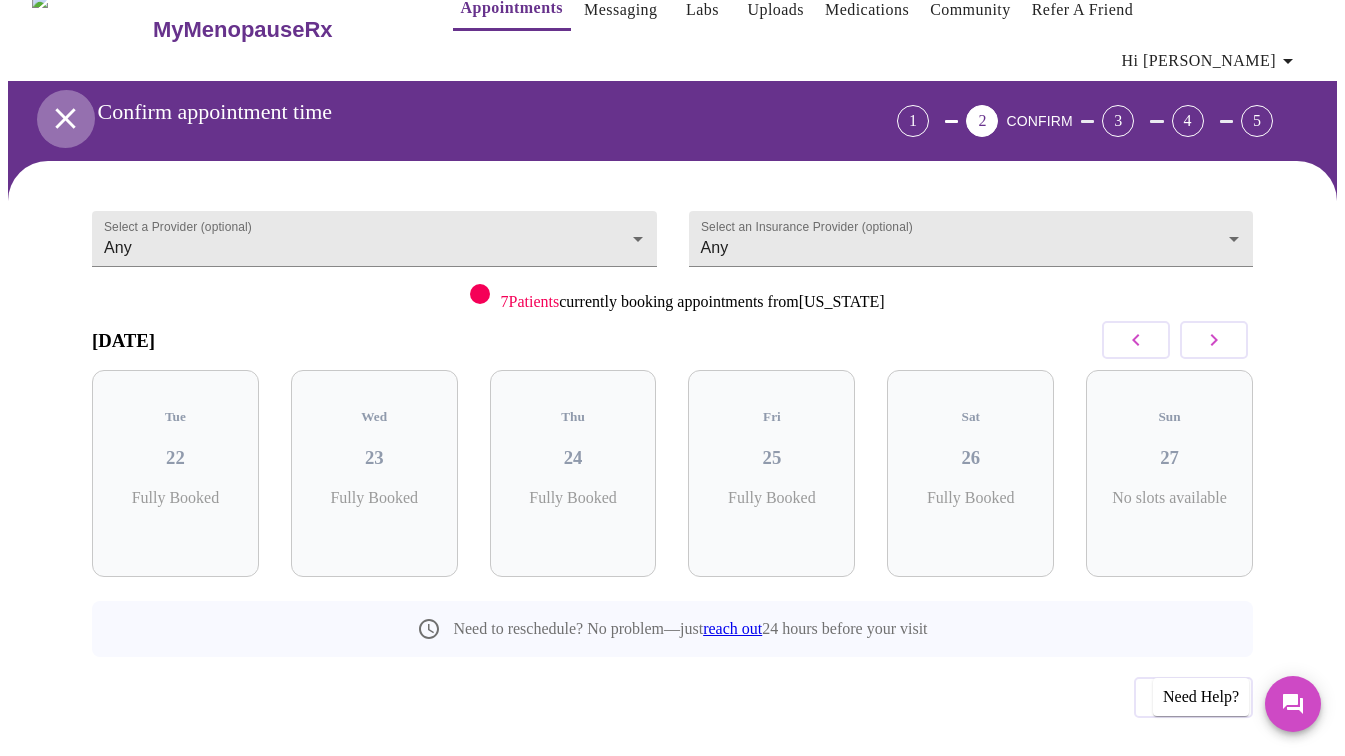 click 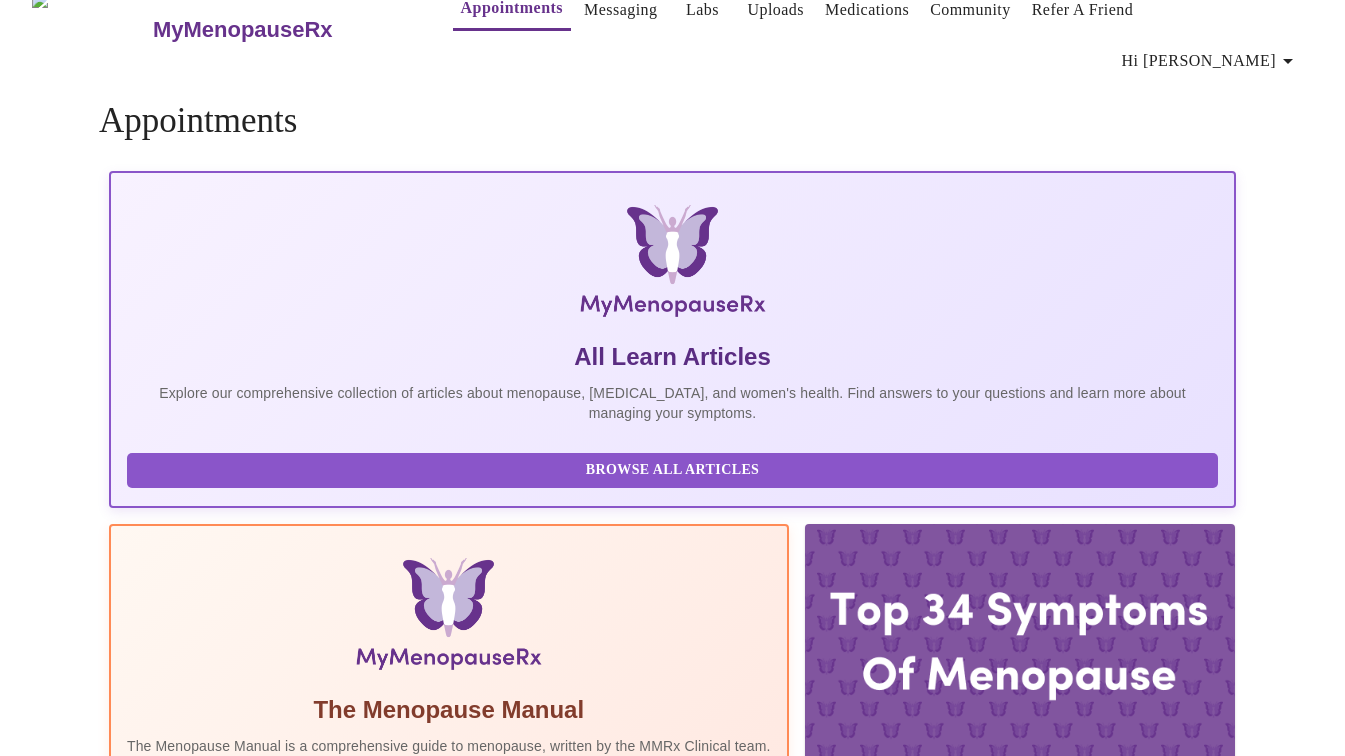 scroll, scrollTop: 0, scrollLeft: 0, axis: both 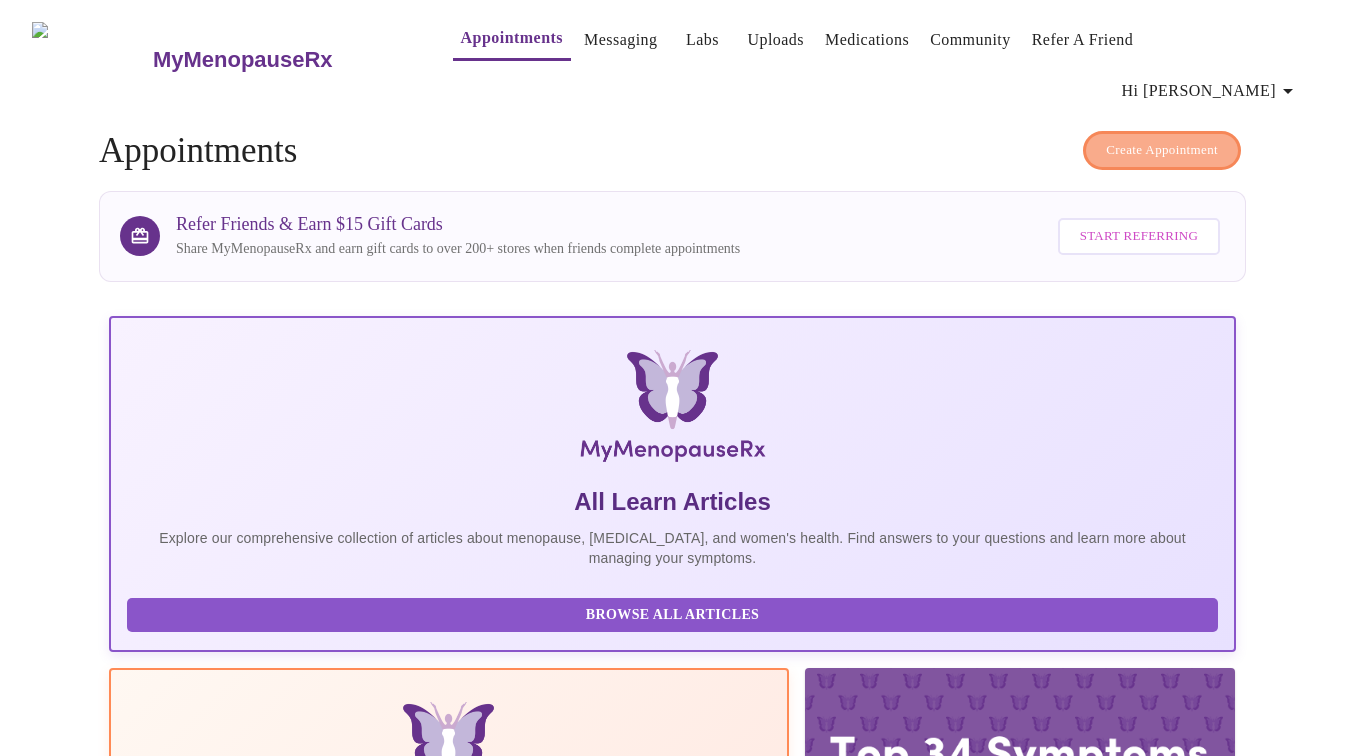 click on "Create Appointment" at bounding box center (1162, 150) 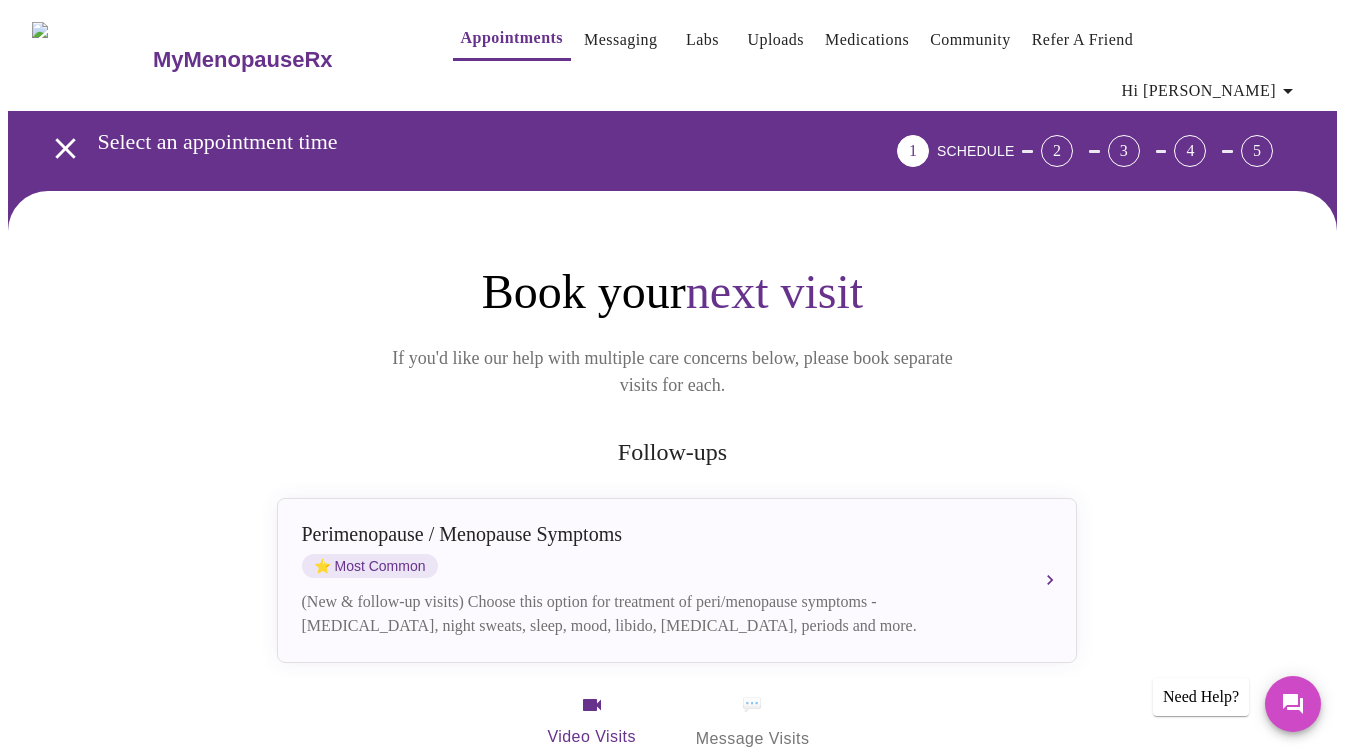click on "💬 Message Visits" at bounding box center [753, 722] 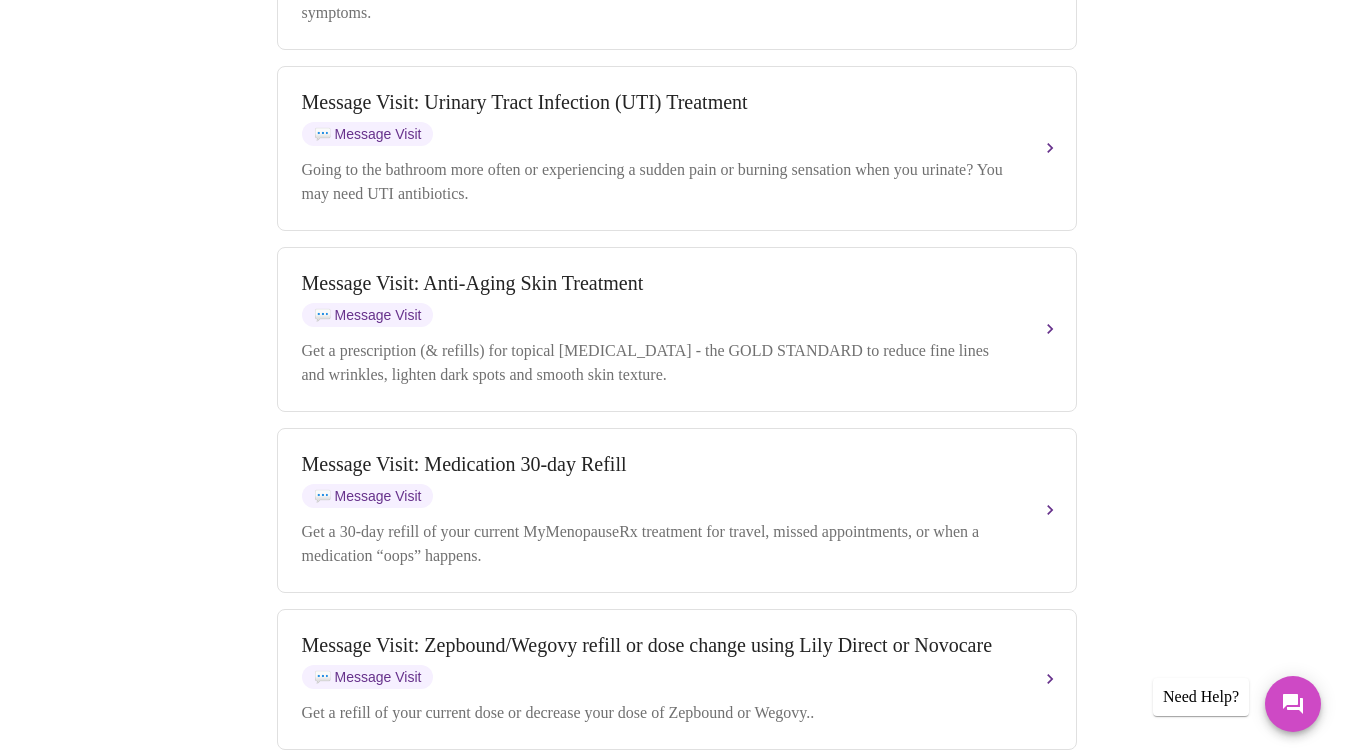 scroll, scrollTop: 2558, scrollLeft: 0, axis: vertical 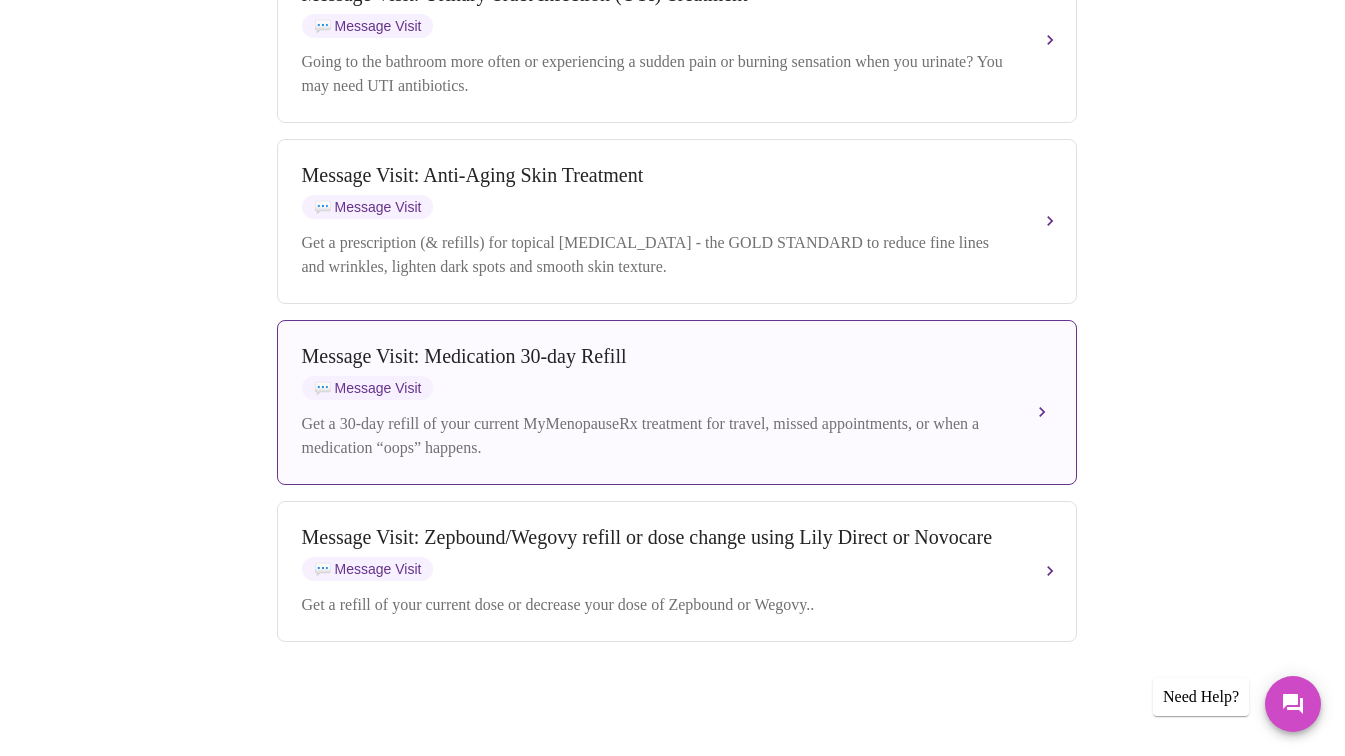 click on "Message Visit: Medication 30-day Refill 💬  Message Visit Get a 30-day refill of your current MyMenopauseRx treatment for travel, missed appointments, or when a medication “oops” happens." at bounding box center (677, 402) 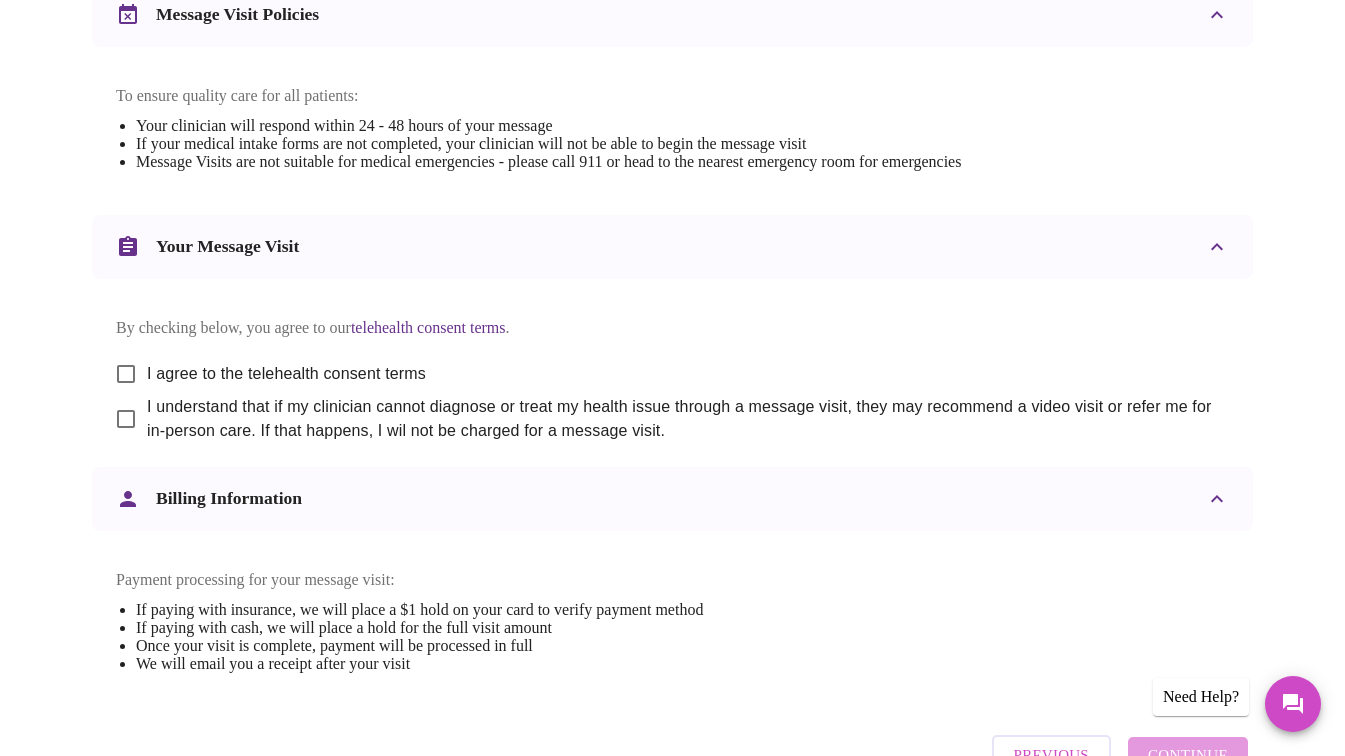 scroll, scrollTop: 874, scrollLeft: 0, axis: vertical 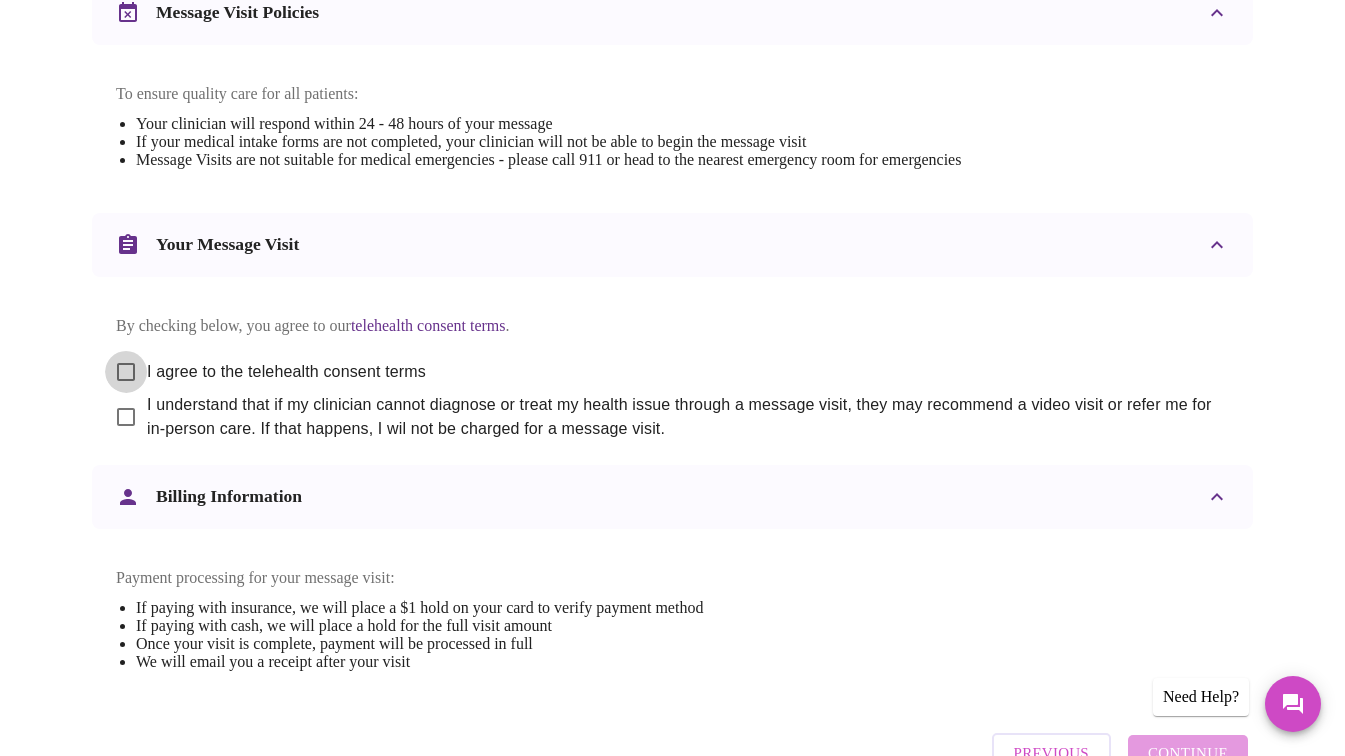 click on "I agree to the telehealth consent terms" at bounding box center (126, 372) 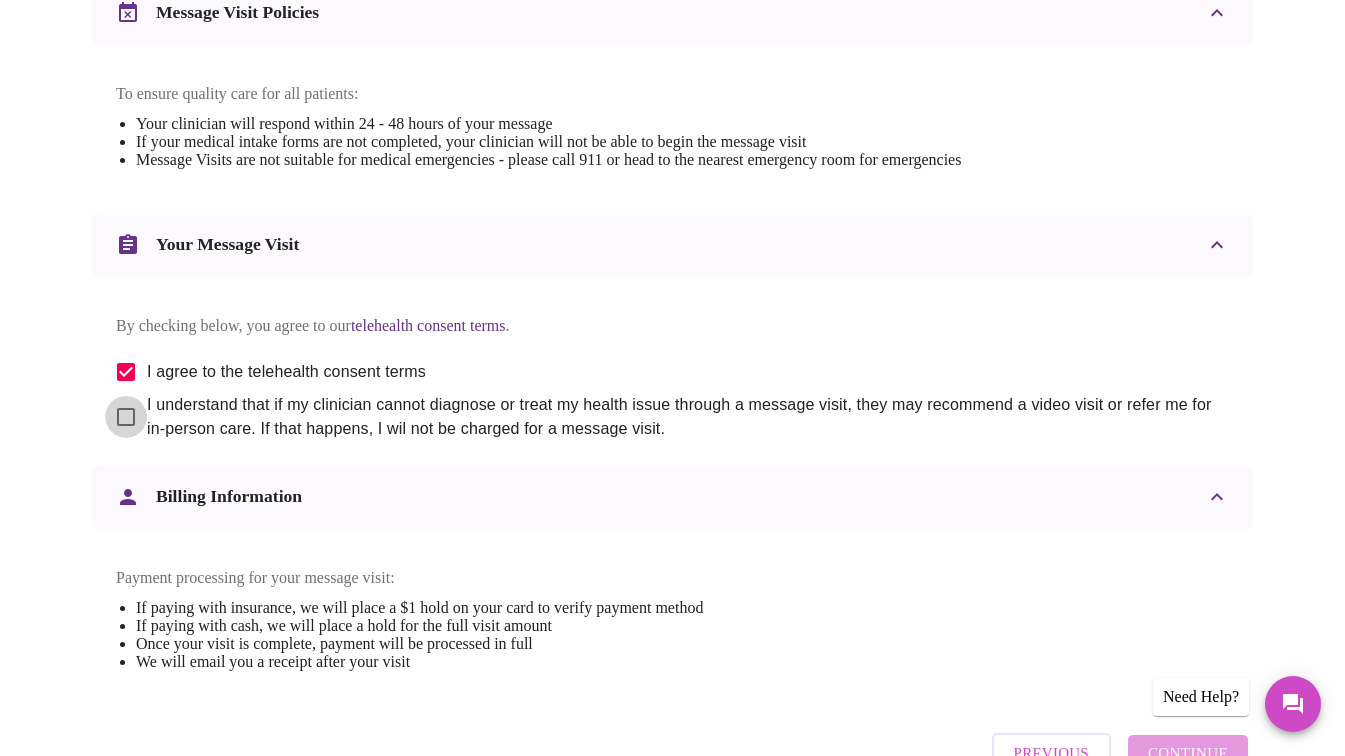 click on "I understand that if my clinician cannot diagnose or treat my health issue through a message visit, they may recommend a video visit or refer me for in-person care. If that happens, I wil not be charged for a message visit." at bounding box center [126, 417] 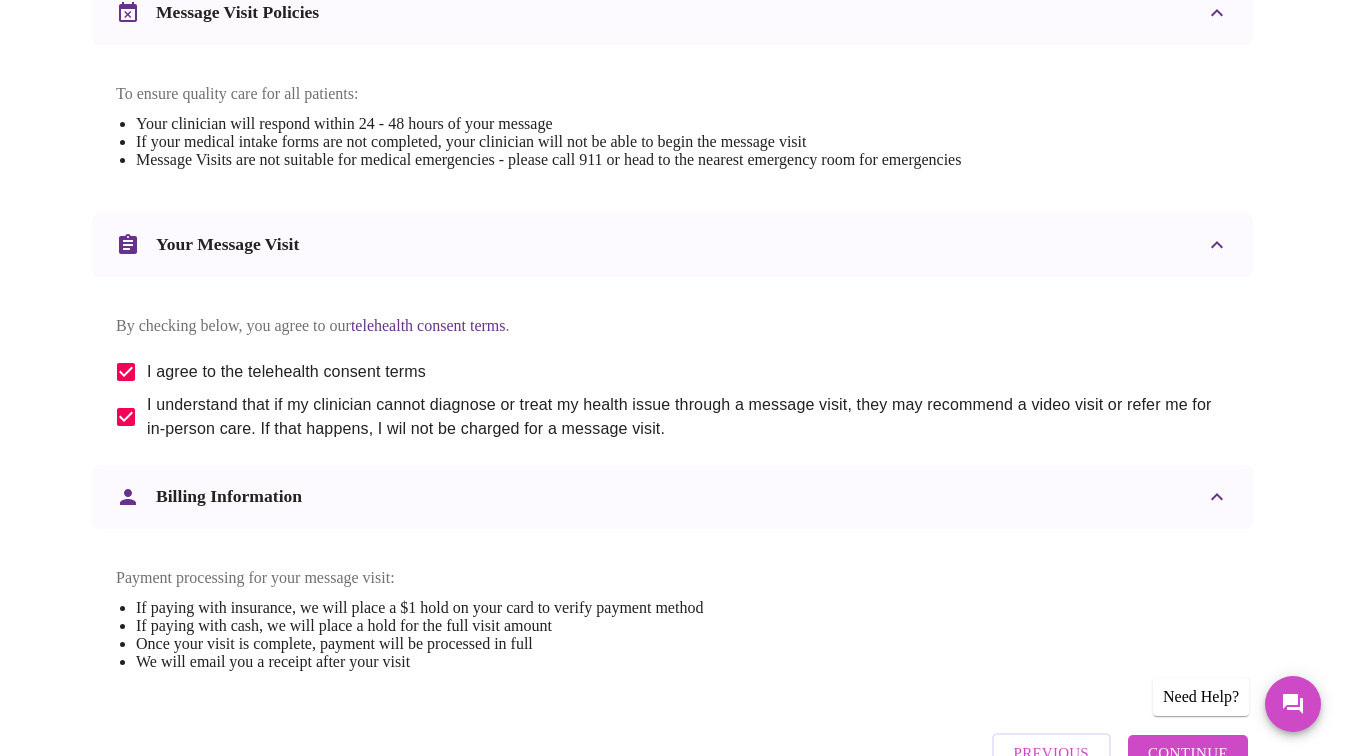 scroll, scrollTop: 1011, scrollLeft: 0, axis: vertical 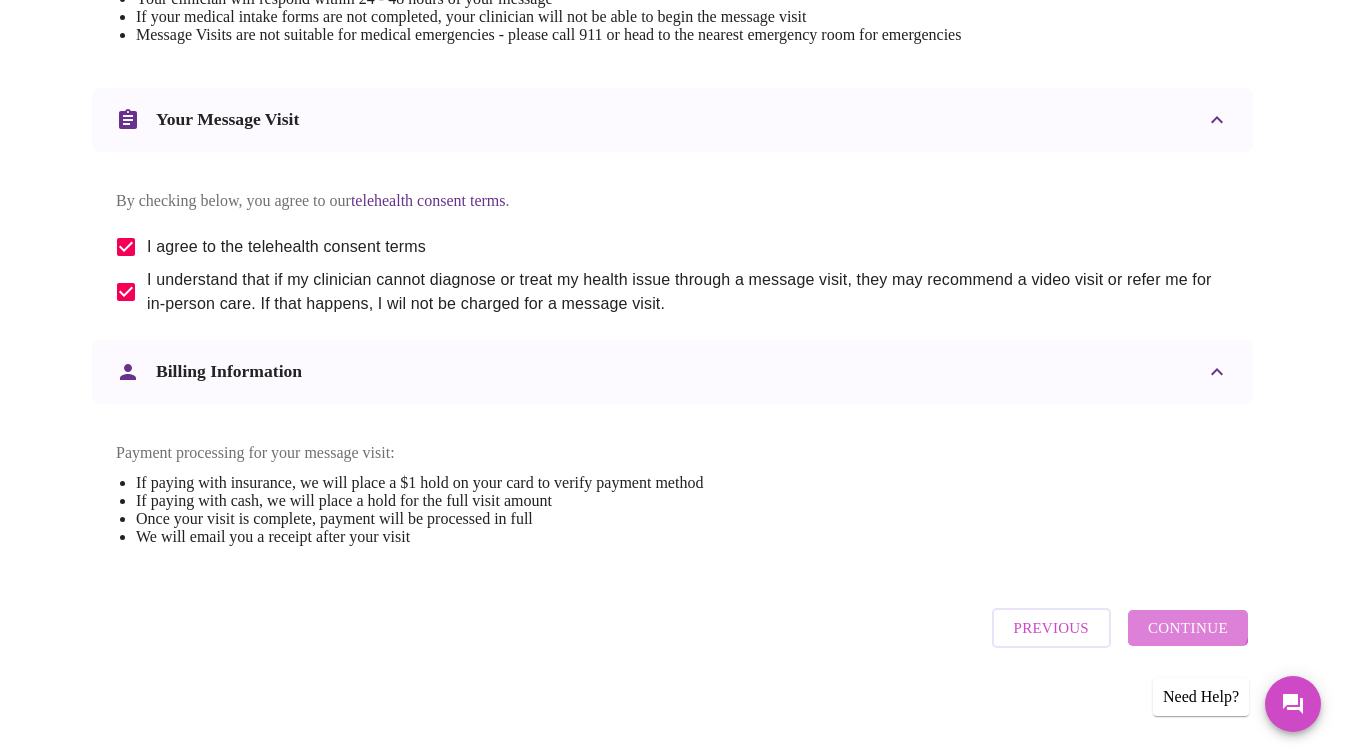 click on "Continue" at bounding box center (1188, 628) 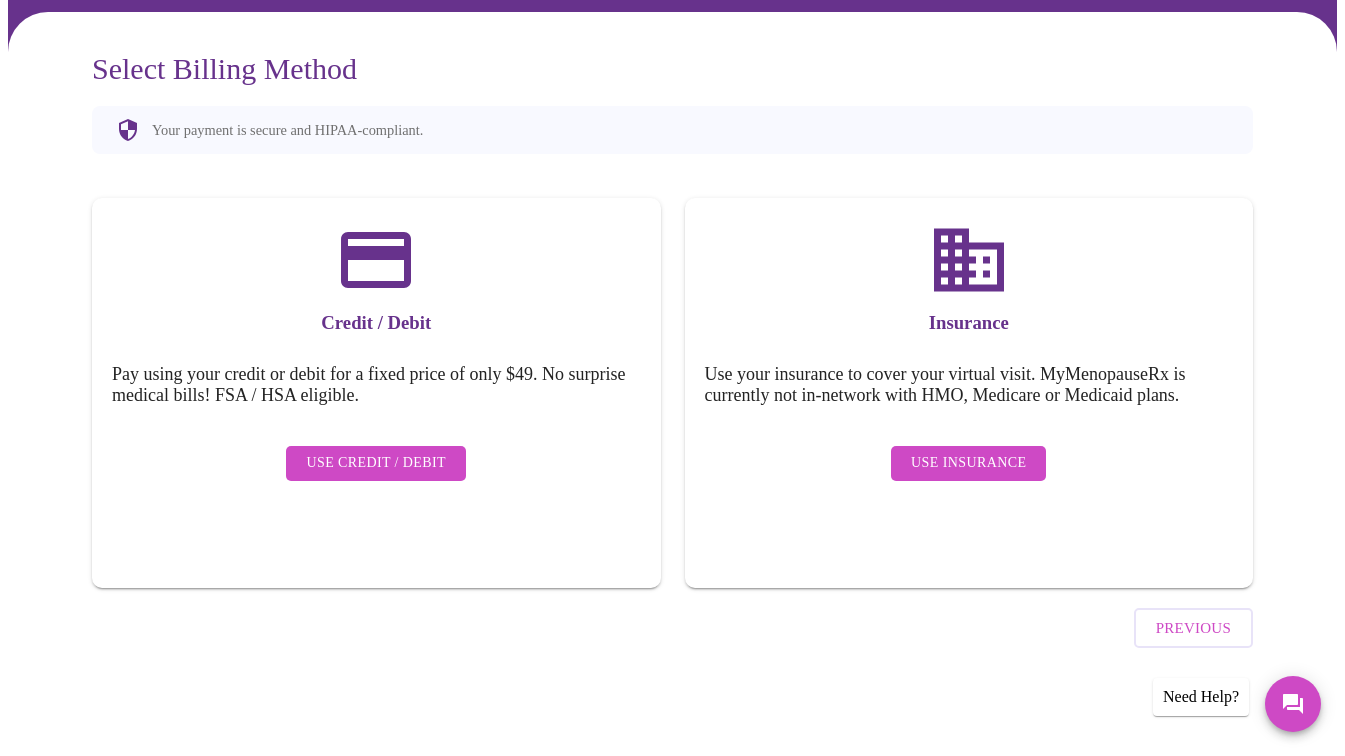 scroll, scrollTop: 95, scrollLeft: 0, axis: vertical 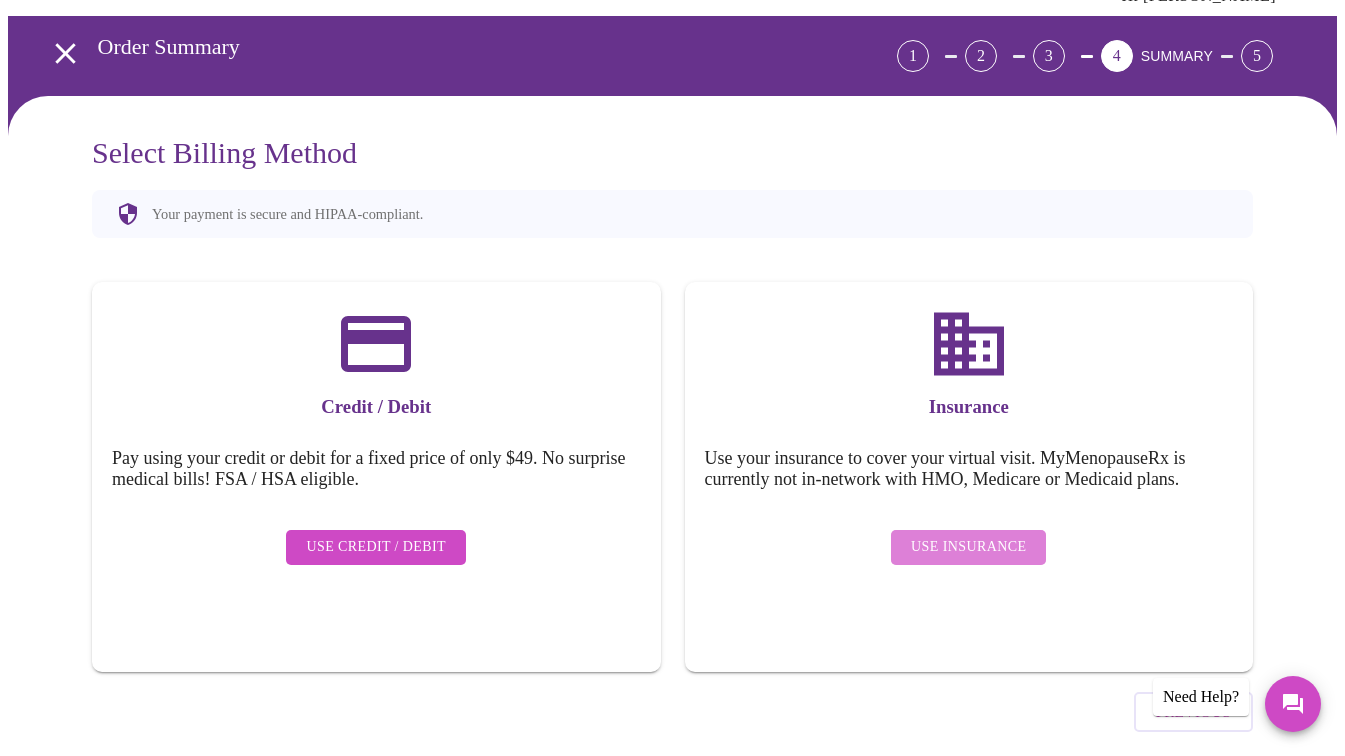 click on "Use Insurance" at bounding box center [968, 547] 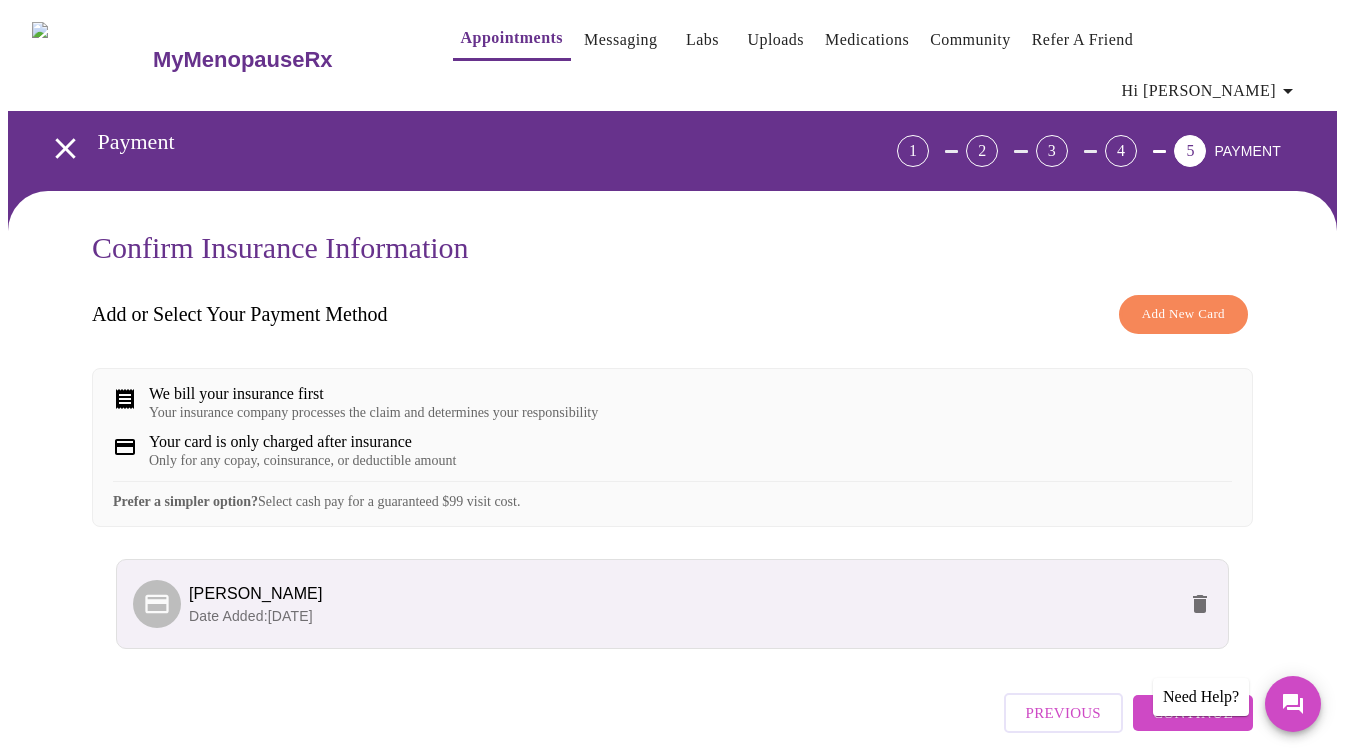 scroll, scrollTop: 65, scrollLeft: 0, axis: vertical 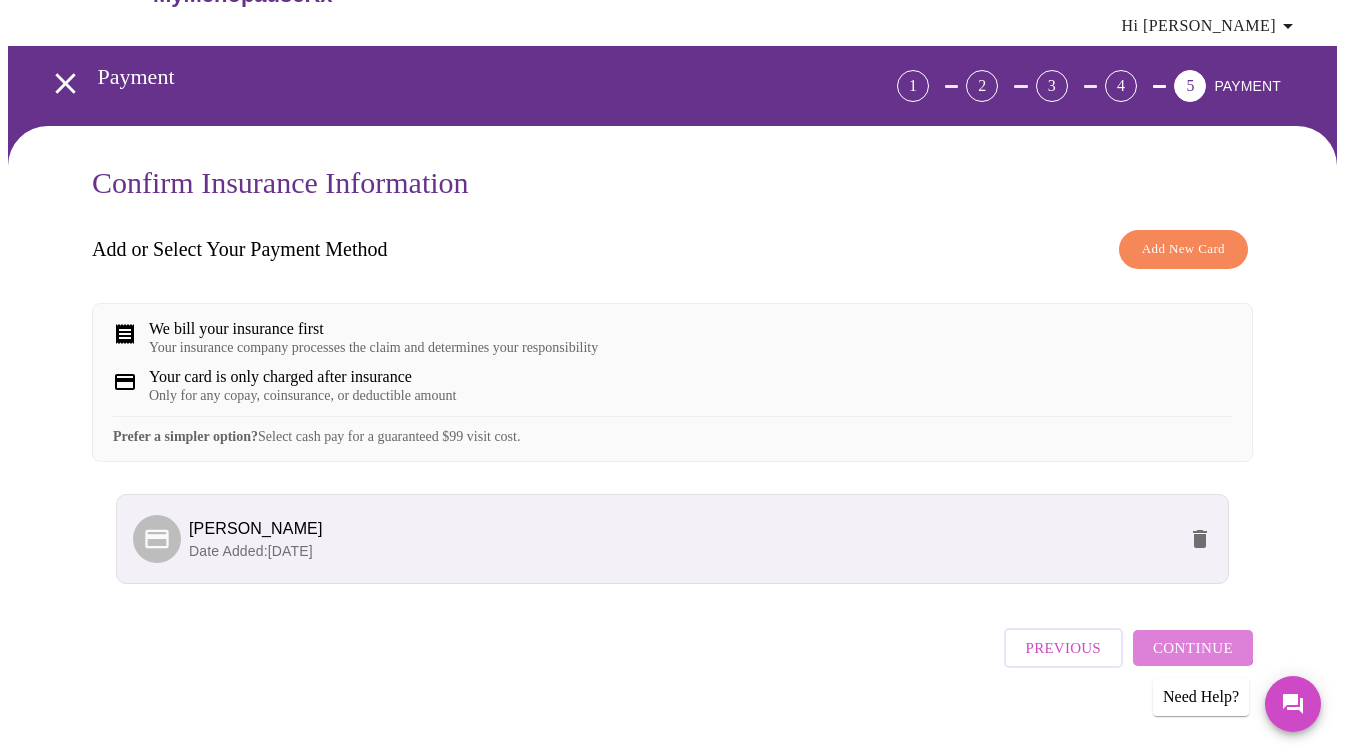 click on "Continue" at bounding box center [1193, 648] 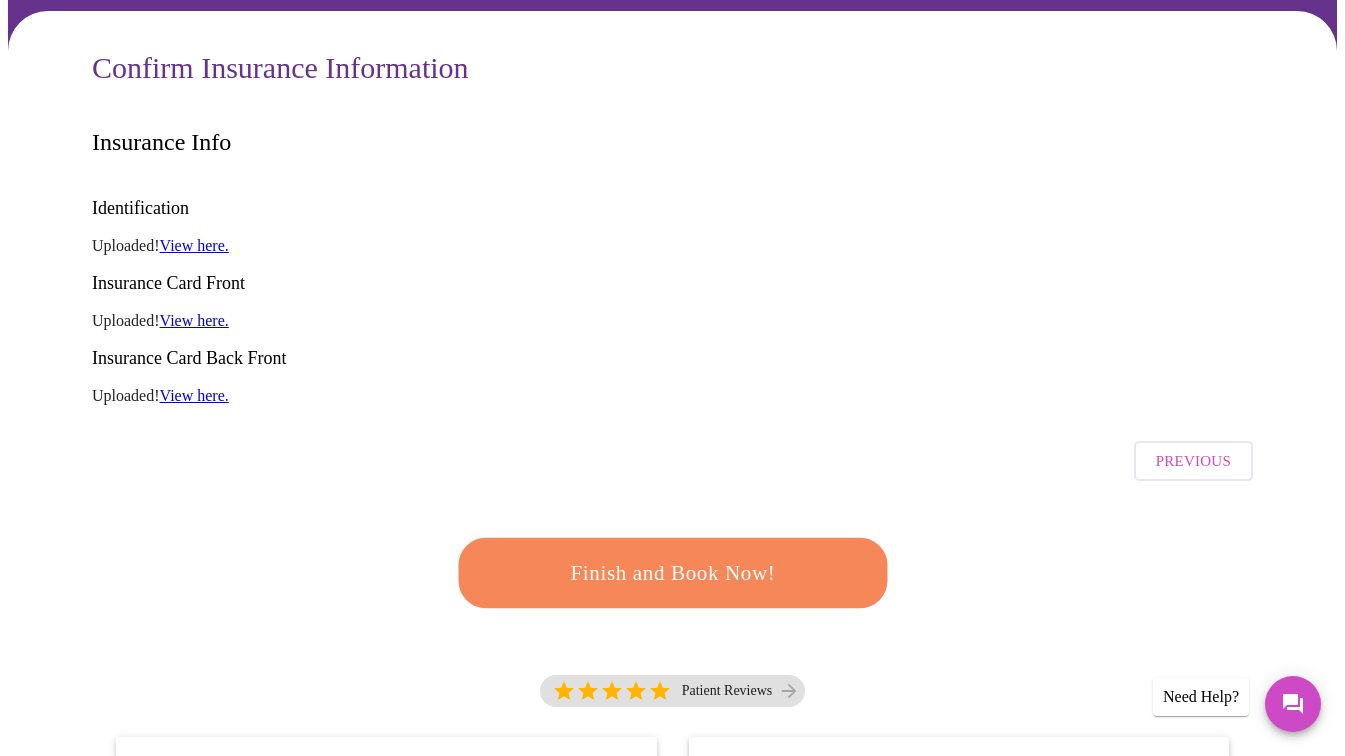 scroll, scrollTop: 180, scrollLeft: 0, axis: vertical 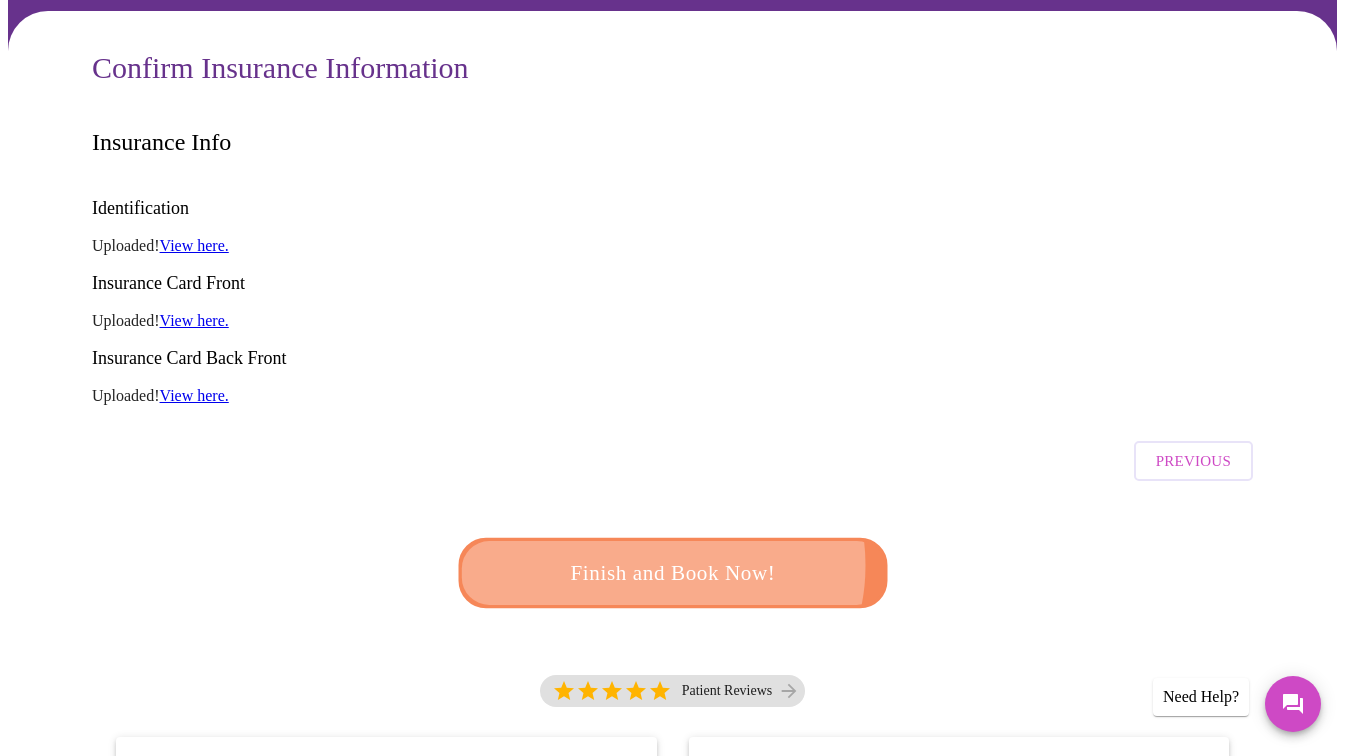 click on "Finish and Book Now!" at bounding box center [672, 573] 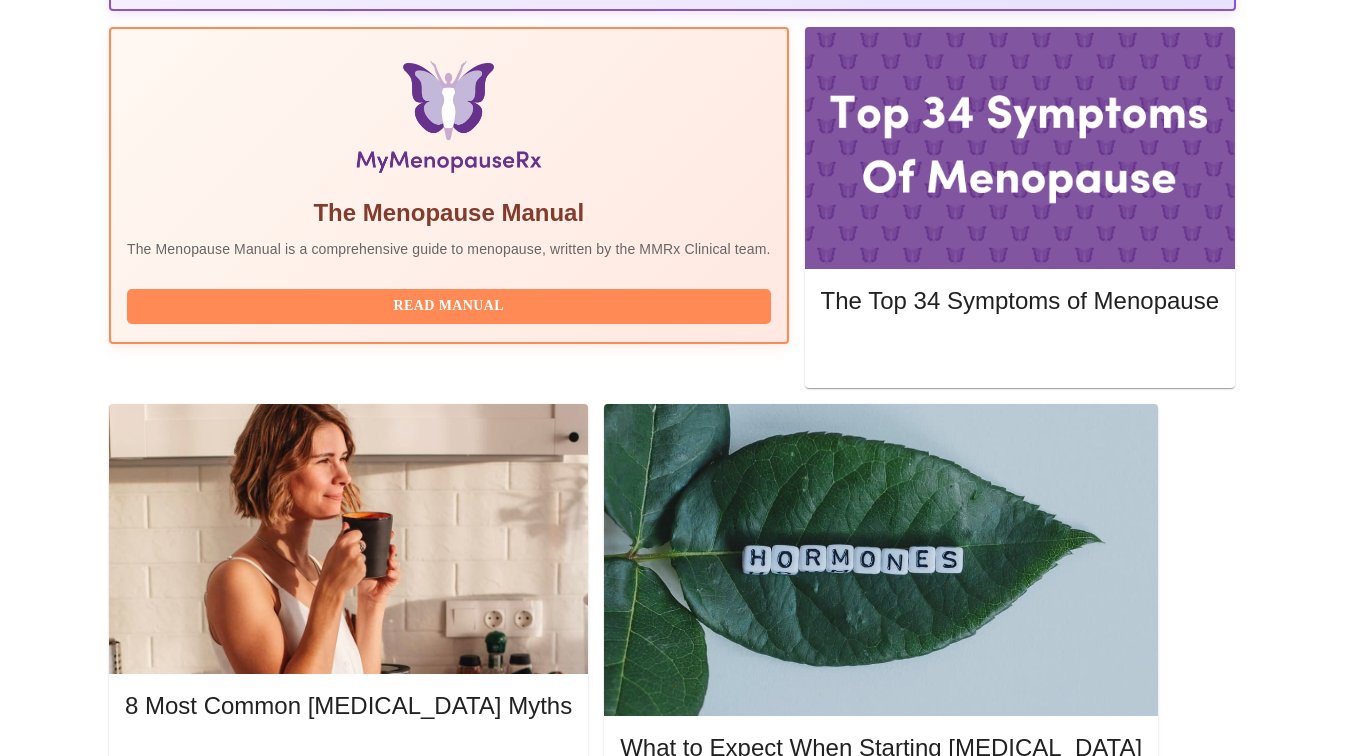 scroll, scrollTop: 642, scrollLeft: 0, axis: vertical 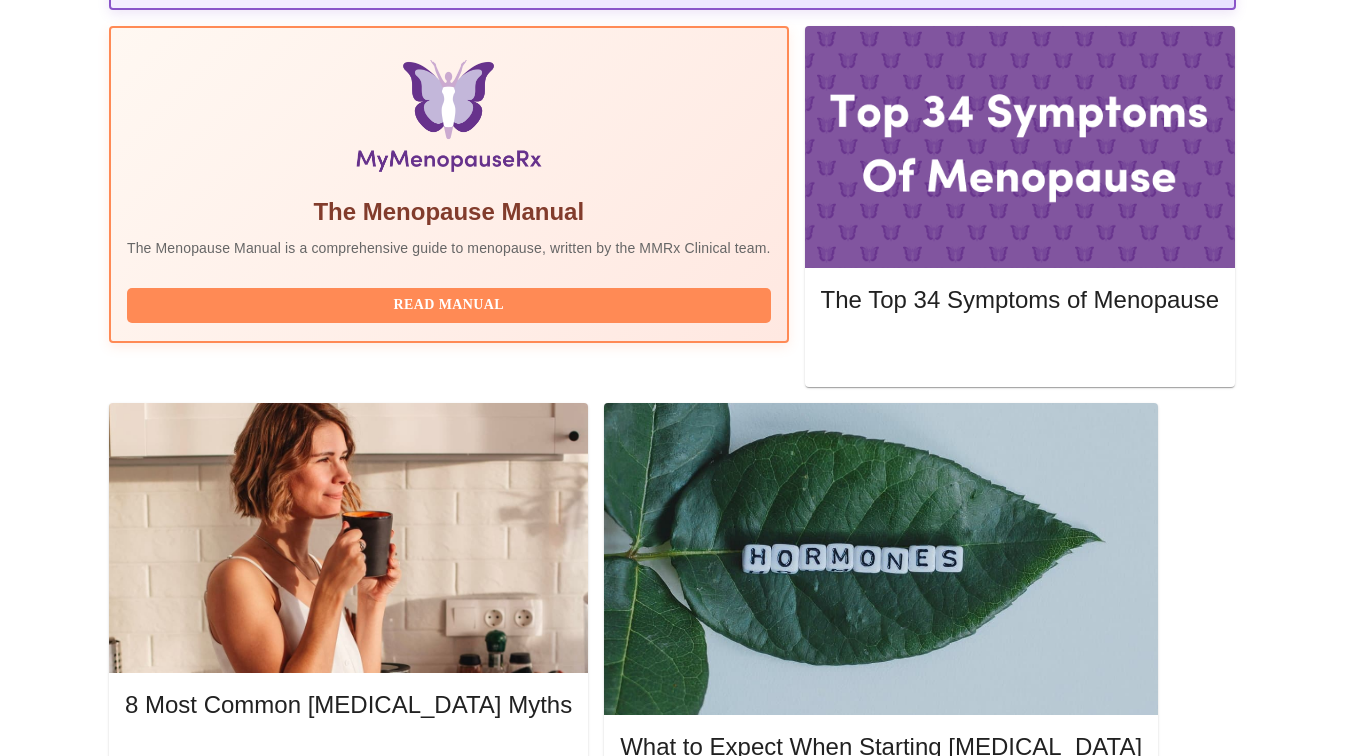 click 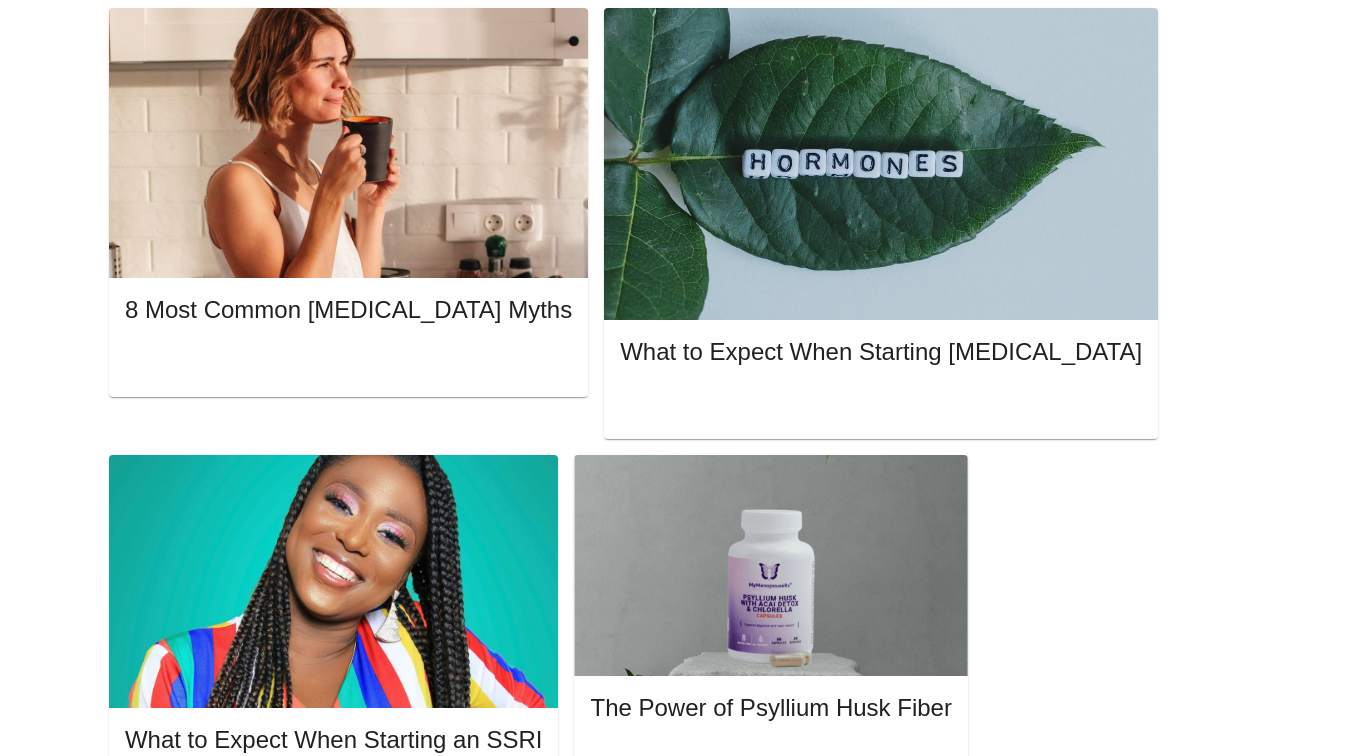 scroll, scrollTop: 1043, scrollLeft: 0, axis: vertical 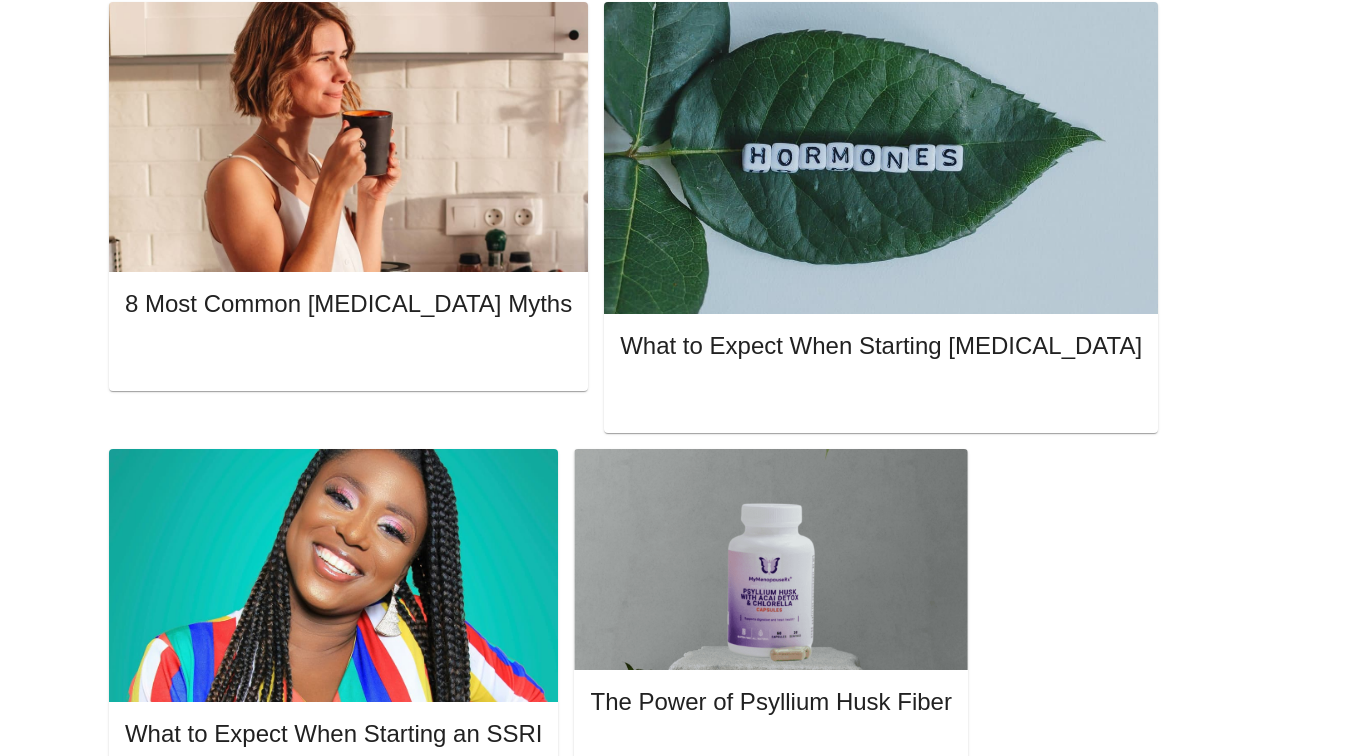 click on "Complete Pre-Assessment" at bounding box center [1100, 1557] 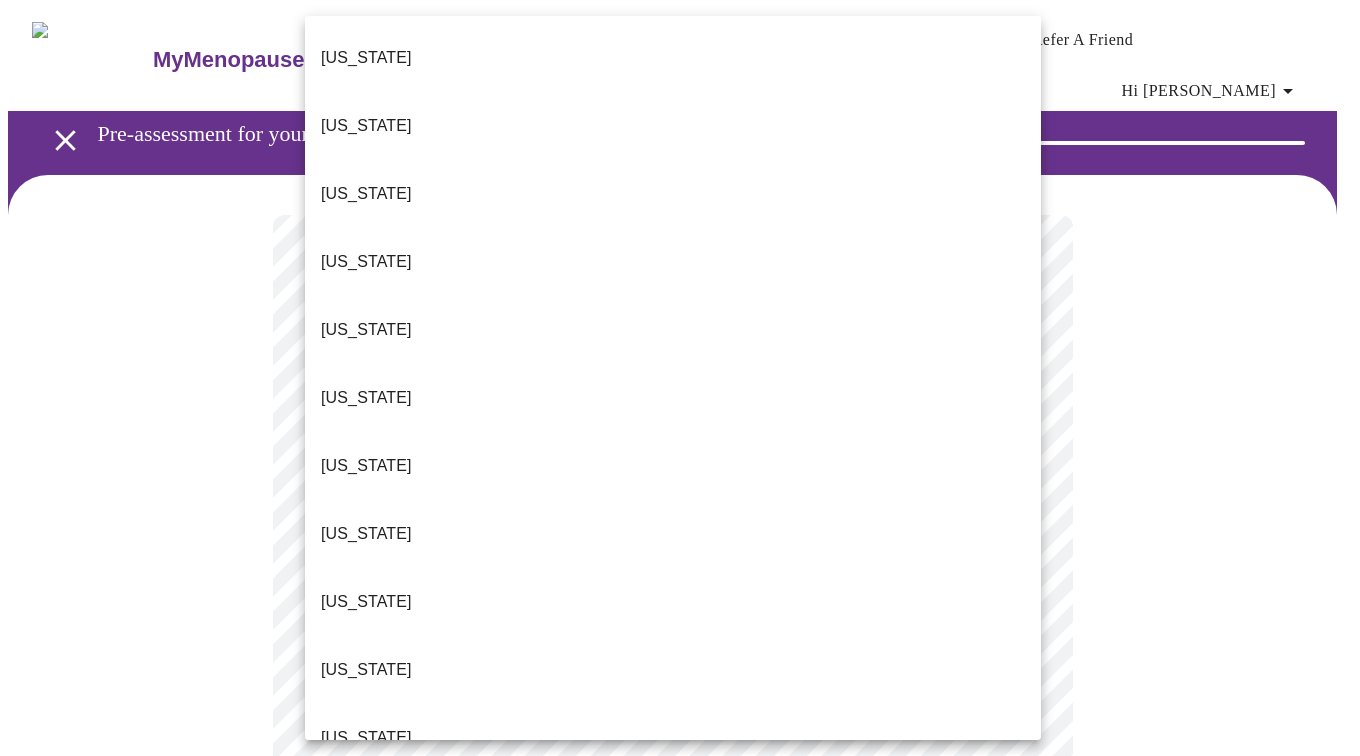 click on "MyMenopauseRx Appointments Messaging Labs Uploads Medications Community Refer a Friend Hi [PERSON_NAME] for your Message Visit: Medication 30-day Refill 1  /  12 Settings Billing Invoices Log out [US_STATE]
[US_STATE]
[US_STATE]
[US_STATE]
[US_STATE]
[US_STATE]
[US_STATE]
[US_STATE]
[US_STATE]
[US_STATE]
[US_STATE]
[US_STATE]
[US_STATE]
[US_STATE]
[US_STATE]
[US_STATE]
[US_STATE]
[US_STATE]
[US_STATE]
[US_STATE]
[US_STATE]
[US_STATE]
[US_STATE]
[US_STATE]
[US_STATE]
[US_STATE]
[US_STATE]
[US_STATE]
[GEOGRAPHIC_DATA]
[US_STATE]
[US_STATE]
[US_STATE]
[US_STATE]
[US_STATE]
[US_STATE]
[US_STATE]
[US_STATE]
[US_STATE]
[US_STATE]
[US_STATE]
[US_STATE]
[US_STATE]
[US_STATE]
[US_STATE]
[US_STATE][PERSON_NAME][US_STATE]
[US_STATE], [GEOGRAPHIC_DATA] ([US_STATE])
[US_STATE]
[US_STATE]
[US_STATE]" at bounding box center [680, 941] 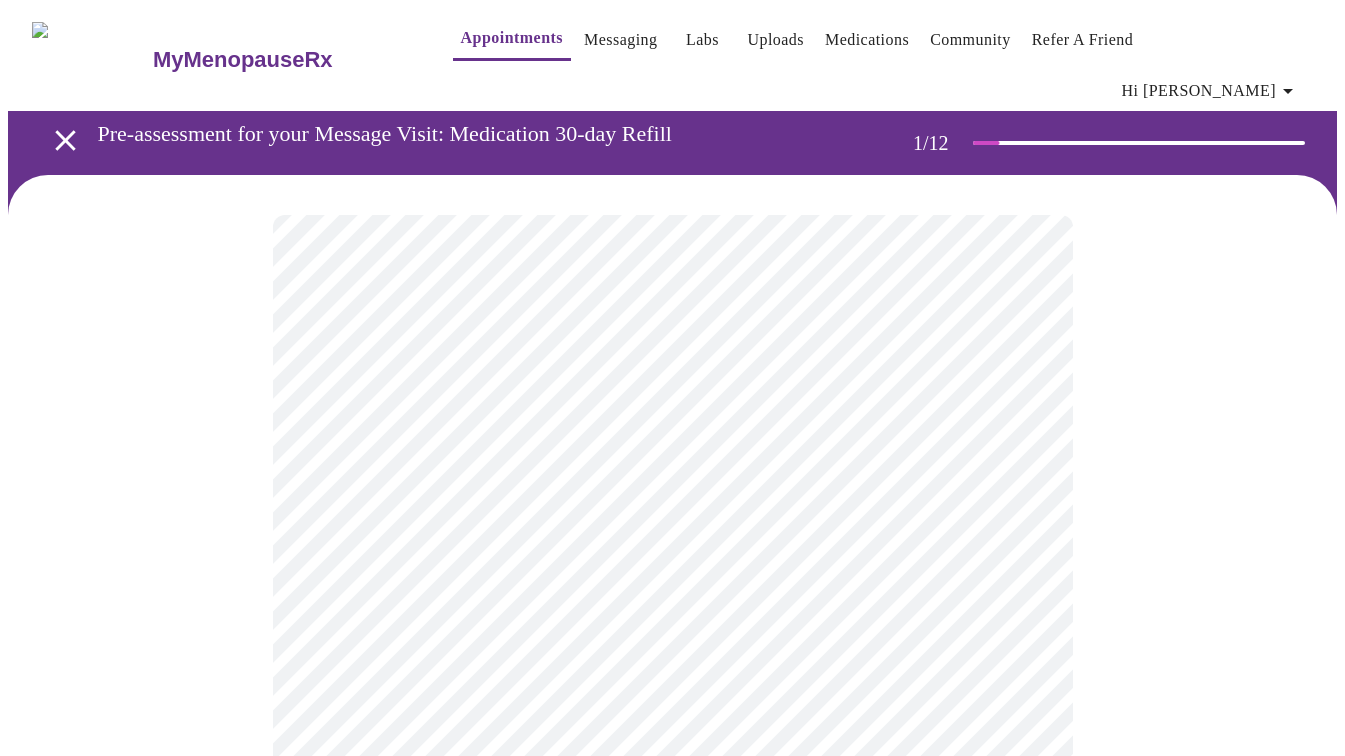 scroll, scrollTop: 331, scrollLeft: 0, axis: vertical 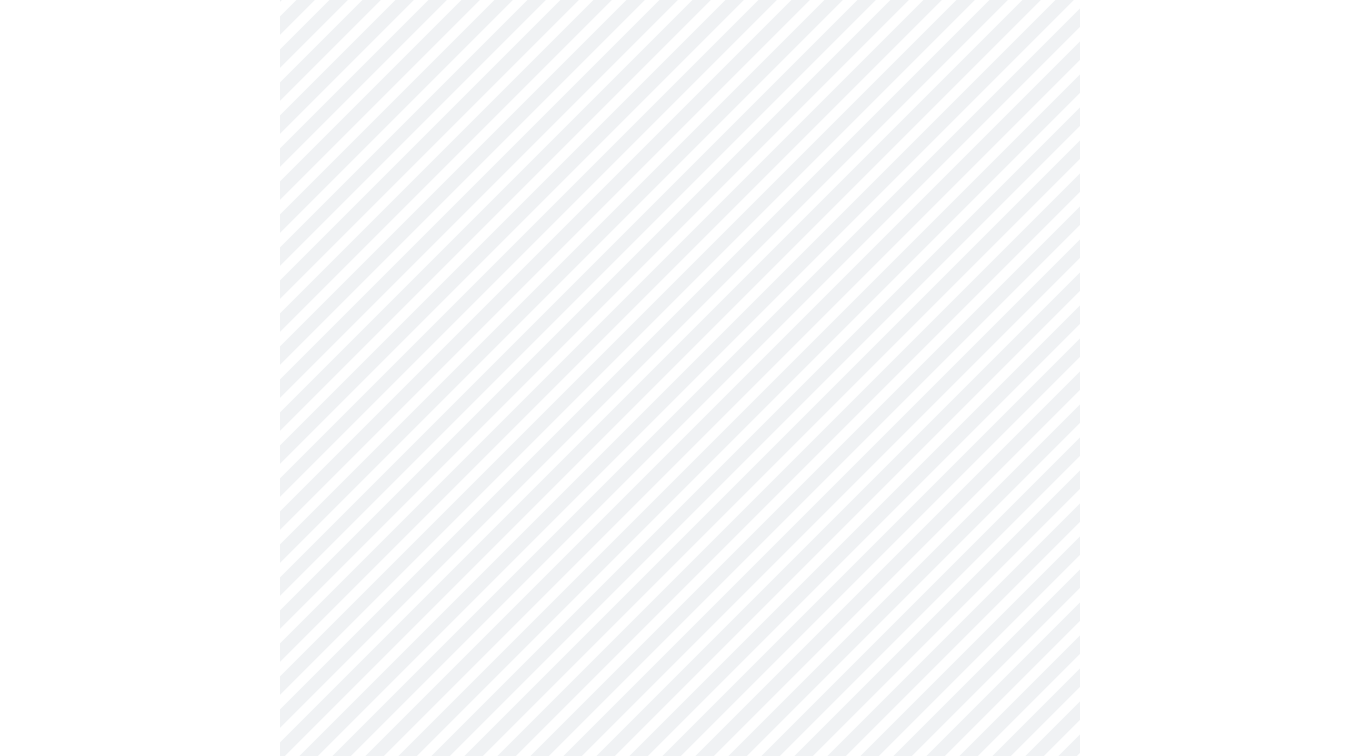 click on "MyMenopauseRx Appointments Messaging Labs Uploads Medications Community Refer a Friend Hi [PERSON_NAME] for your Message Visit: Medication 30-day Refill 1  /  12 Settings Billing Invoices Log out" at bounding box center [680, 604] 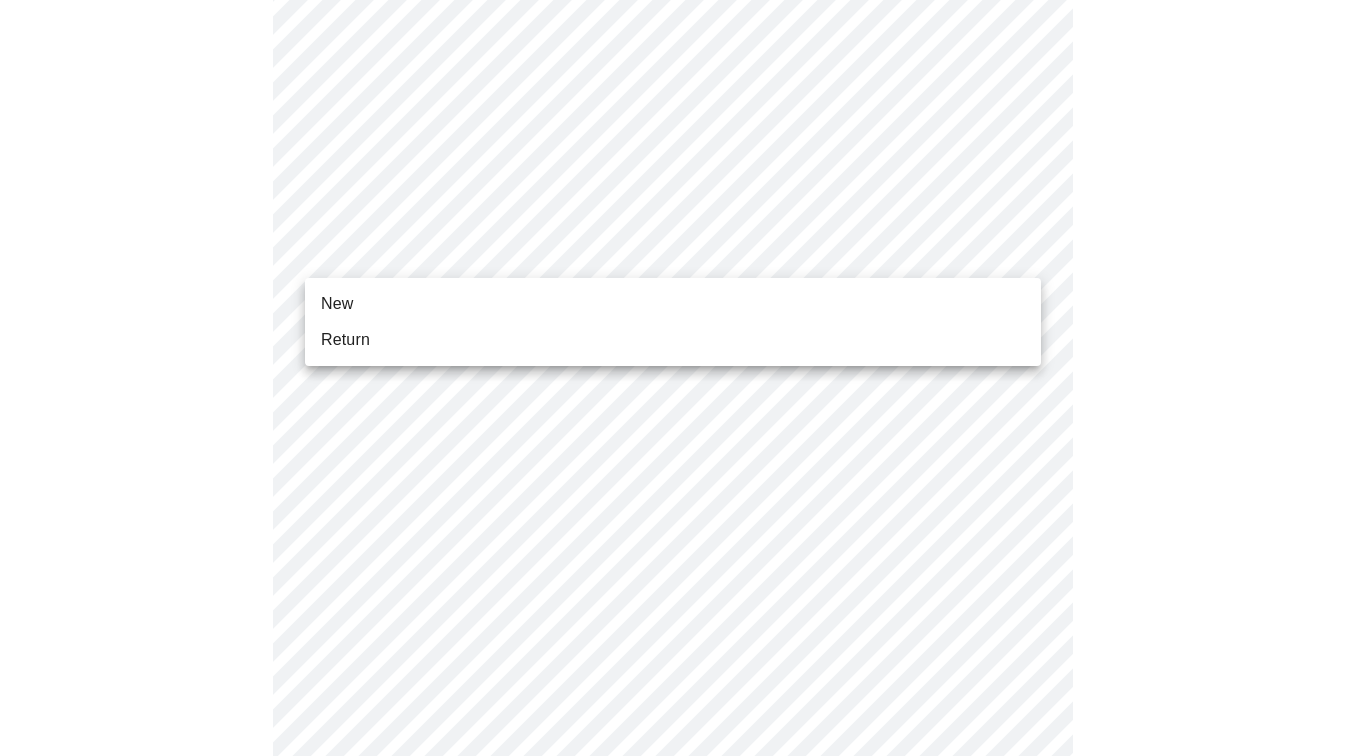 click on "Return" at bounding box center (345, 340) 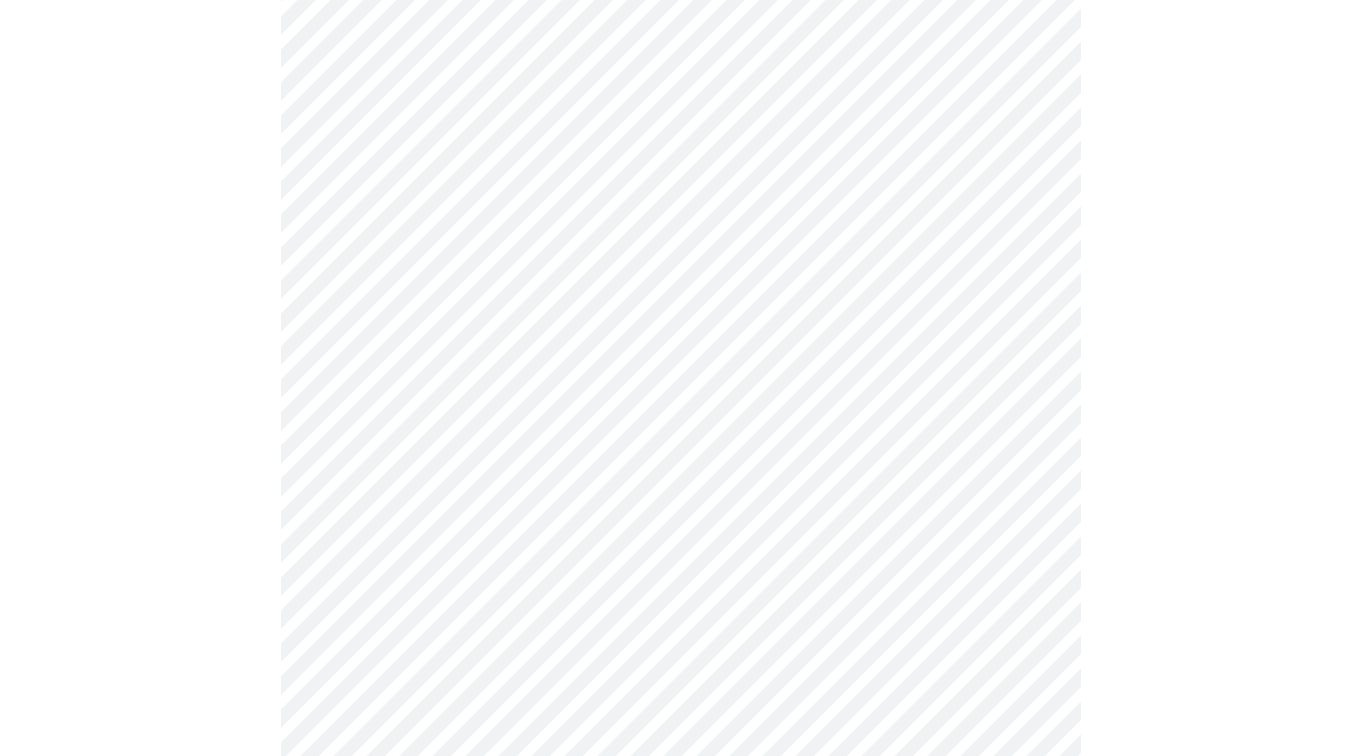scroll, scrollTop: 1043, scrollLeft: 0, axis: vertical 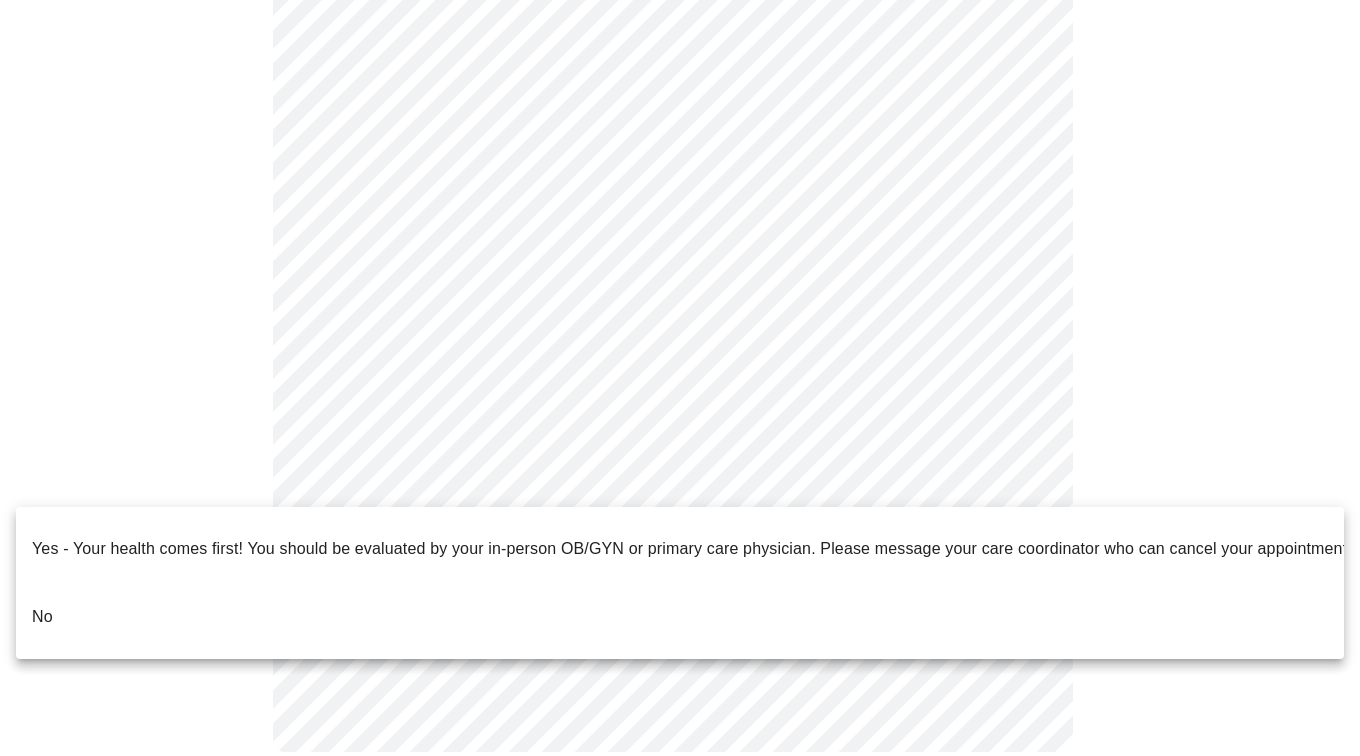 click on "MyMenopauseRx Appointments Messaging Labs Uploads Medications Community Refer a Friend Hi [PERSON_NAME] for your Message Visit: Medication 30-day Refill 1  /  12 Settings Billing Invoices Log out Yes - Your health comes first! You should be evaluated by your in-person OB/GYN or primary care physician.  Please message your care coordinator who can cancel your appointment.
No" at bounding box center [680, -122] 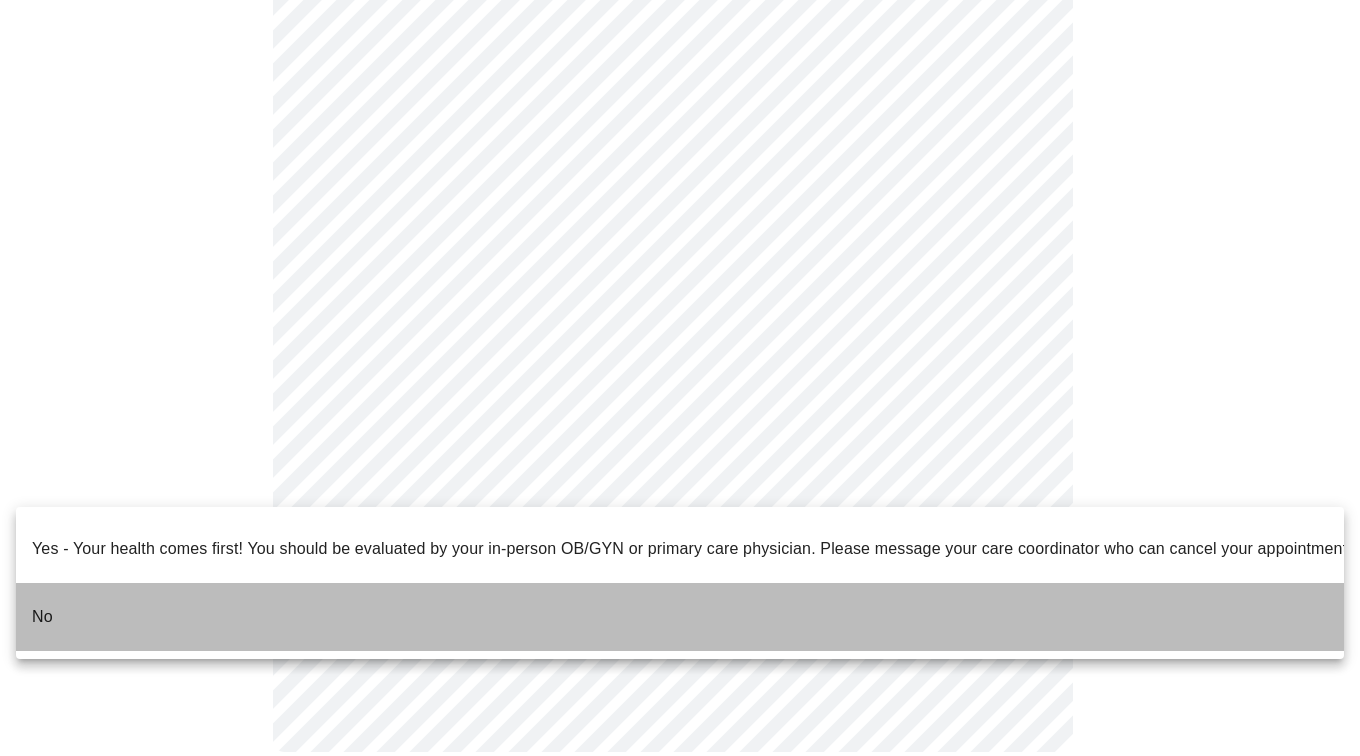 click on "No" at bounding box center (42, 617) 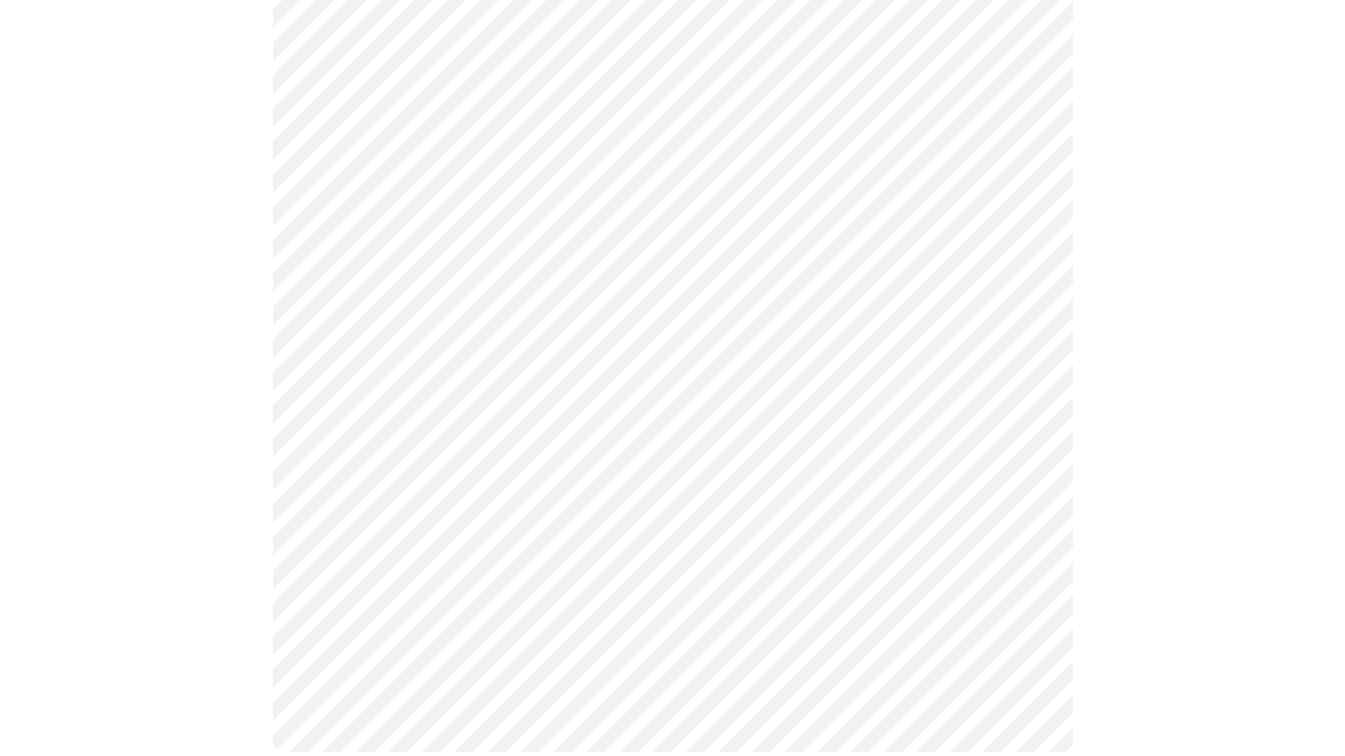 scroll, scrollTop: 0, scrollLeft: 0, axis: both 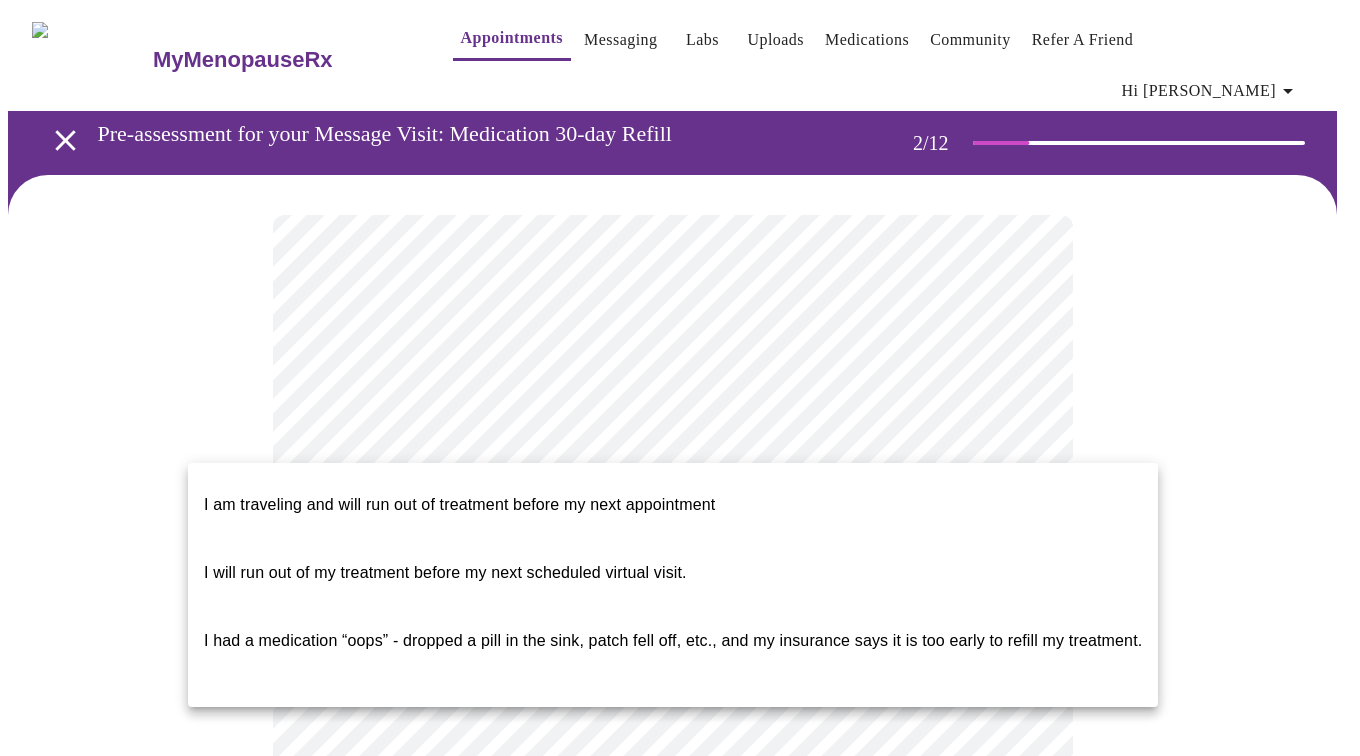 click on "MyMenopauseRx Appointments Messaging Labs Uploads Medications Community Refer a Friend Hi [PERSON_NAME] for your Message Visit: Medication 30-day Refill 2  /  12 Settings Billing Invoices Log out I am traveling and will run out of treatment before my next appointment
I will run out of my treatment before my next scheduled virtual visit.
I had a medication “oops” - dropped a pill in the sink, patch fell off, etc., and my insurance says it is too early to refill my treatment." at bounding box center (680, 832) 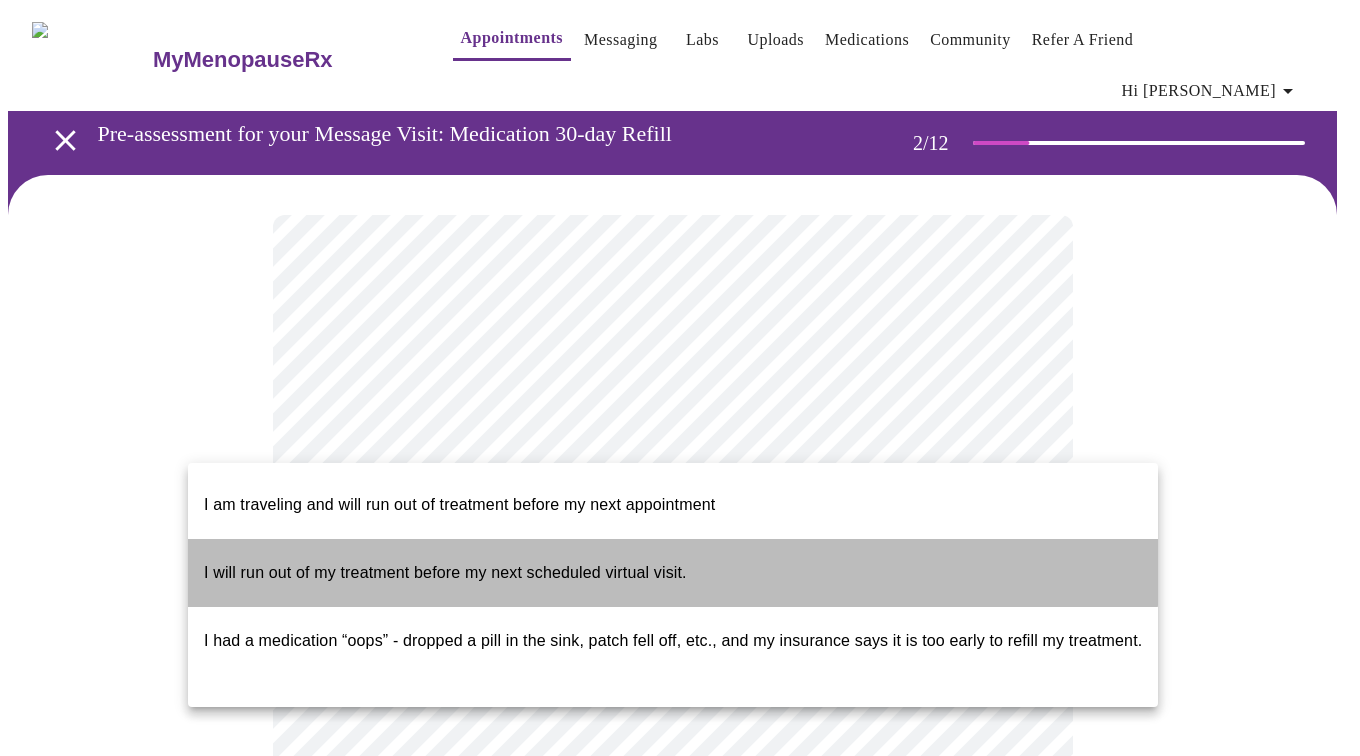 click on "I will run out of my treatment before my next scheduled virtual visit." at bounding box center [445, 572] 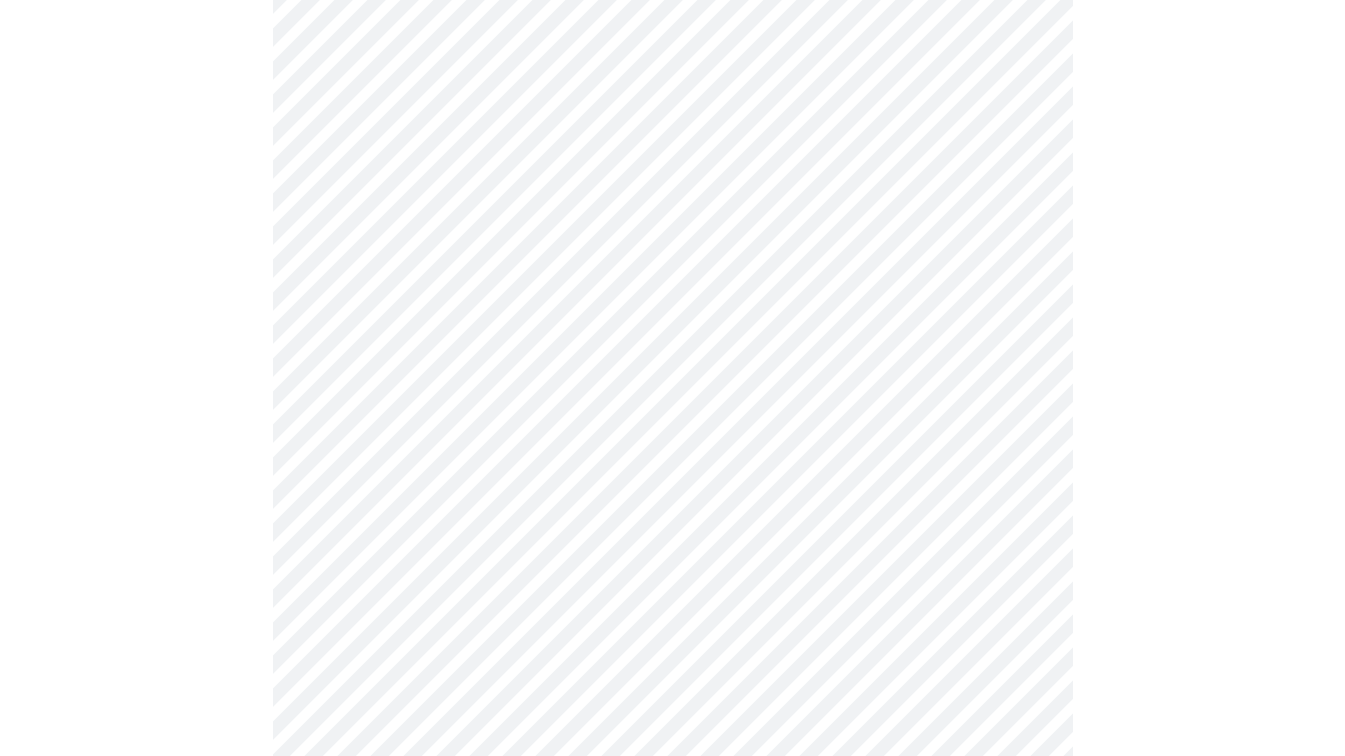 scroll, scrollTop: 322, scrollLeft: 0, axis: vertical 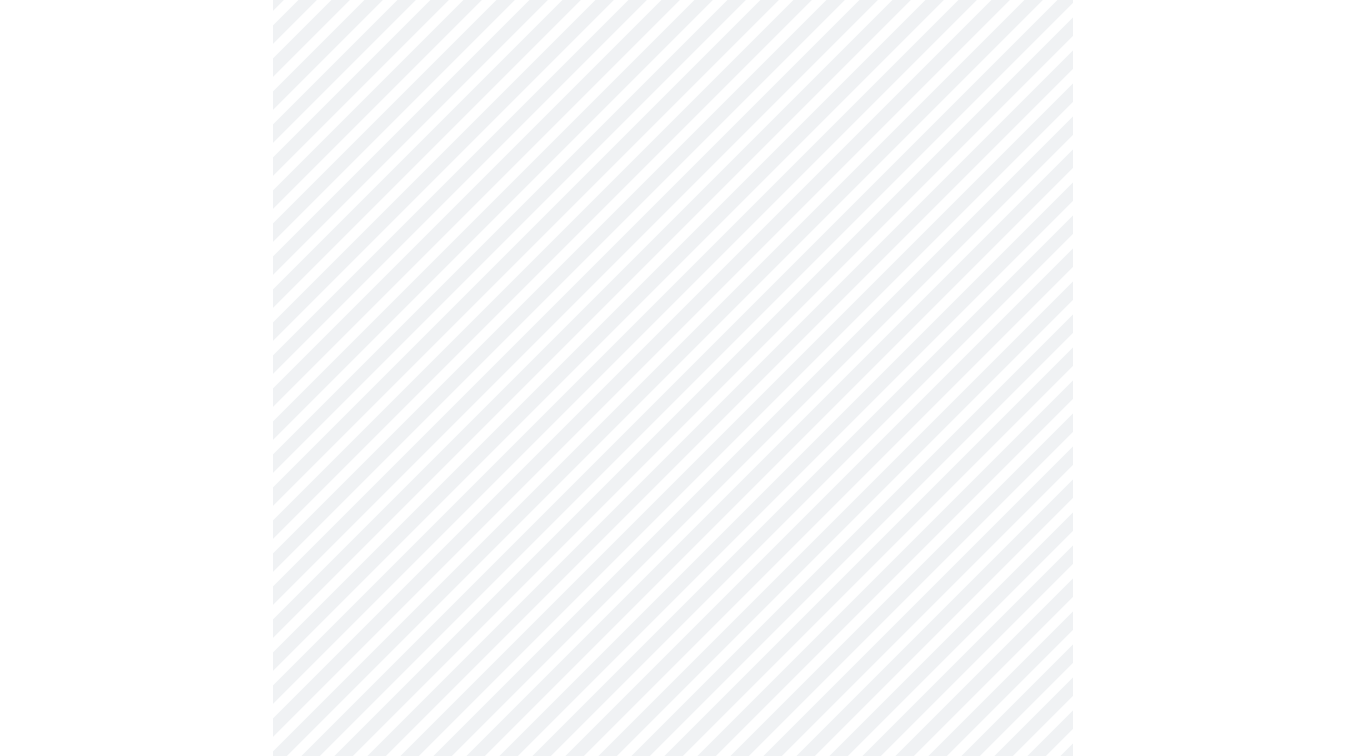 click at bounding box center [672, 522] 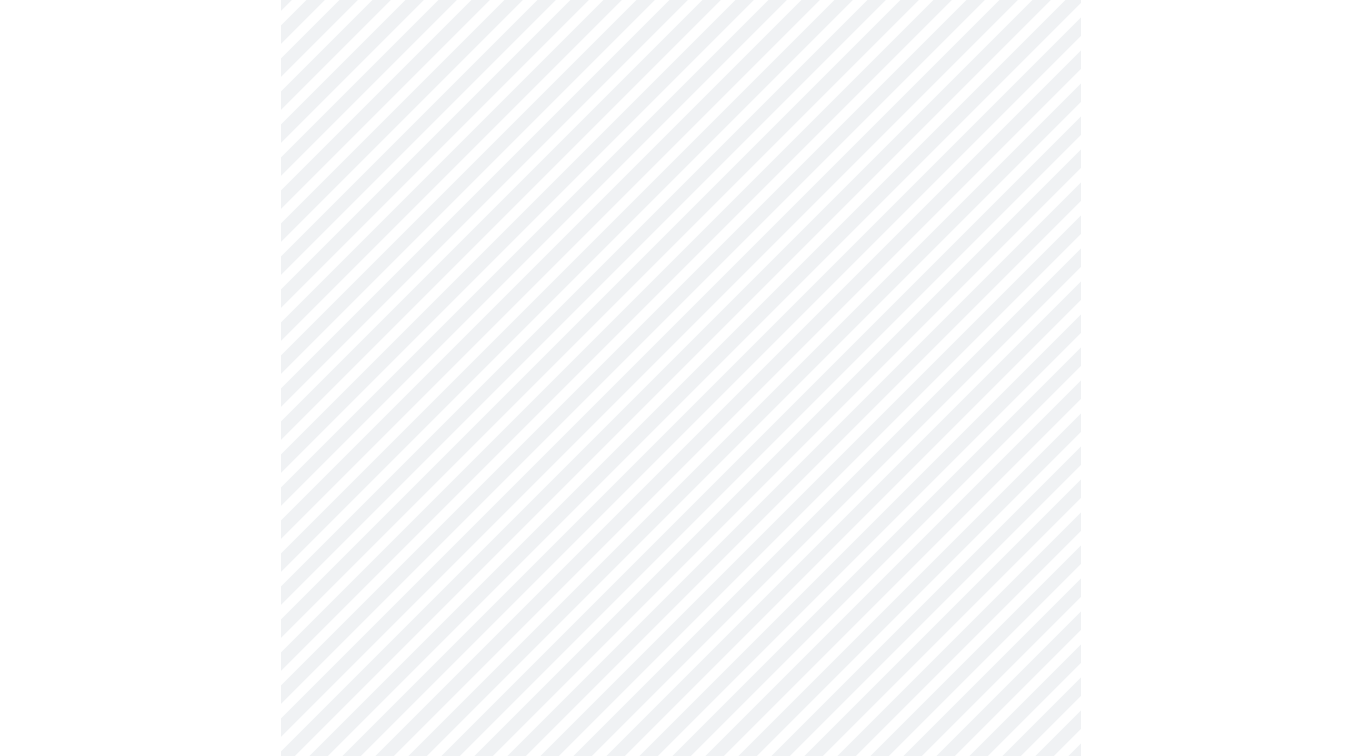 scroll, scrollTop: 722, scrollLeft: 0, axis: vertical 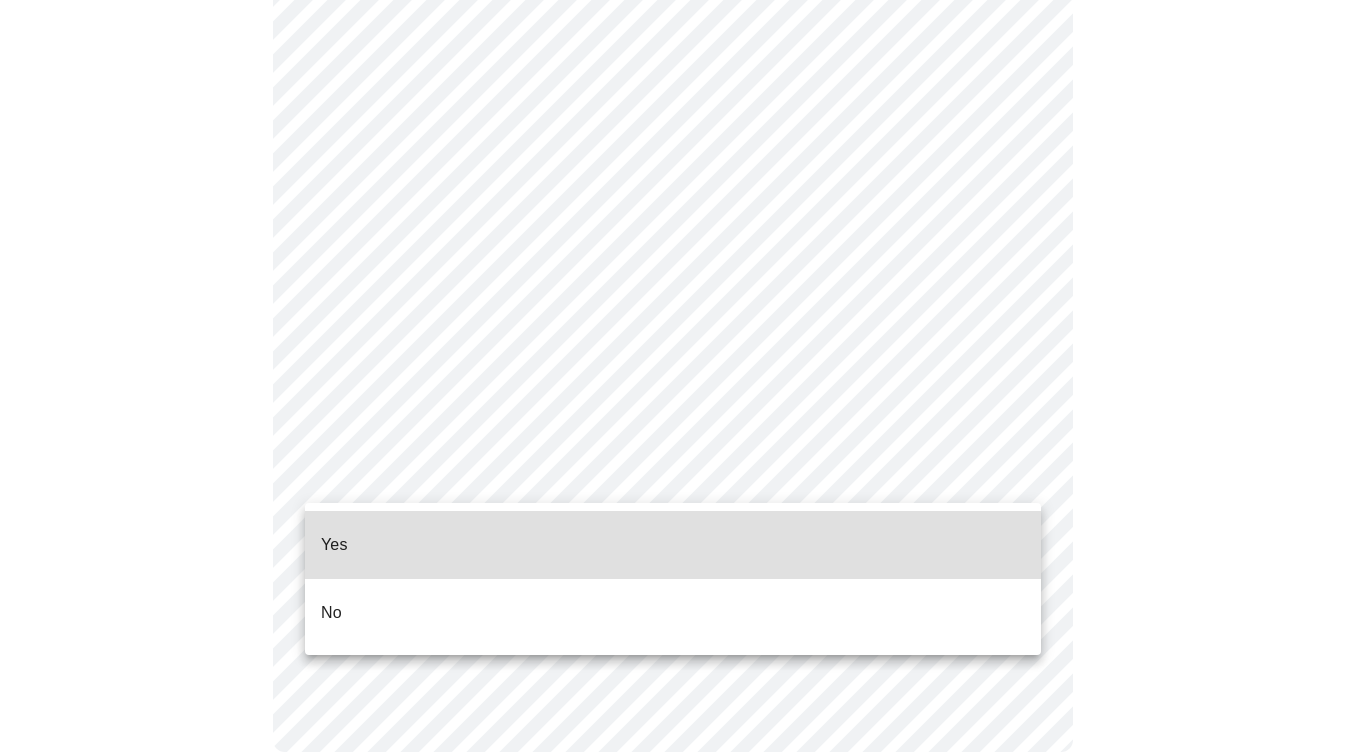 click on "MyMenopauseRx Appointments Messaging Labs Uploads Medications Community Refer a Friend Hi [PERSON_NAME] for your Message Visit: Medication 30-day Refill 2  /  12 Settings Billing Invoices Log out Yes
No" at bounding box center (680, 39) 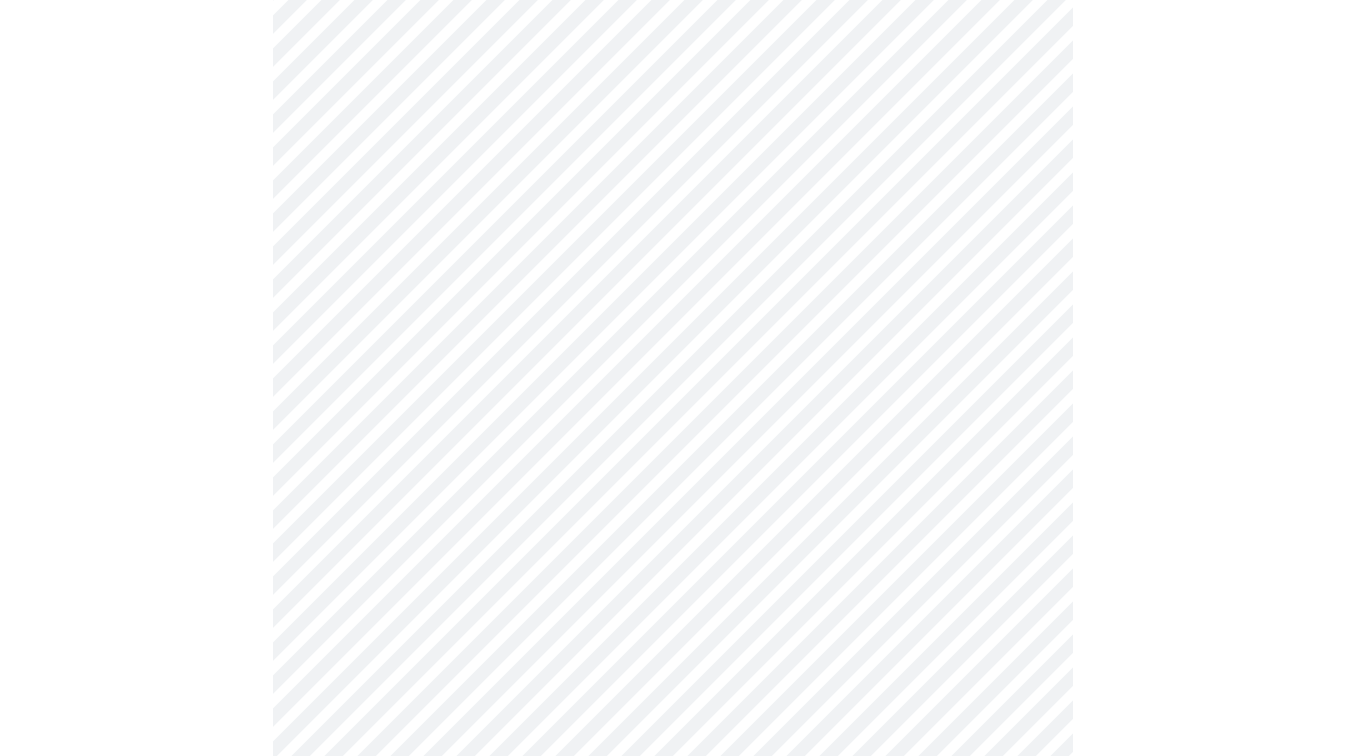 scroll, scrollTop: 24, scrollLeft: 0, axis: vertical 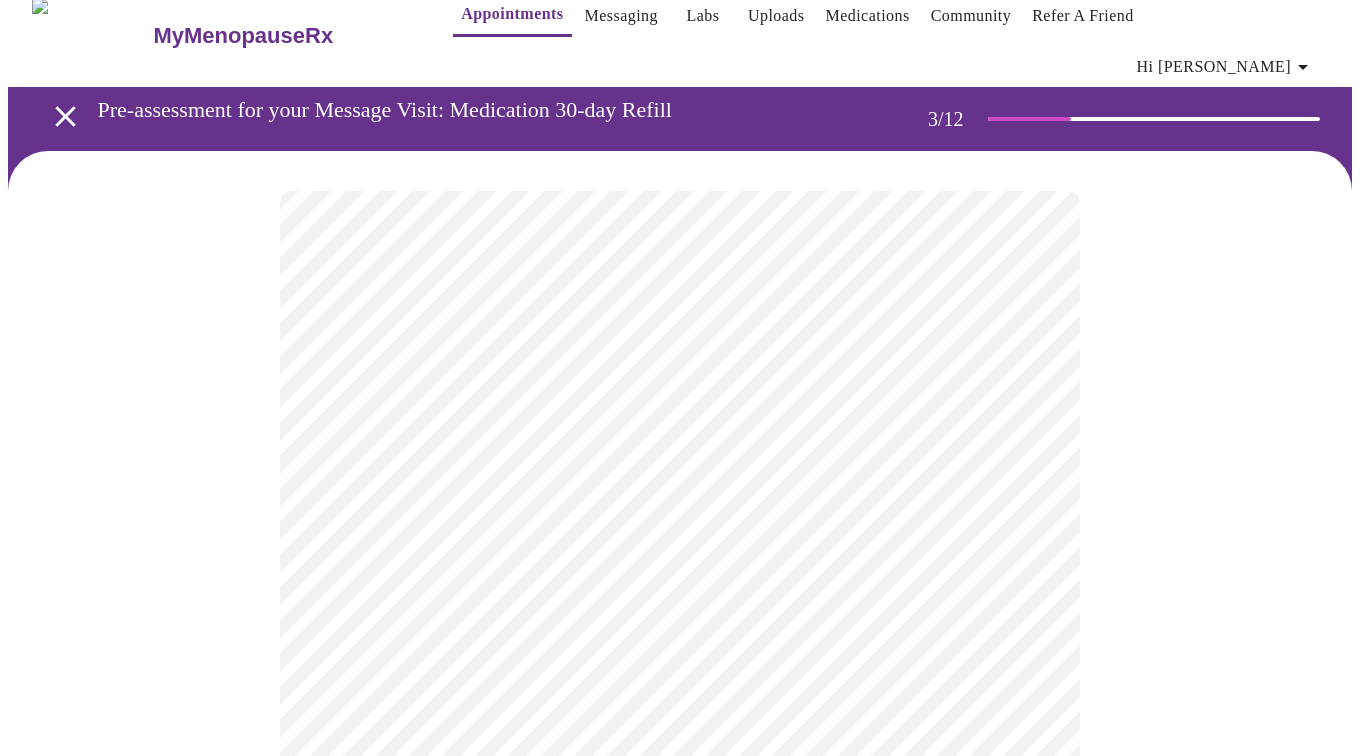 click on "MyMenopauseRx Appointments Messaging Labs Uploads Medications Community Refer a Friend Hi [PERSON_NAME] for your Message Visit: Medication 30-day Refill 3  /  12 Settings Billing Invoices Log out" at bounding box center [680, 1349] 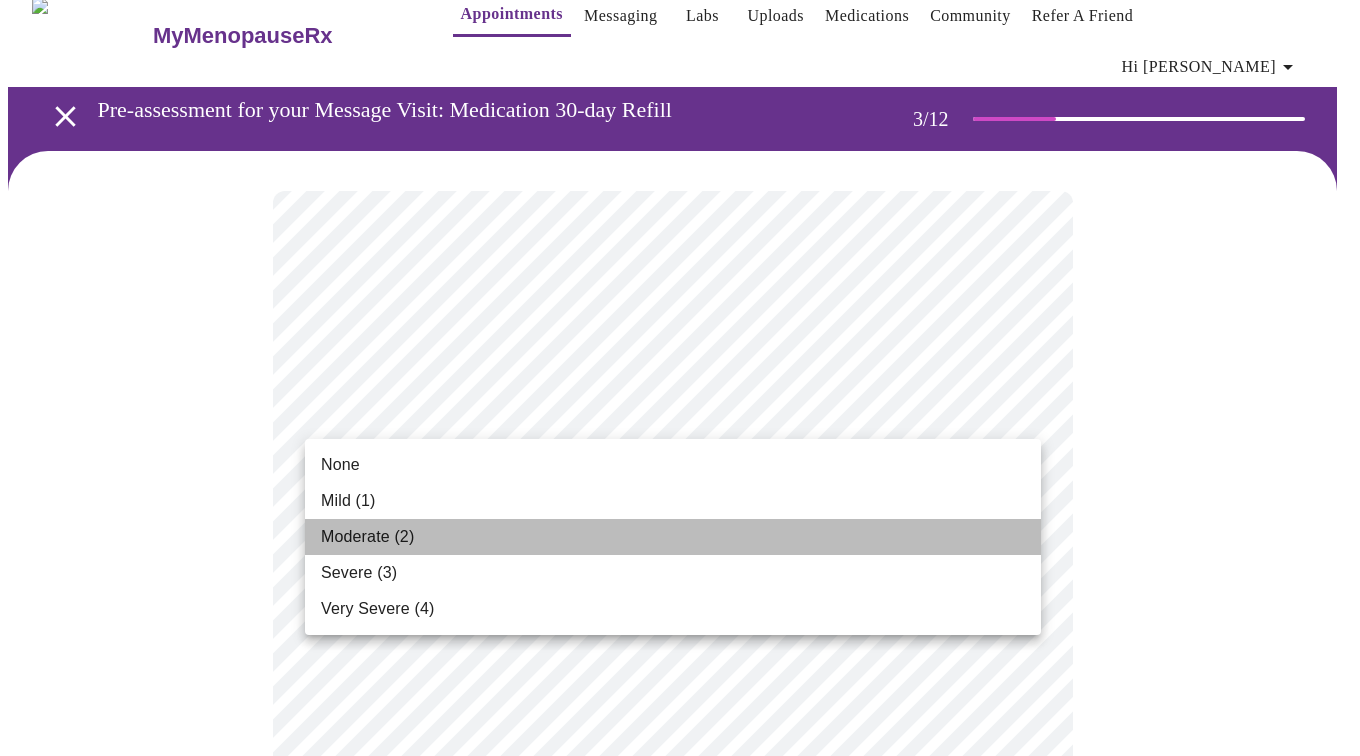 click on "Moderate (2)" at bounding box center (367, 537) 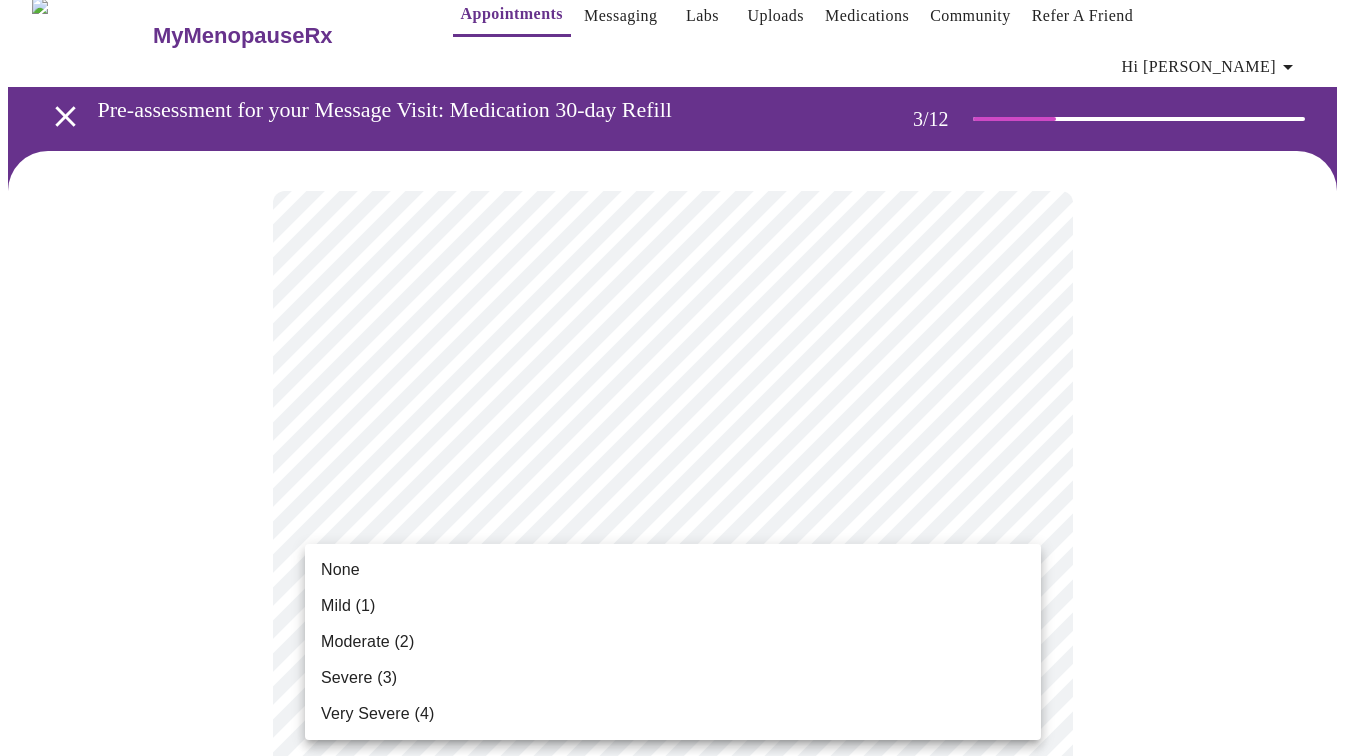 click on "MyMenopauseRx Appointments Messaging Labs Uploads Medications Community Refer a Friend Hi [PERSON_NAME] for your Message Visit: Medication 30-day Refill 3  /  12 Settings Billing Invoices Log out None Mild (1) Moderate (2) Severe (3) Very Severe (4)" at bounding box center (680, 1314) 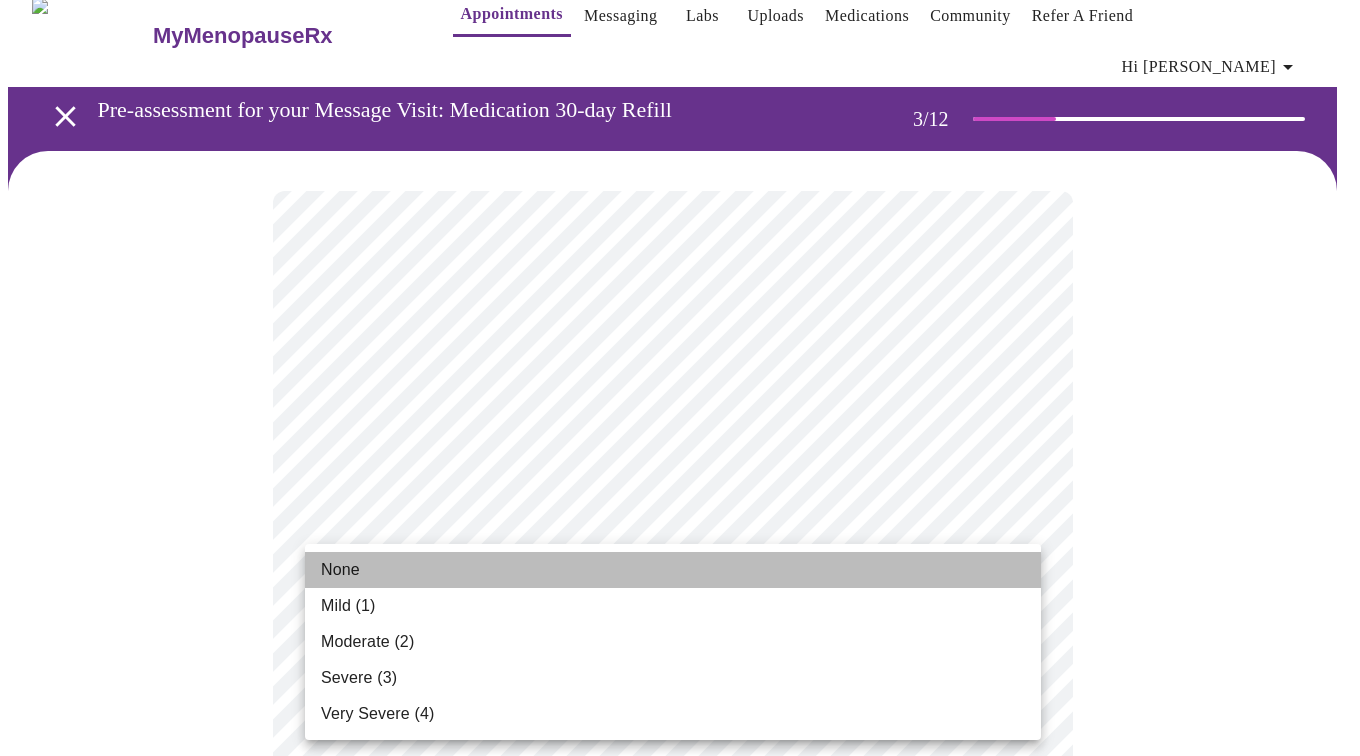 click on "None" at bounding box center (340, 570) 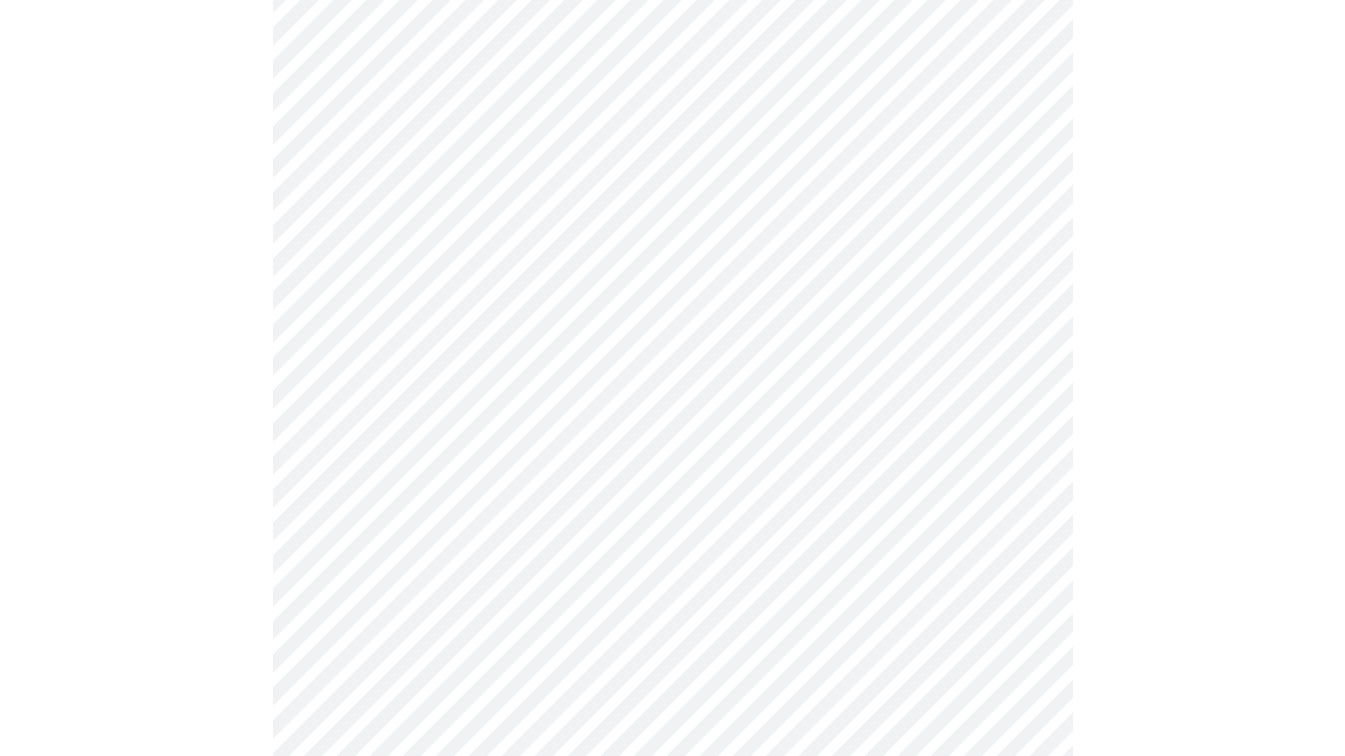 scroll, scrollTop: 493, scrollLeft: 0, axis: vertical 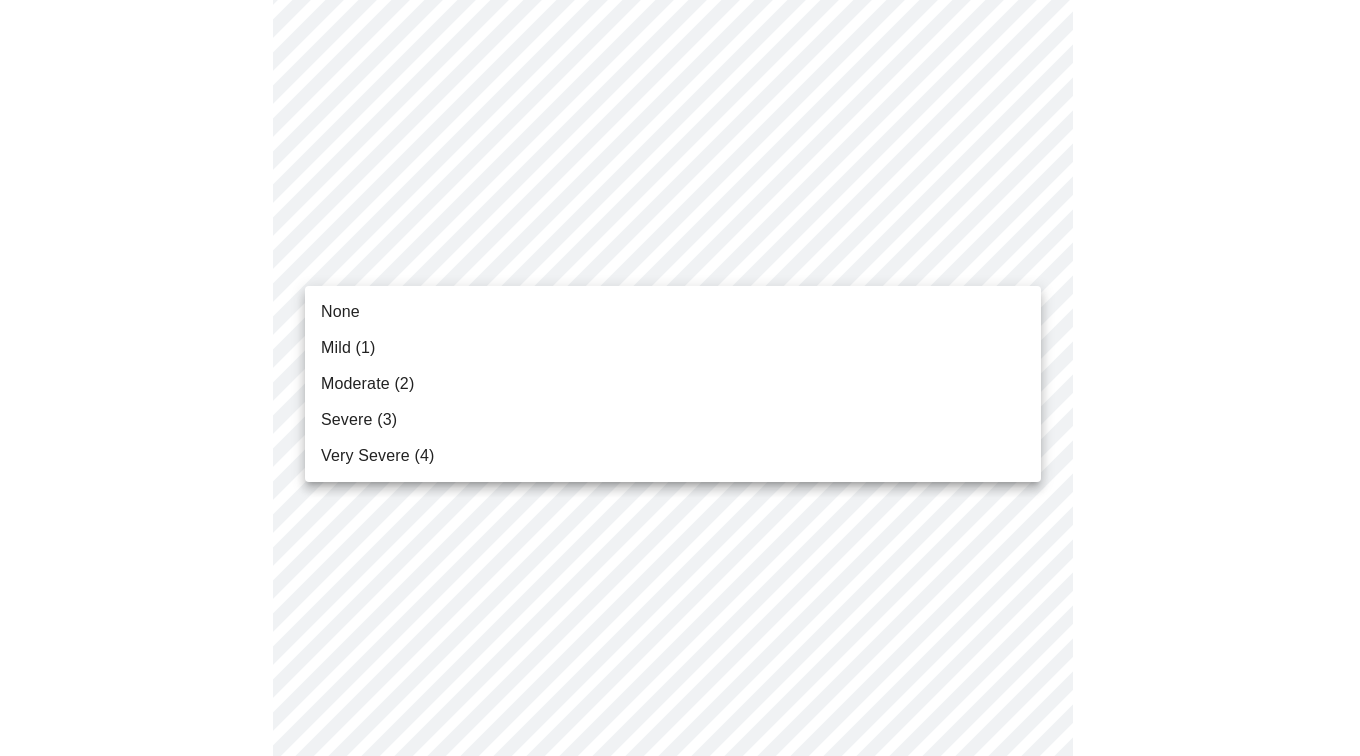 click on "MyMenopauseRx Appointments Messaging Labs Uploads Medications Community Refer a Friend Hi [PERSON_NAME] for your Message Visit: Medication 30-day Refill 3  /  12 Settings Billing Invoices Log out None Mild (1) Moderate (2) Severe (3) Very Severe (4)" at bounding box center (680, 831) 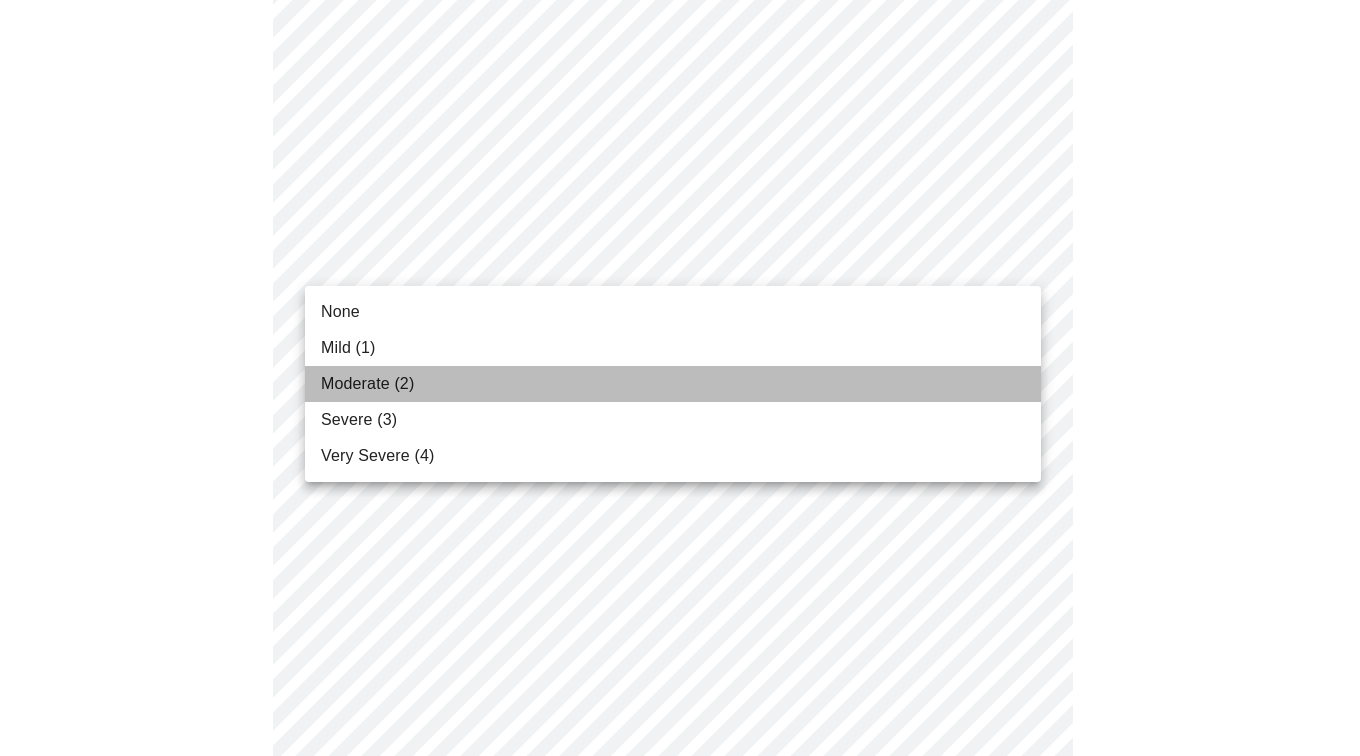 click on "Moderate (2)" at bounding box center (367, 384) 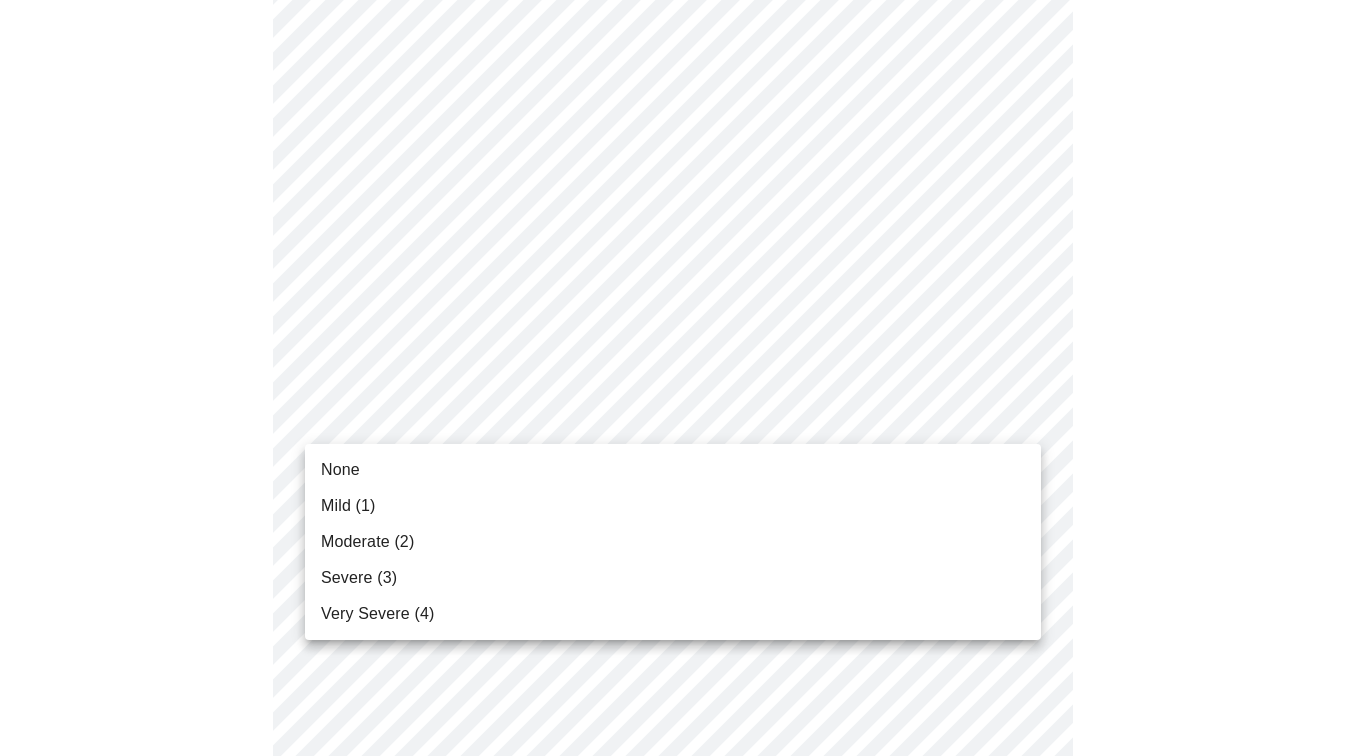 click on "MyMenopauseRx Appointments Messaging Labs Uploads Medications Community Refer a Friend Hi [PERSON_NAME] for your Message Visit: Medication 30-day Refill 3  /  12 Settings Billing Invoices Log out None Mild (1) Moderate (2) Severe (3) Very Severe (4)" at bounding box center [680, 817] 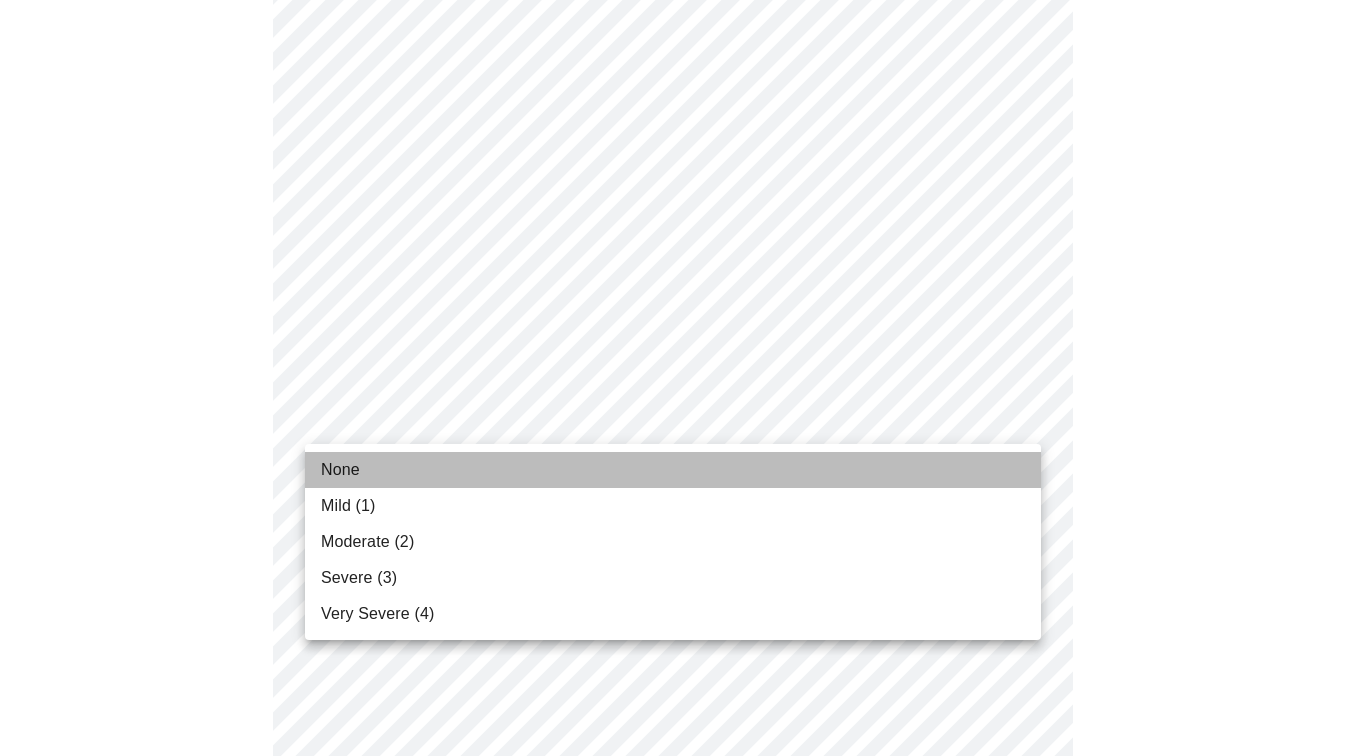 click on "None" at bounding box center [340, 470] 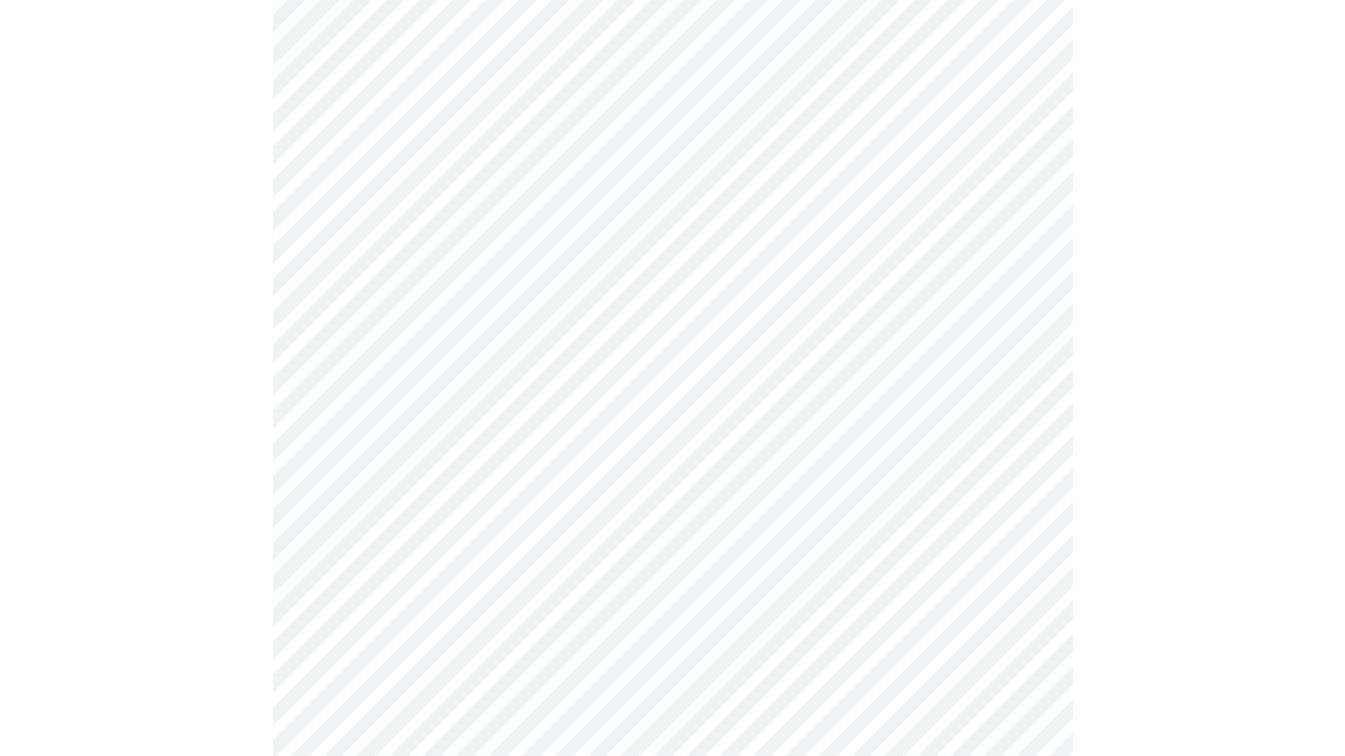 scroll, scrollTop: 897, scrollLeft: 0, axis: vertical 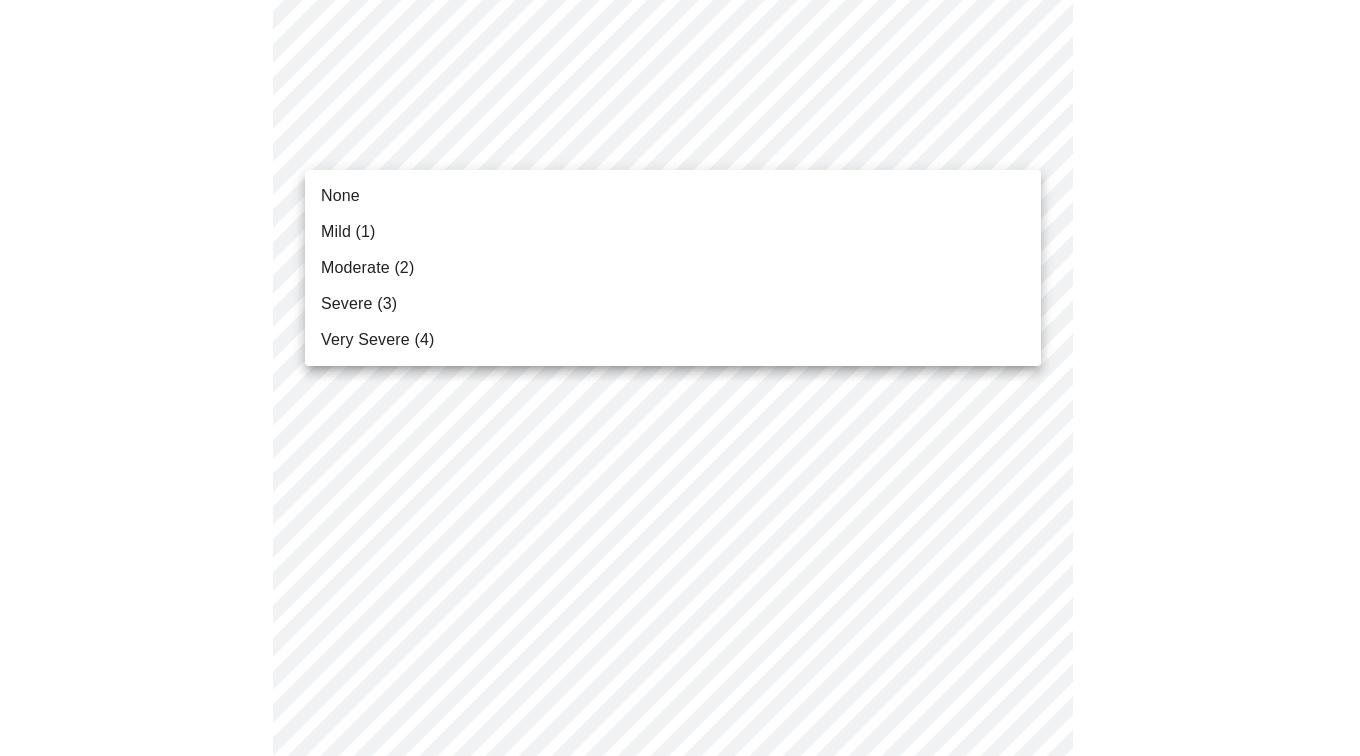 click on "MyMenopauseRx Appointments Messaging Labs Uploads Medications Community Refer a Friend Hi [PERSON_NAME] for your Message Visit: Medication 30-day Refill 3  /  12 Settings Billing Invoices Log out None Mild (1) Moderate (2) Severe (3) Very Severe (4)" at bounding box center [680, 399] 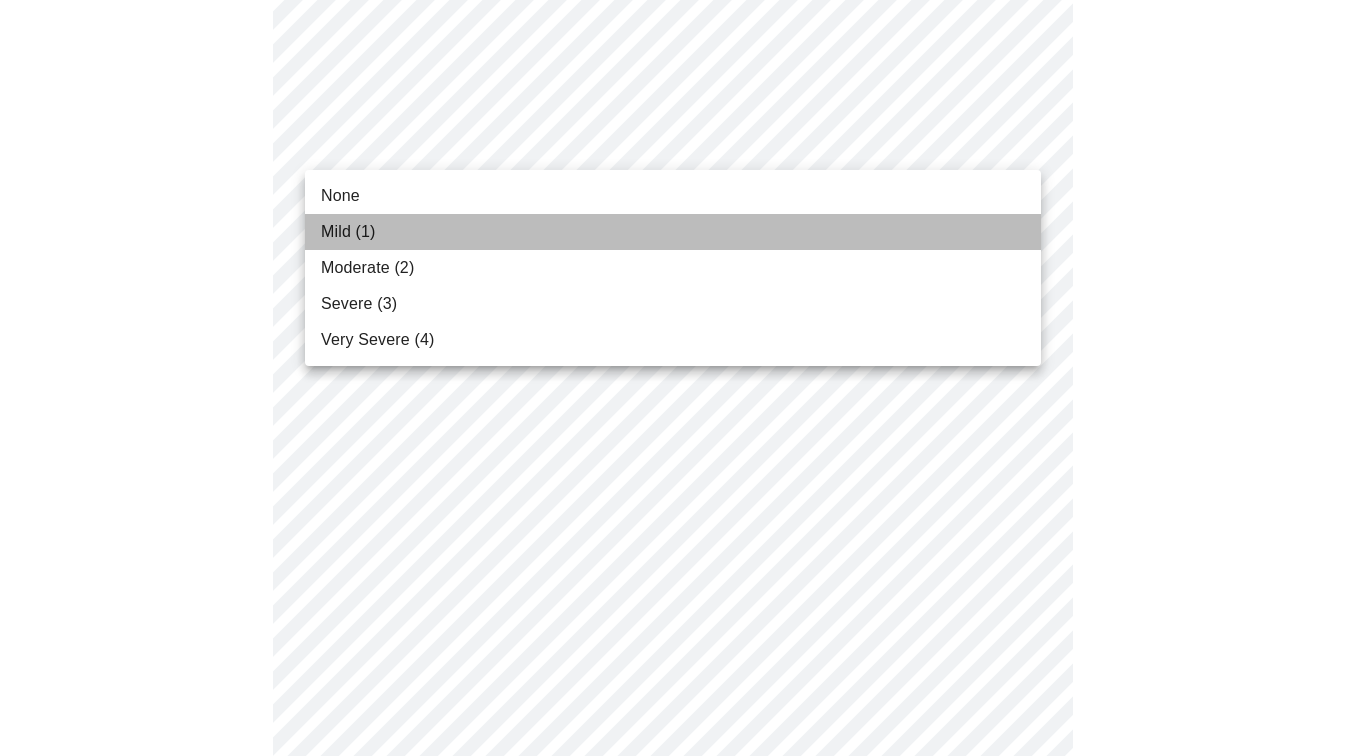 click on "Mild (1)" at bounding box center (673, 232) 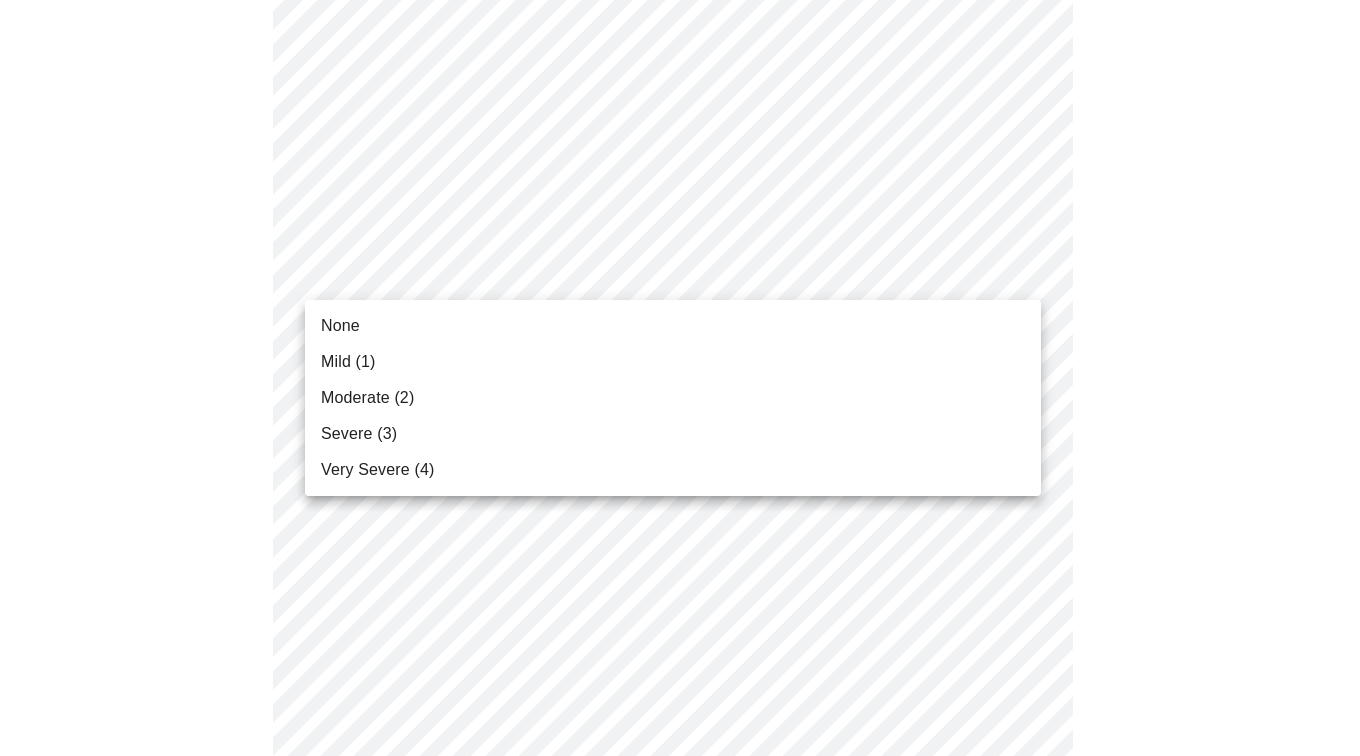 click on "MyMenopauseRx Appointments Messaging Labs Uploads Medications Community Refer a Friend Hi [PERSON_NAME] for your Message Visit: Medication 30-day Refill 3  /  12 Settings Billing Invoices Log out None Mild (1) Moderate (2) Severe (3) Very Severe (4)" at bounding box center (680, 385) 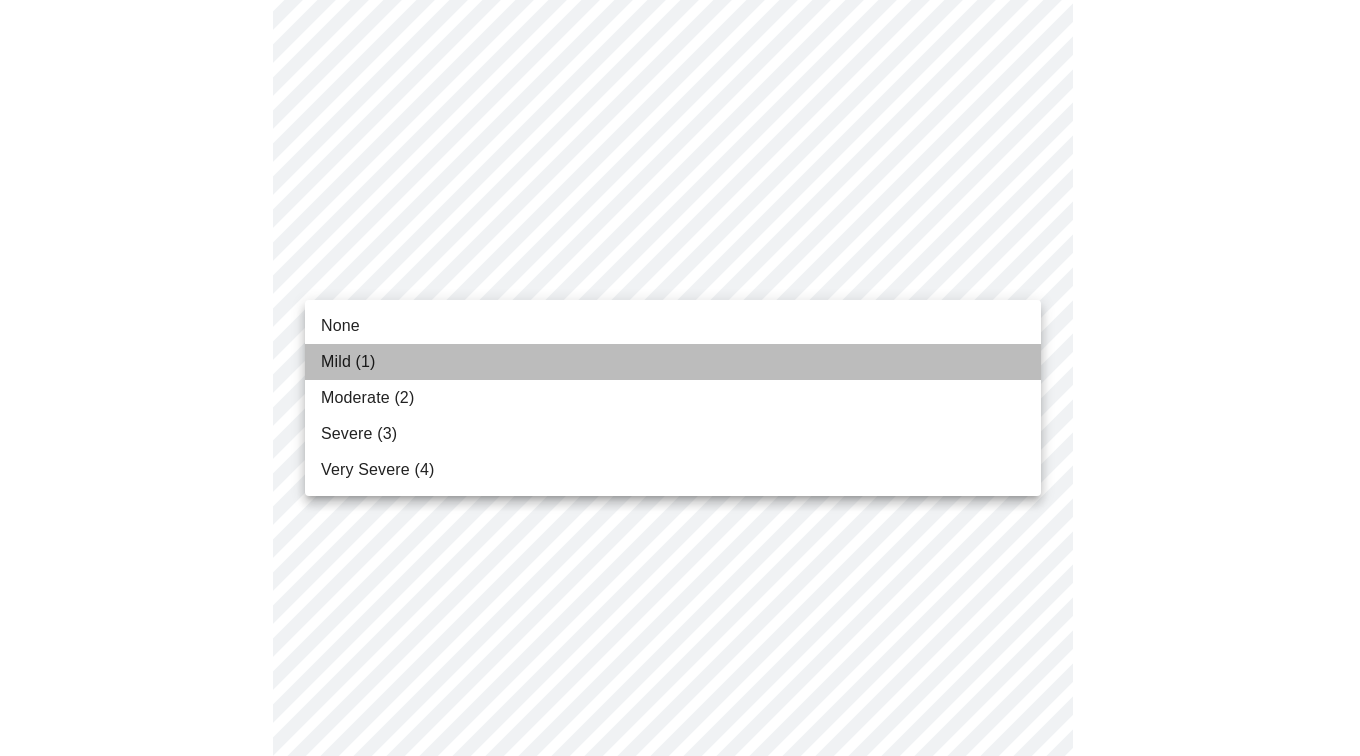 click on "Mild (1)" at bounding box center [348, 362] 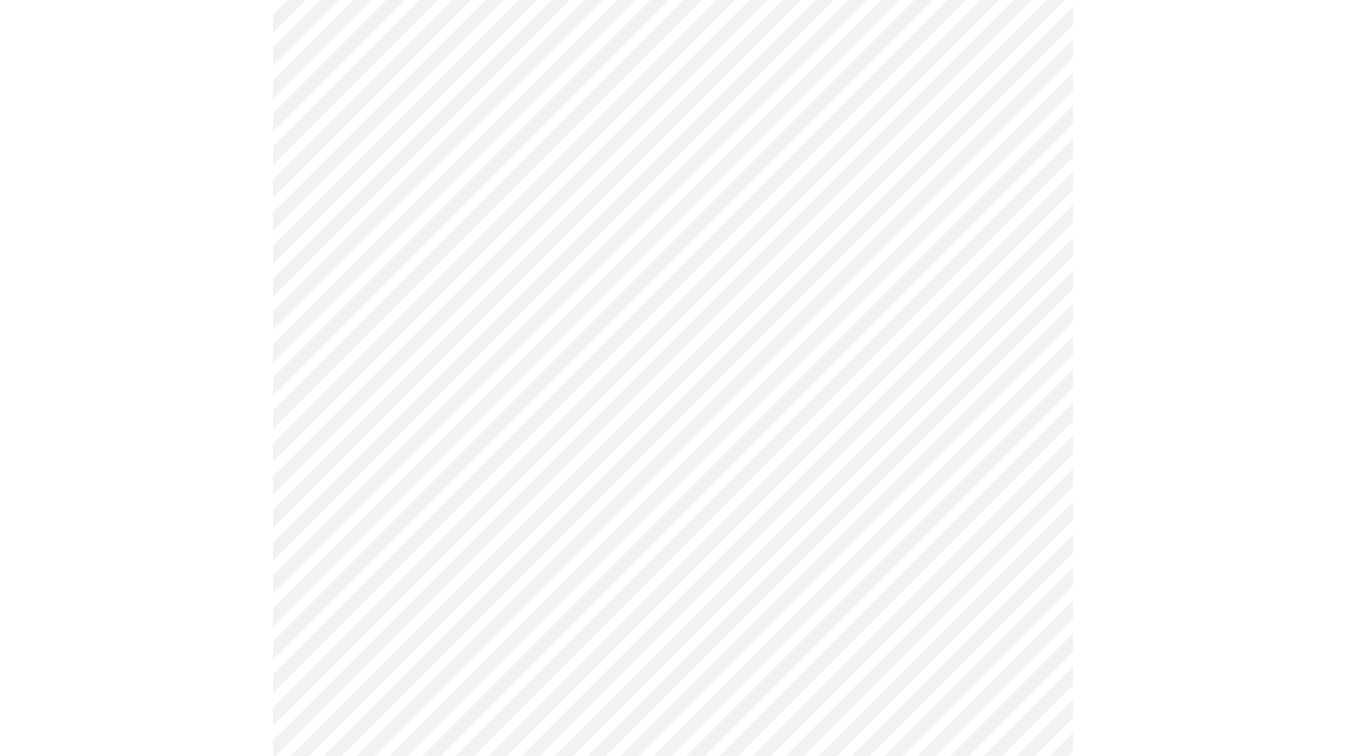 scroll, scrollTop: 1191, scrollLeft: 0, axis: vertical 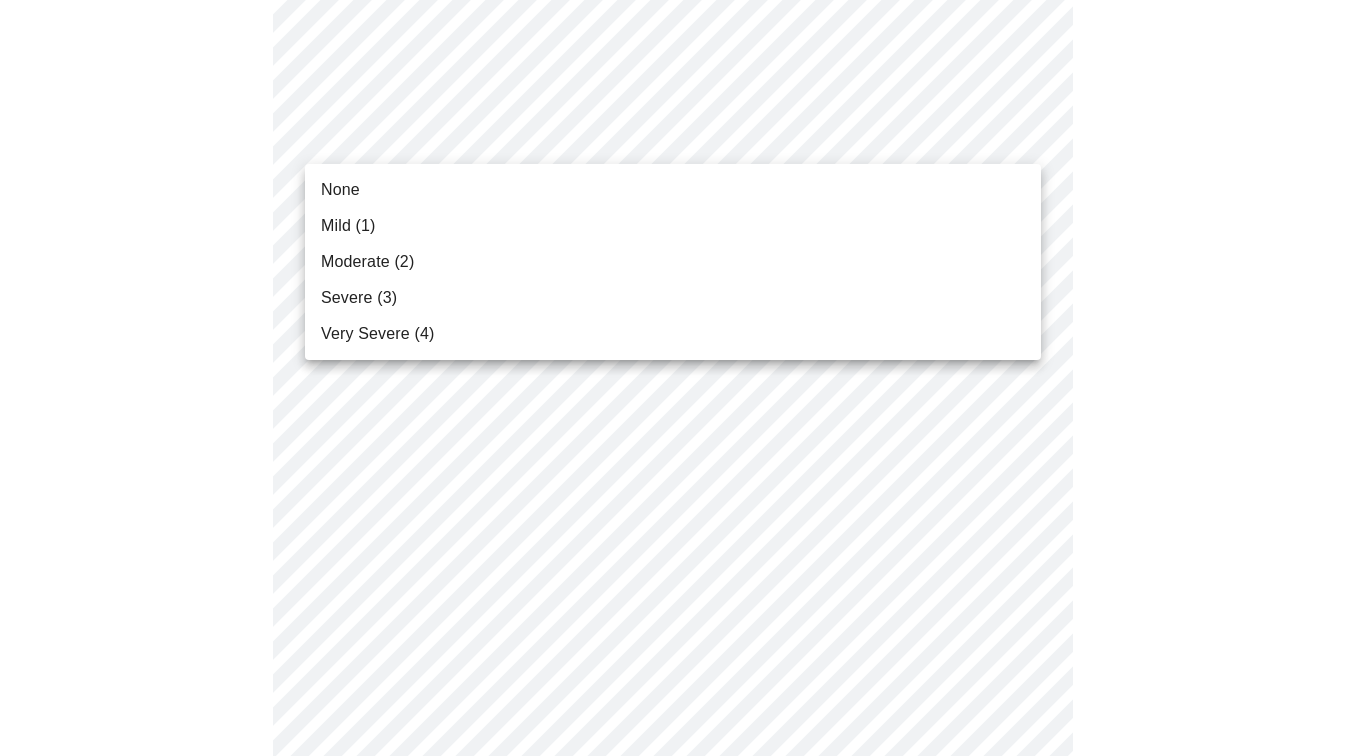 click on "MyMenopauseRx Appointments Messaging Labs Uploads Medications Community Refer a Friend Hi [PERSON_NAME] for your Message Visit: Medication 30-day Refill 3  /  12 Settings Billing Invoices Log out None Mild (1) Moderate (2) Severe (3) Very Severe (4)" at bounding box center [680, 77] 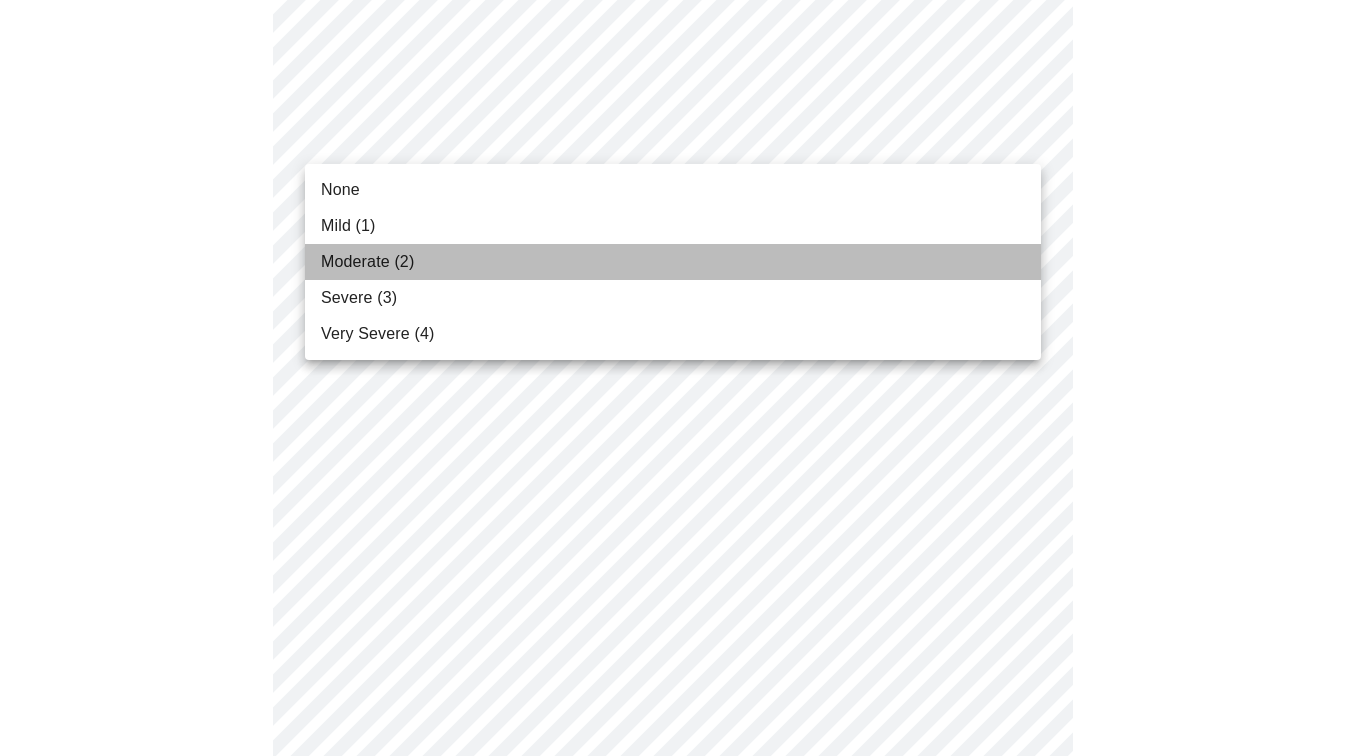 click on "Moderate (2)" at bounding box center [367, 262] 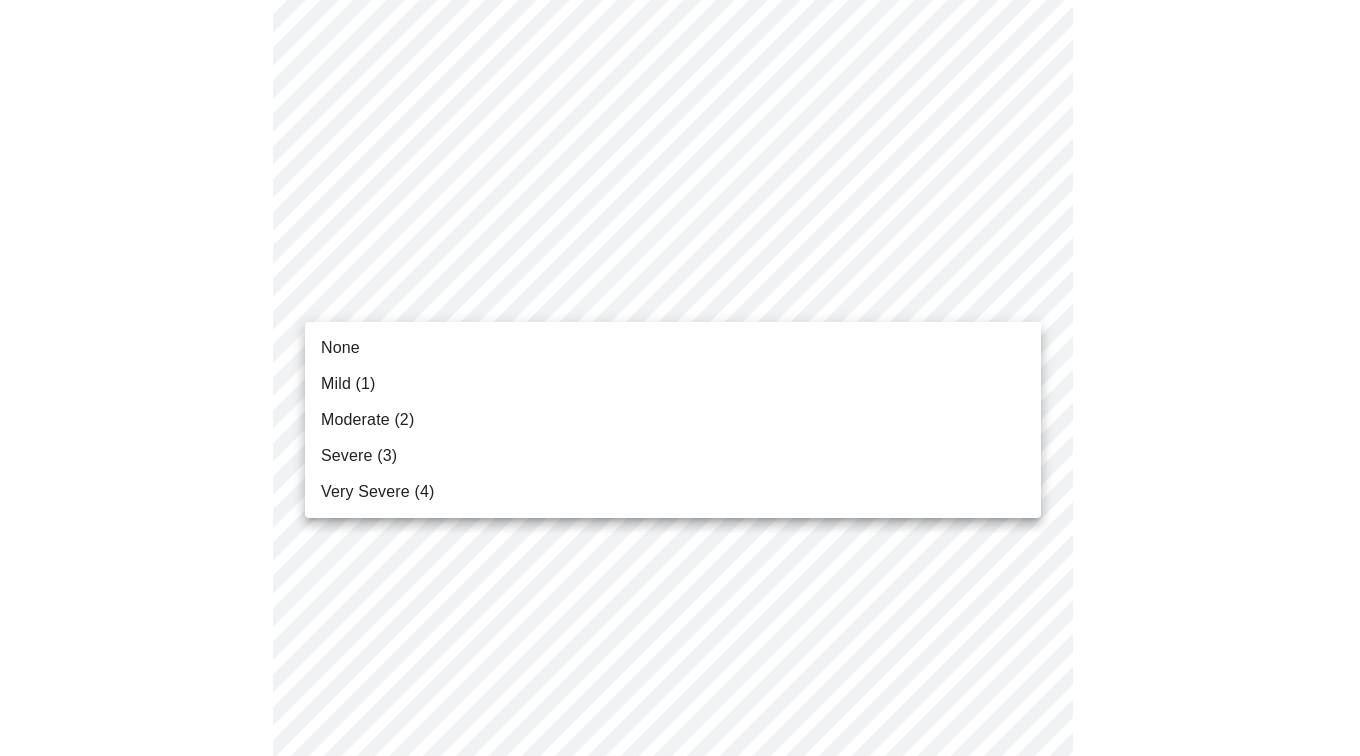 click on "MyMenopauseRx Appointments Messaging Labs Uploads Medications Community Refer a Friend Hi [PERSON_NAME] for your Message Visit: Medication 30-day Refill 3  /  12 Settings Billing Invoices Log out None Mild (1) Moderate (2) Severe (3) Very Severe (4)" at bounding box center (680, 63) 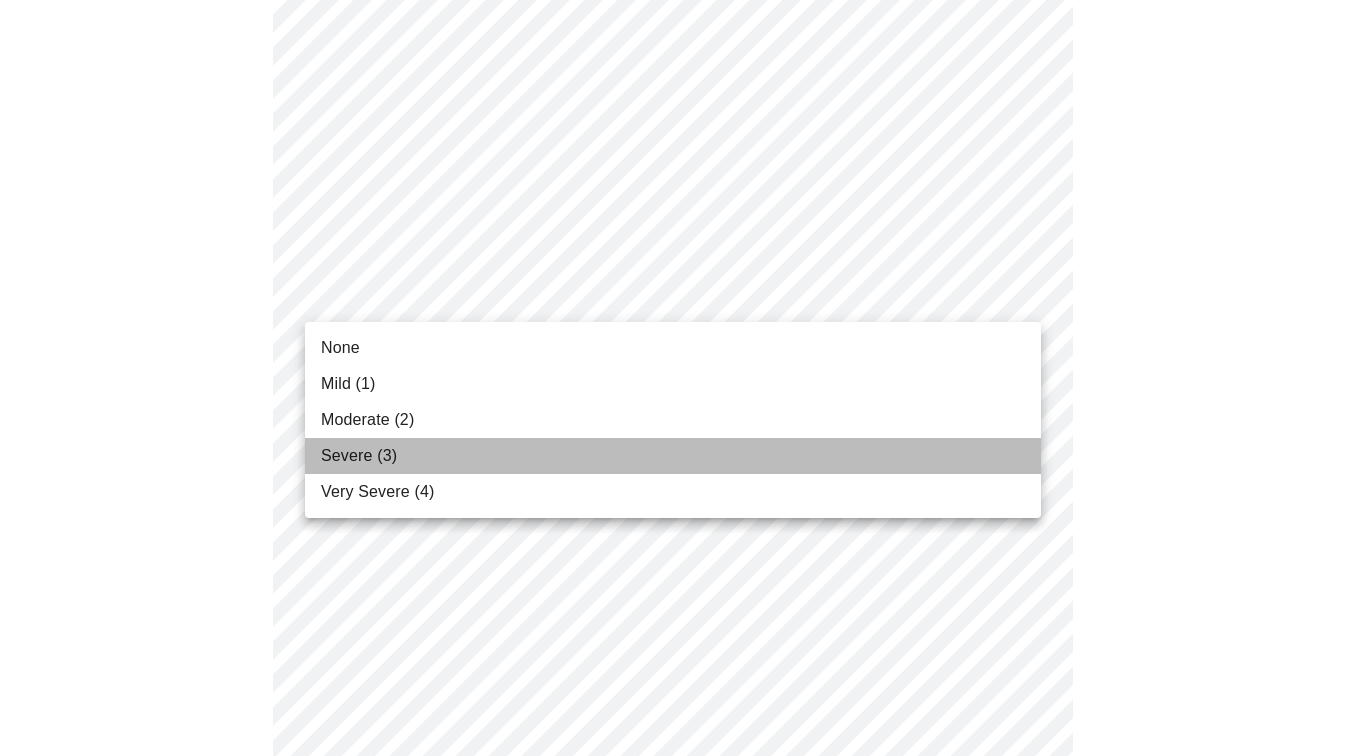 click on "Severe (3)" at bounding box center [359, 456] 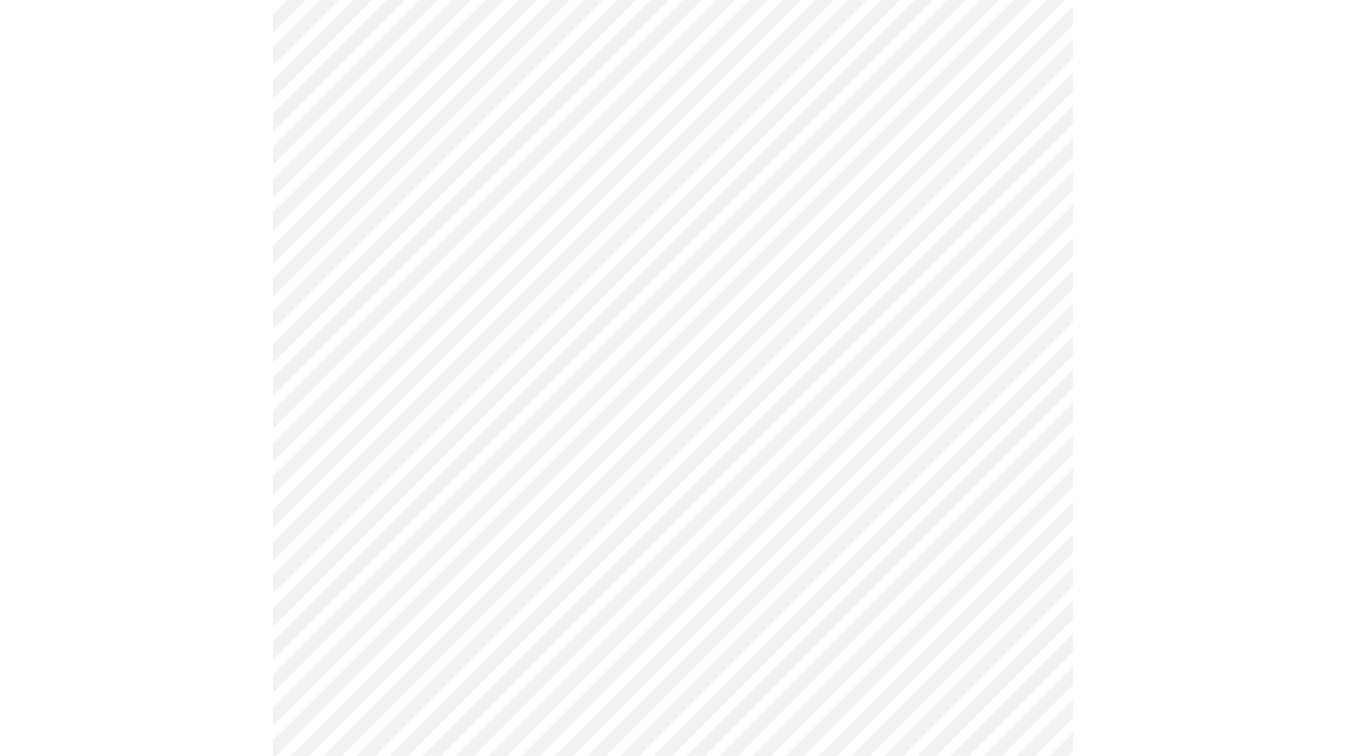 scroll, scrollTop: 1401, scrollLeft: 0, axis: vertical 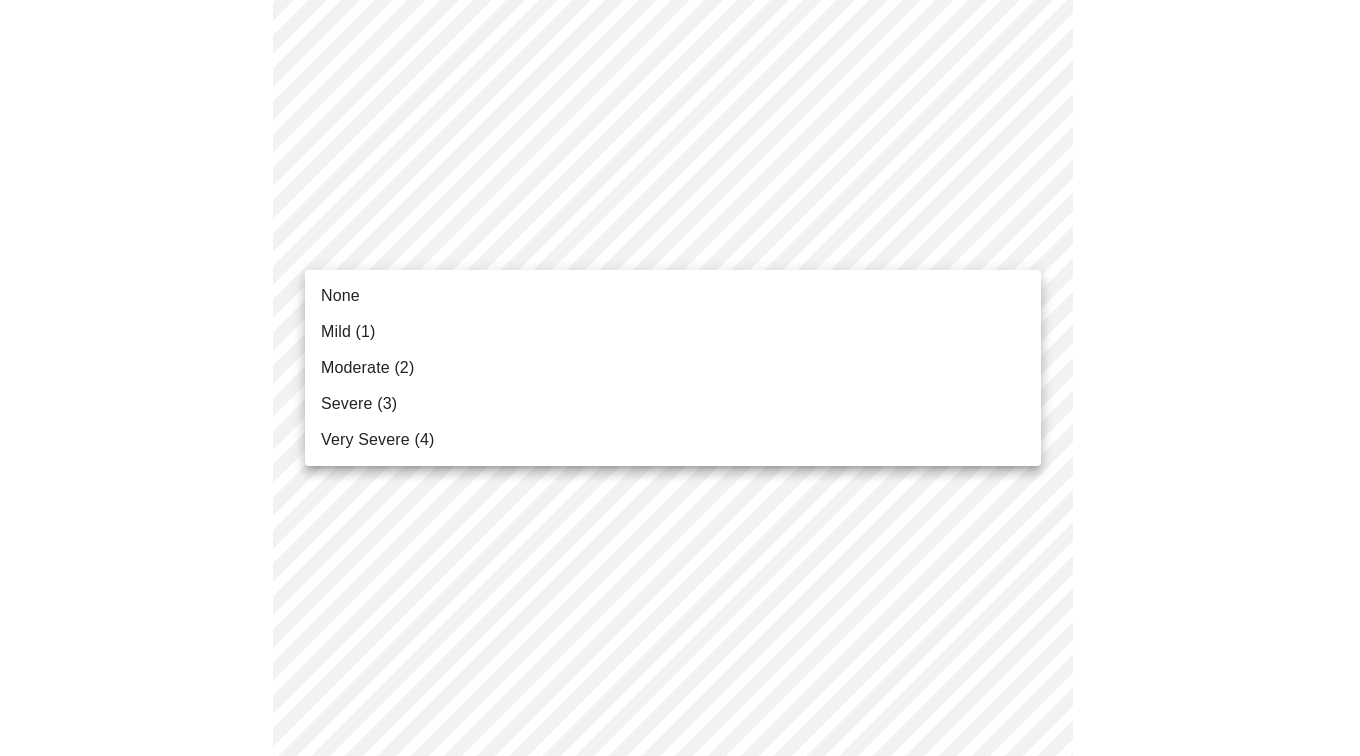 click on "MyMenopauseRx Appointments Messaging Labs Uploads Medications Community Refer a Friend Hi [PERSON_NAME] for your Message Visit: Medication 30-day Refill 3  /  12 Settings Billing Invoices Log out None Mild (1) Moderate (2) Severe (3) Very Severe (4)" at bounding box center (680, -161) 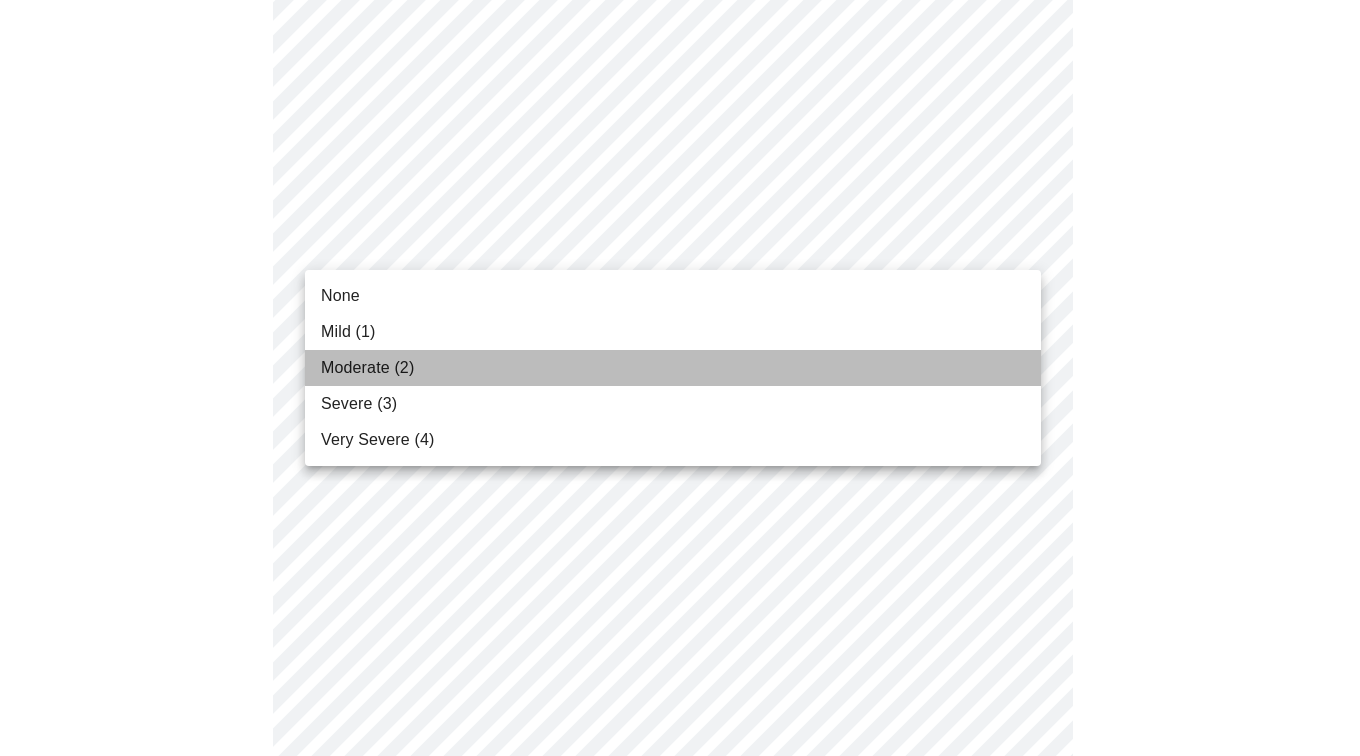 click on "Moderate (2)" at bounding box center [367, 368] 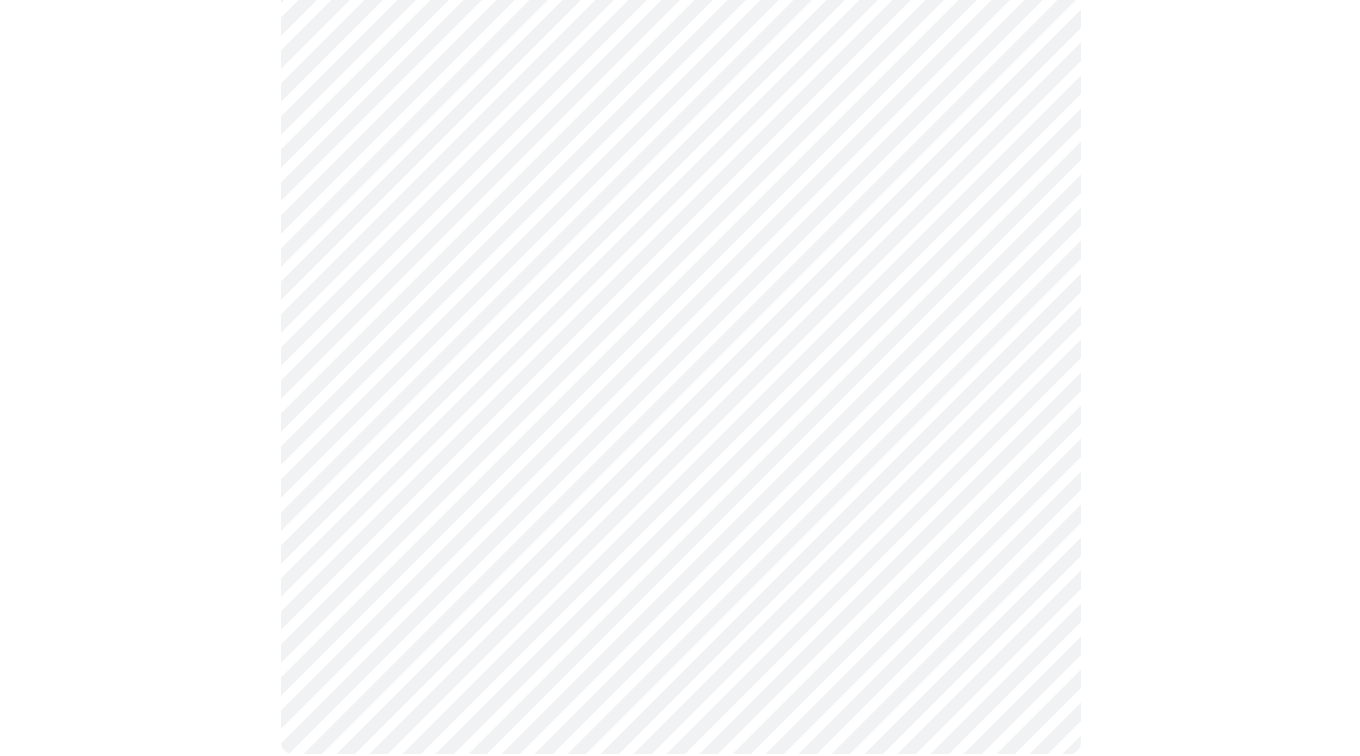 scroll, scrollTop: 1652, scrollLeft: 0, axis: vertical 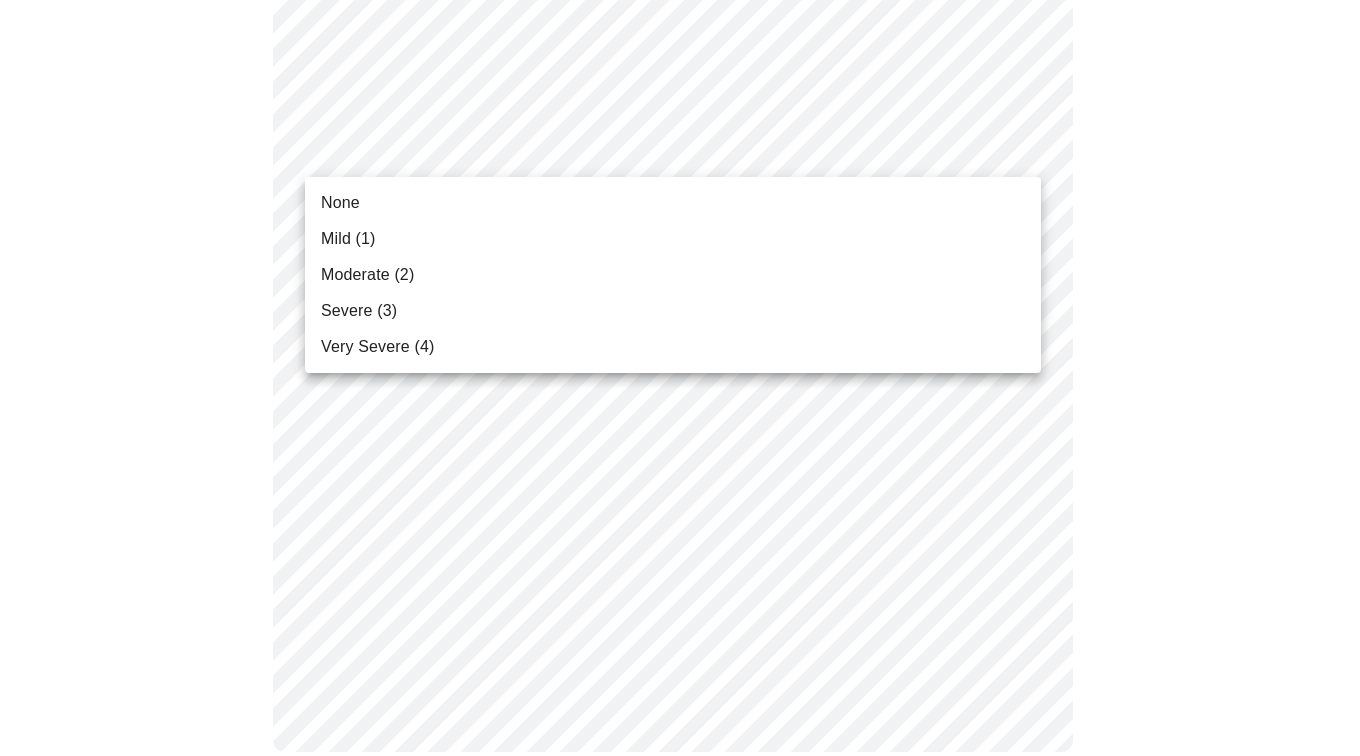 click on "MyMenopauseRx Appointments Messaging Labs Uploads Medications Community Refer a Friend Hi [PERSON_NAME] for your Message Visit: Medication 30-day Refill 3  /  12 Settings Billing Invoices Log out None Mild (1) Moderate (2) Severe (3) Very Severe (4)" at bounding box center (680, -426) 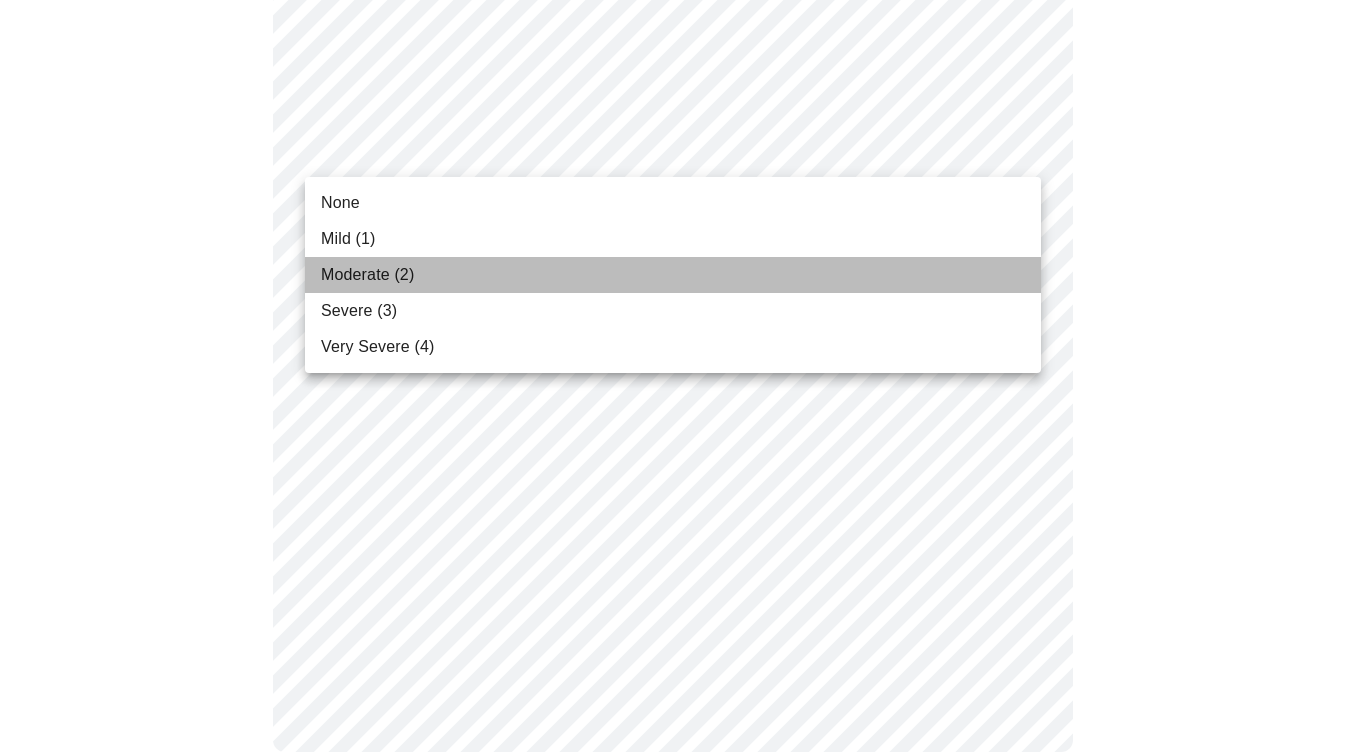 click on "Moderate (2)" at bounding box center [367, 275] 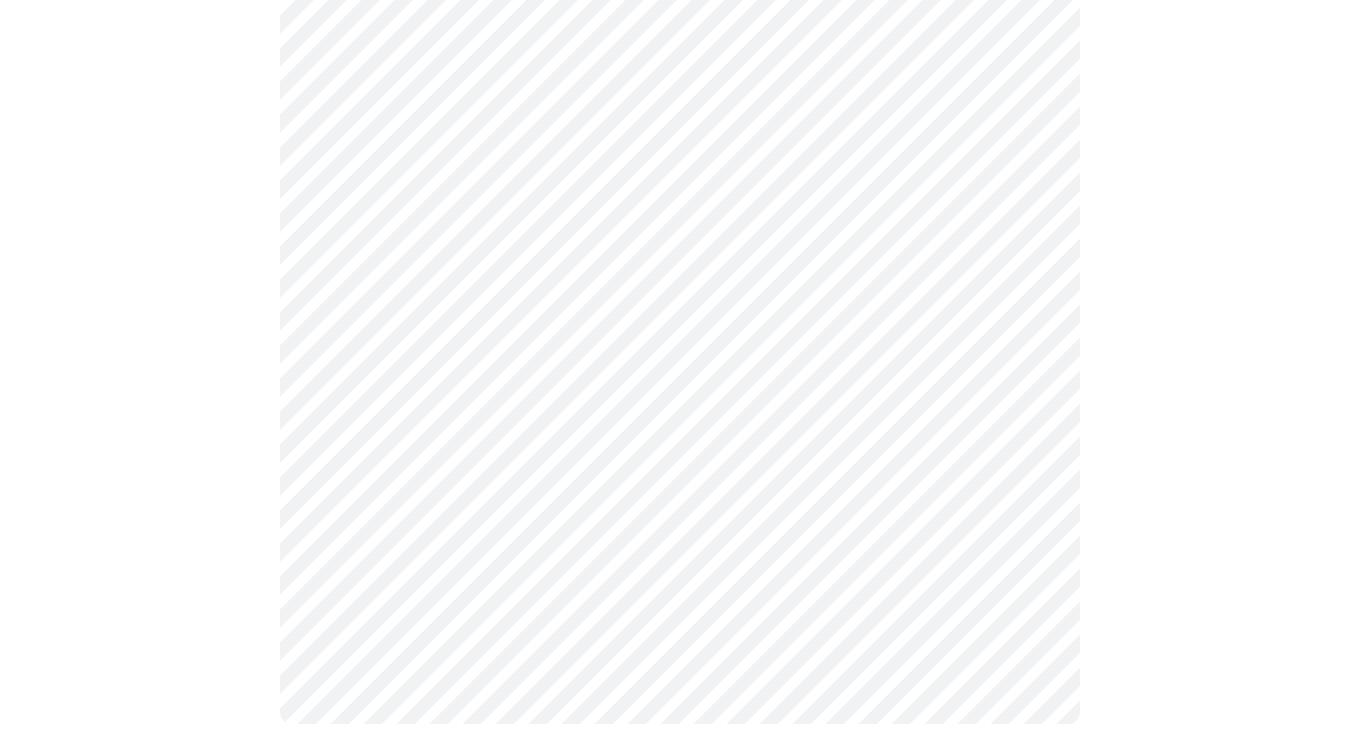 scroll, scrollTop: 1624, scrollLeft: 0, axis: vertical 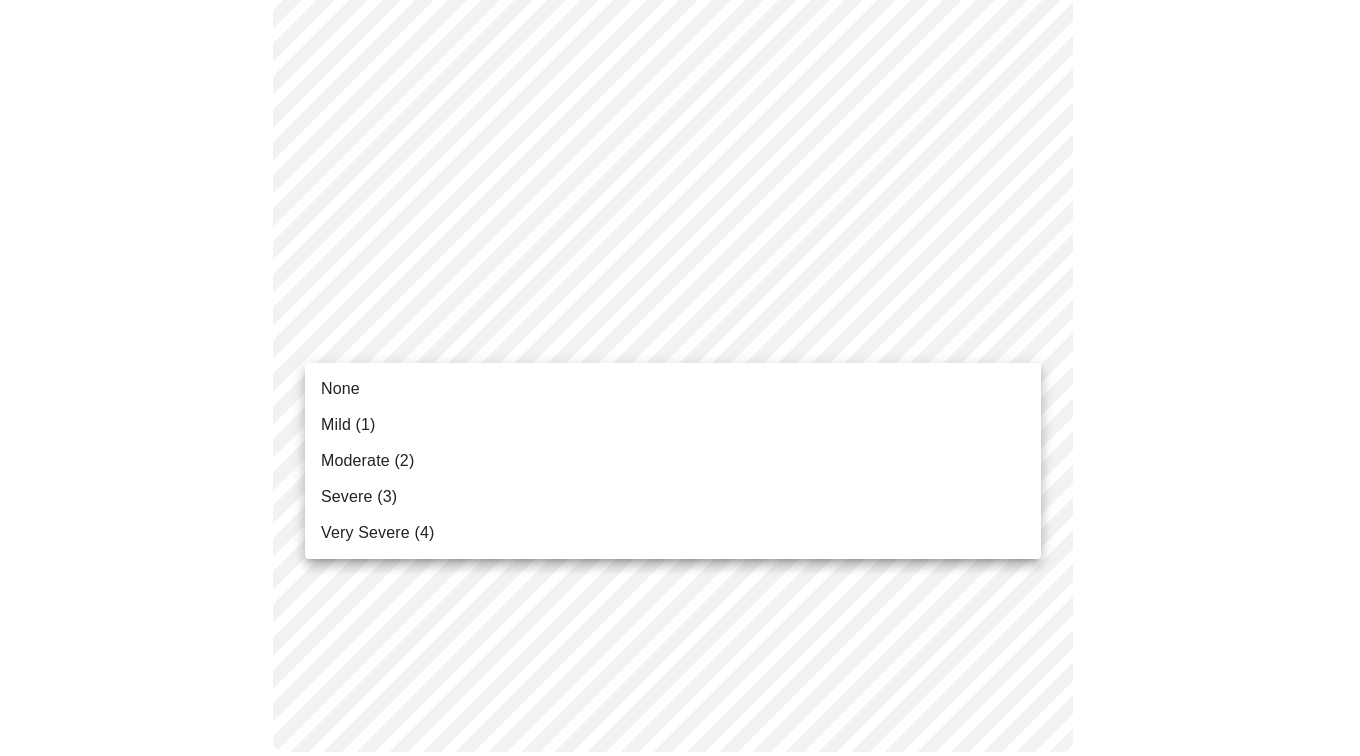 click on "MyMenopauseRx Appointments Messaging Labs Uploads Medications Community Refer a Friend Hi [PERSON_NAME] for your Message Visit: Medication 30-day Refill 3  /  12 Settings Billing Invoices Log out None Mild (1) Moderate (2) Severe (3) Very Severe (4)" at bounding box center [680, -412] 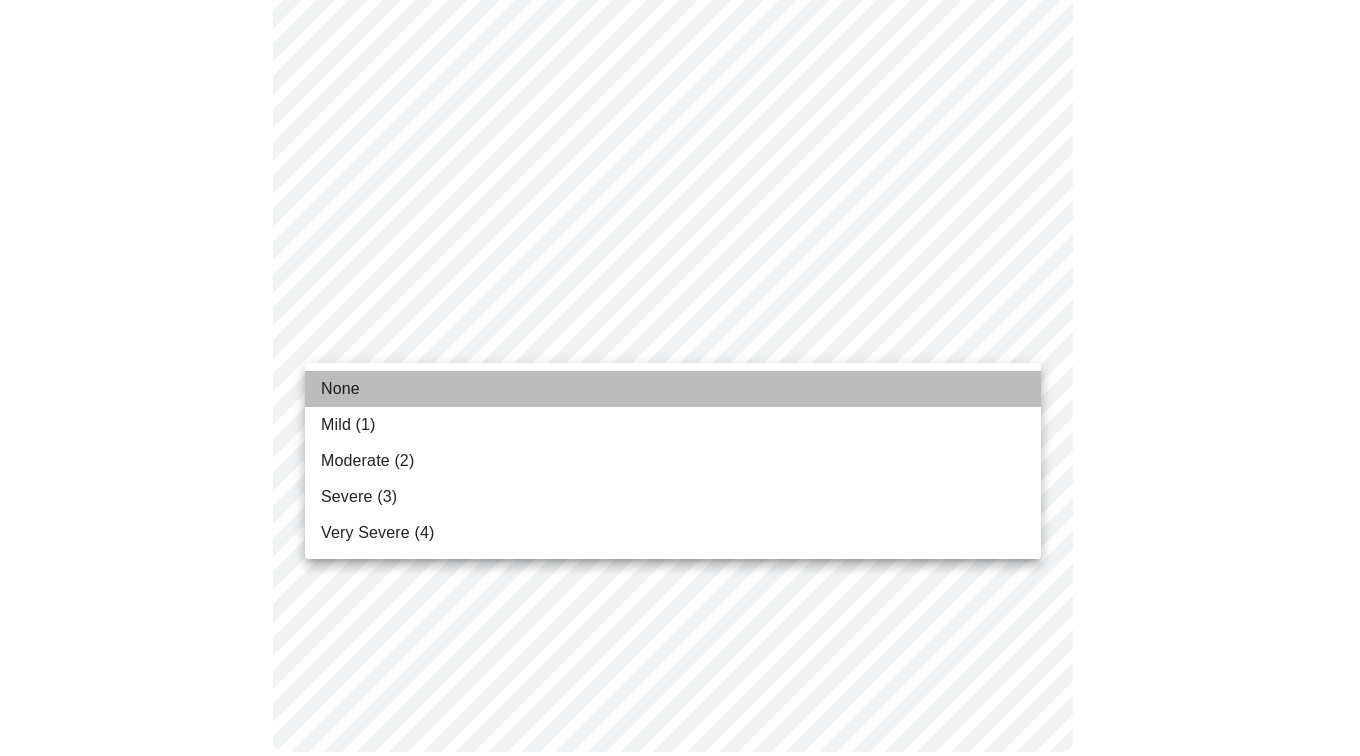 click on "None" at bounding box center [340, 389] 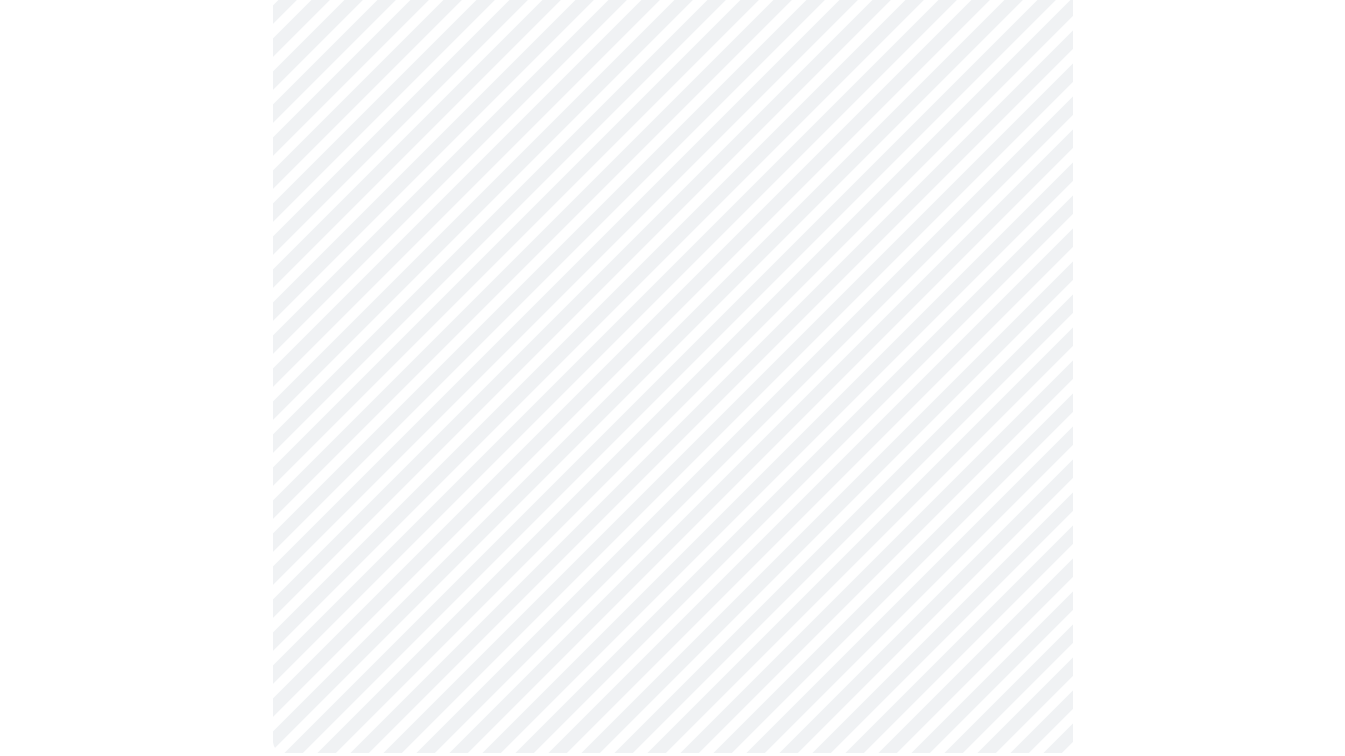 scroll, scrollTop: 0, scrollLeft: 0, axis: both 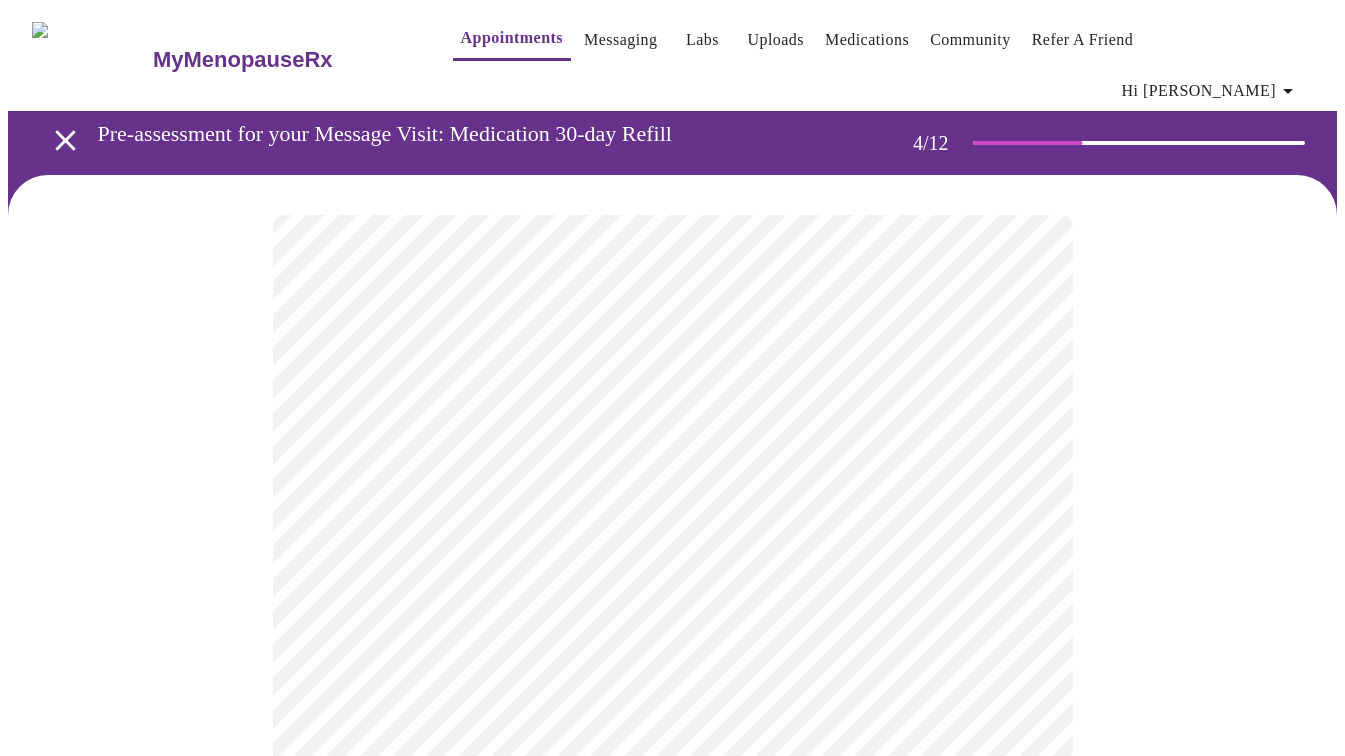 click at bounding box center [672, 1052] 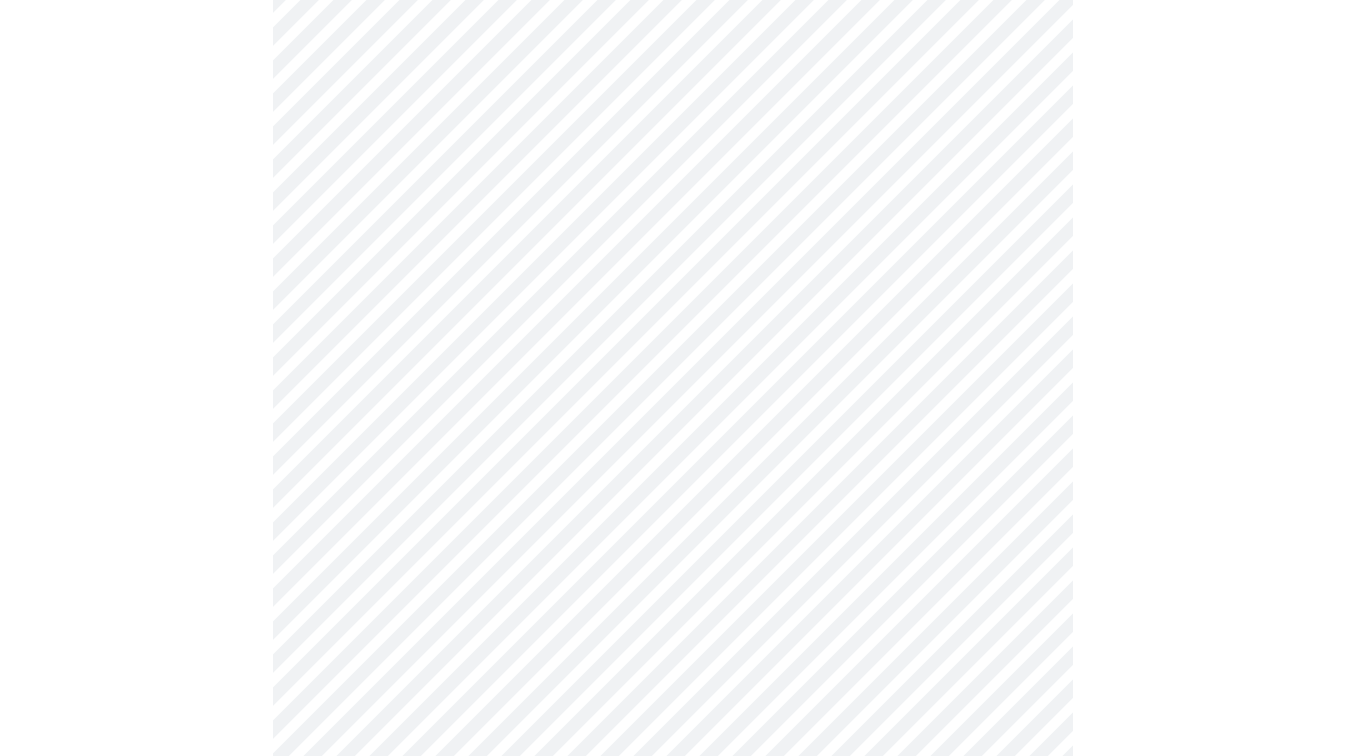 scroll, scrollTop: 802, scrollLeft: 0, axis: vertical 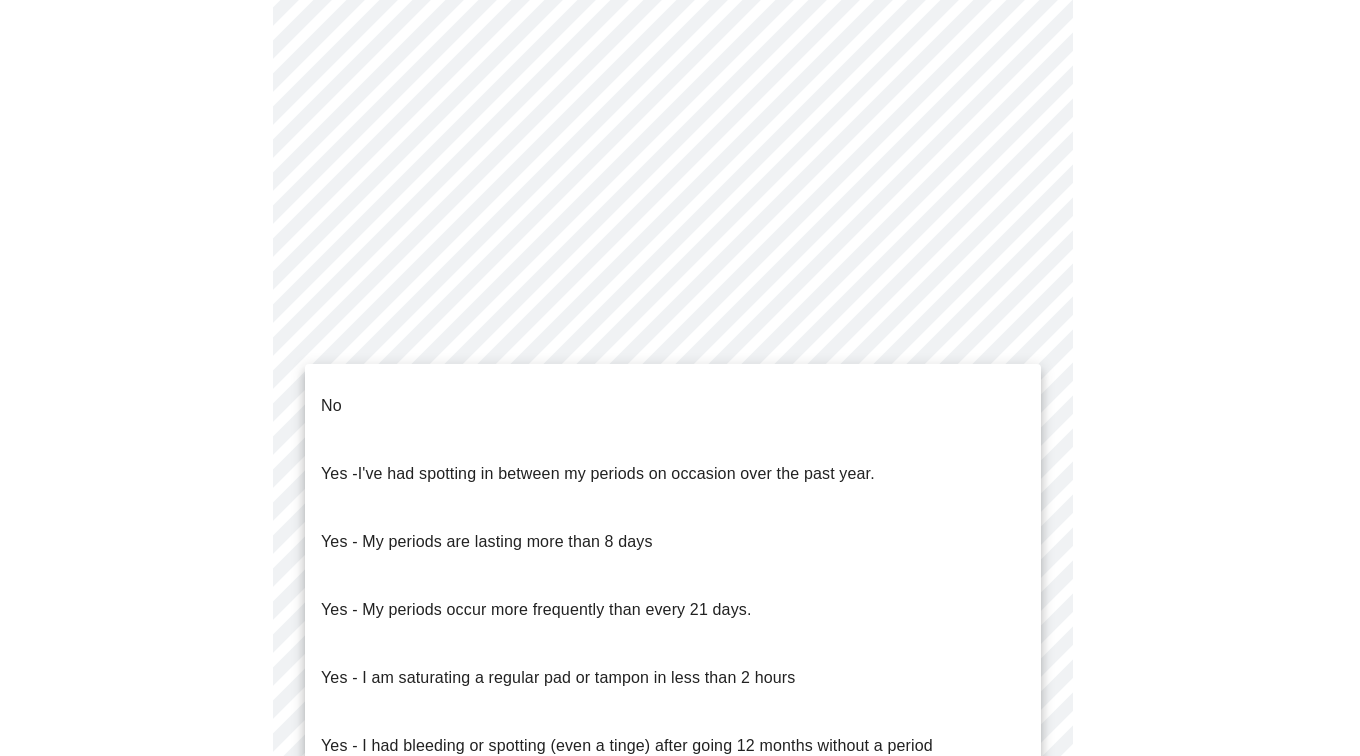click on "MyMenopauseRx Appointments Messaging Labs Uploads Medications Community Refer a Friend Hi [PERSON_NAME] for your Message Visit: Medication 30-day Refill 4  /  12 Settings Billing Invoices Log out No
Yes -  I've had spotting in between my periods on occasion over the past year.
Yes - My periods are lasting more than 8 days
Yes - My periods occur more frequently than every 21 days.
Yes - I am saturating a regular pad or tampon in less than 2 hours
Yes - I had bleeding or spotting (even a tinge) after going 12 months without a period" at bounding box center [680, 166] 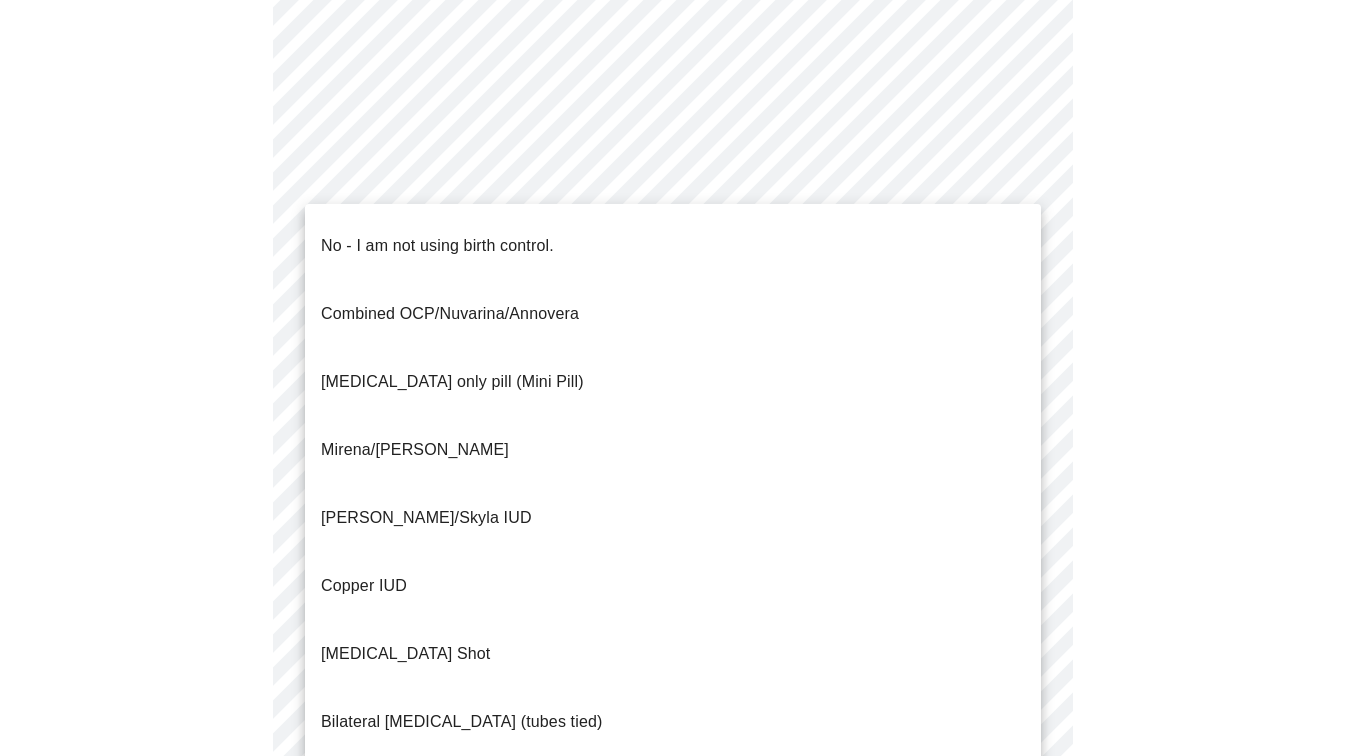 click on "MyMenopauseRx Appointments Messaging Labs Uploads Medications Community Refer a Friend Hi [PERSON_NAME] for your Message Visit: Medication 30-day Refill 4  /  12 Settings Billing Invoices Log out No - I am not using birth control.
Combined OCP/Nuvarina/Annovera
[MEDICAL_DATA] only pill (Mini Pill)
Mirena/Liletta IUD
Kyleena/Skyla IUD
Copper IUD
[MEDICAL_DATA] Shot
Bilateral [MEDICAL_DATA] (tubes tied)
Parnter had [MEDICAL_DATA]
Barrier method (condoms)" at bounding box center (680, 160) 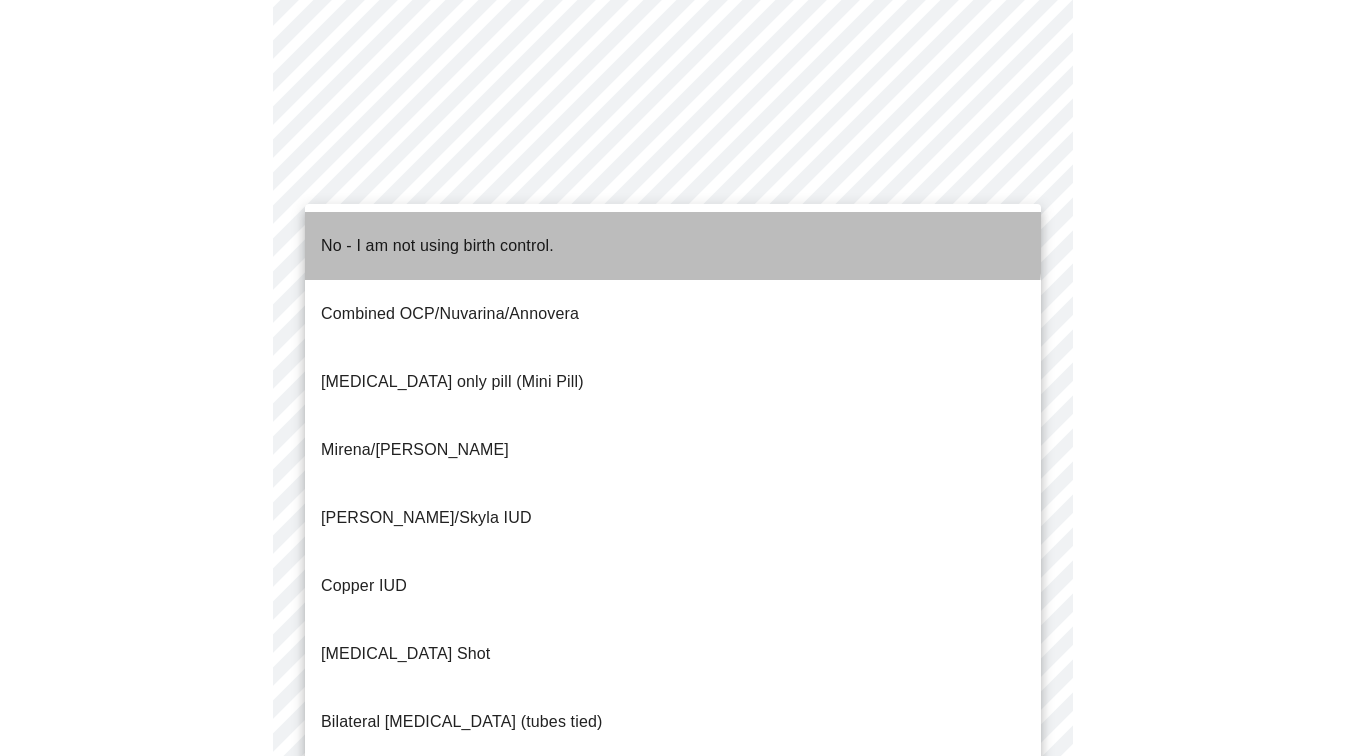 click on "No - I am not using birth control." at bounding box center [437, 246] 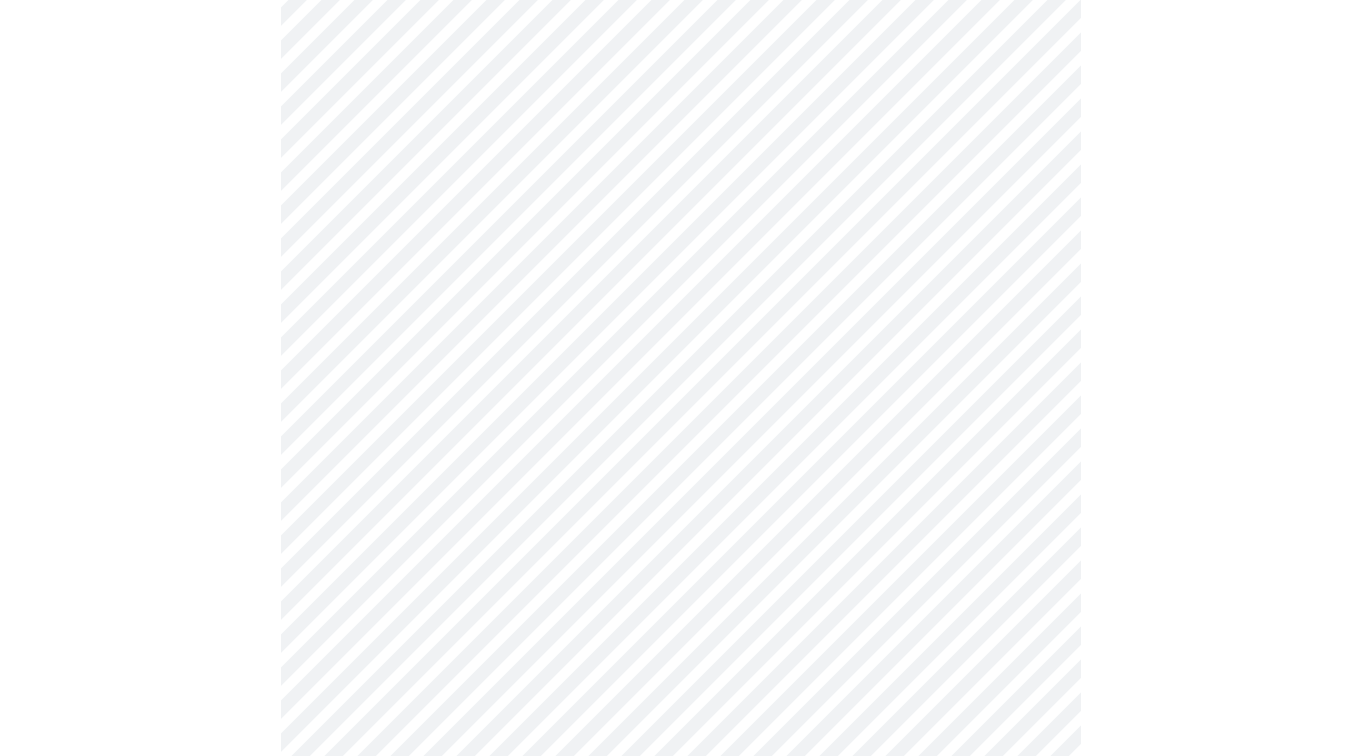 scroll, scrollTop: 1113, scrollLeft: 0, axis: vertical 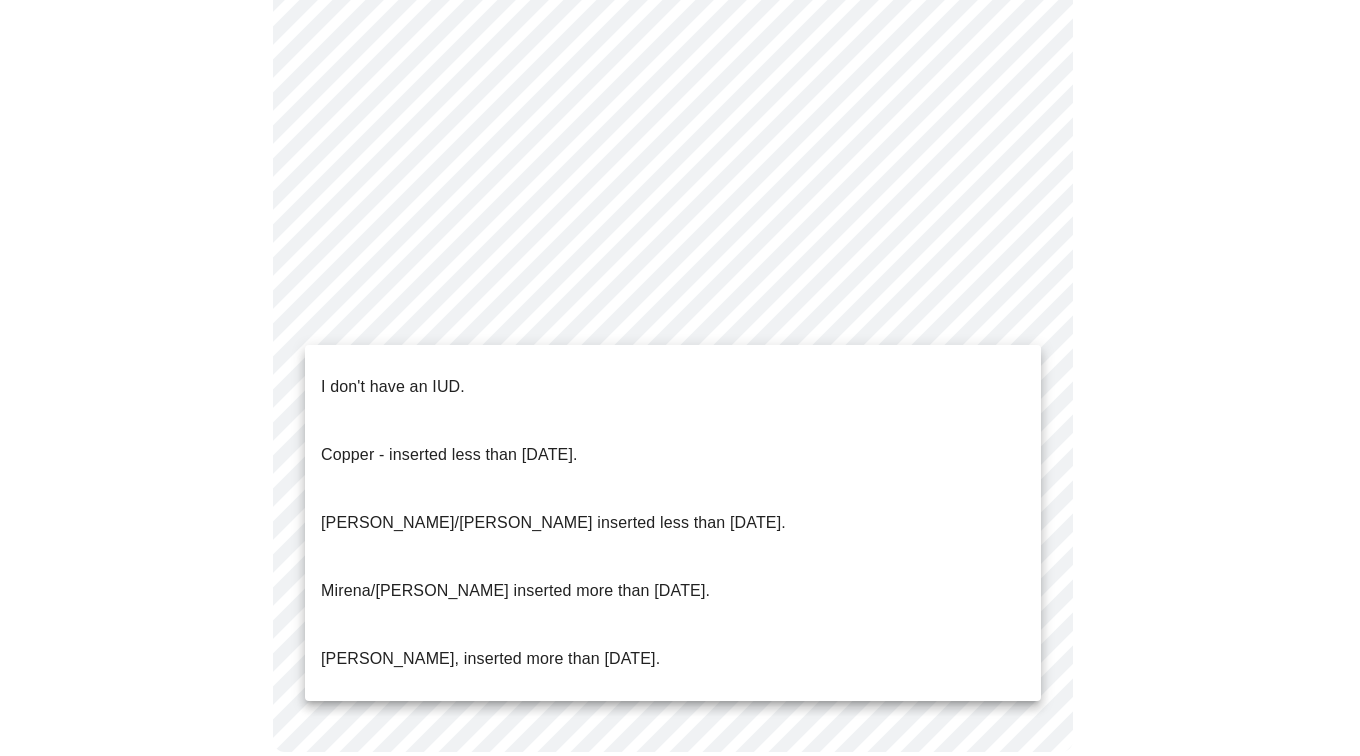 click on "MyMenopauseRx Appointments Messaging Labs Uploads Medications Community Refer a Friend Hi [PERSON_NAME] for your Message Visit: Medication 30-day Refill 4  /  12 Settings Billing Invoices Log out I don't have an IUD.
Copper - inserted less than [DATE].
[PERSON_NAME]/[PERSON_NAME] inserted less than [DATE].
[PERSON_NAME]/[PERSON_NAME] inserted more than [DATE].
[PERSON_NAME], inserted more than [DATE]." at bounding box center [680, -157] 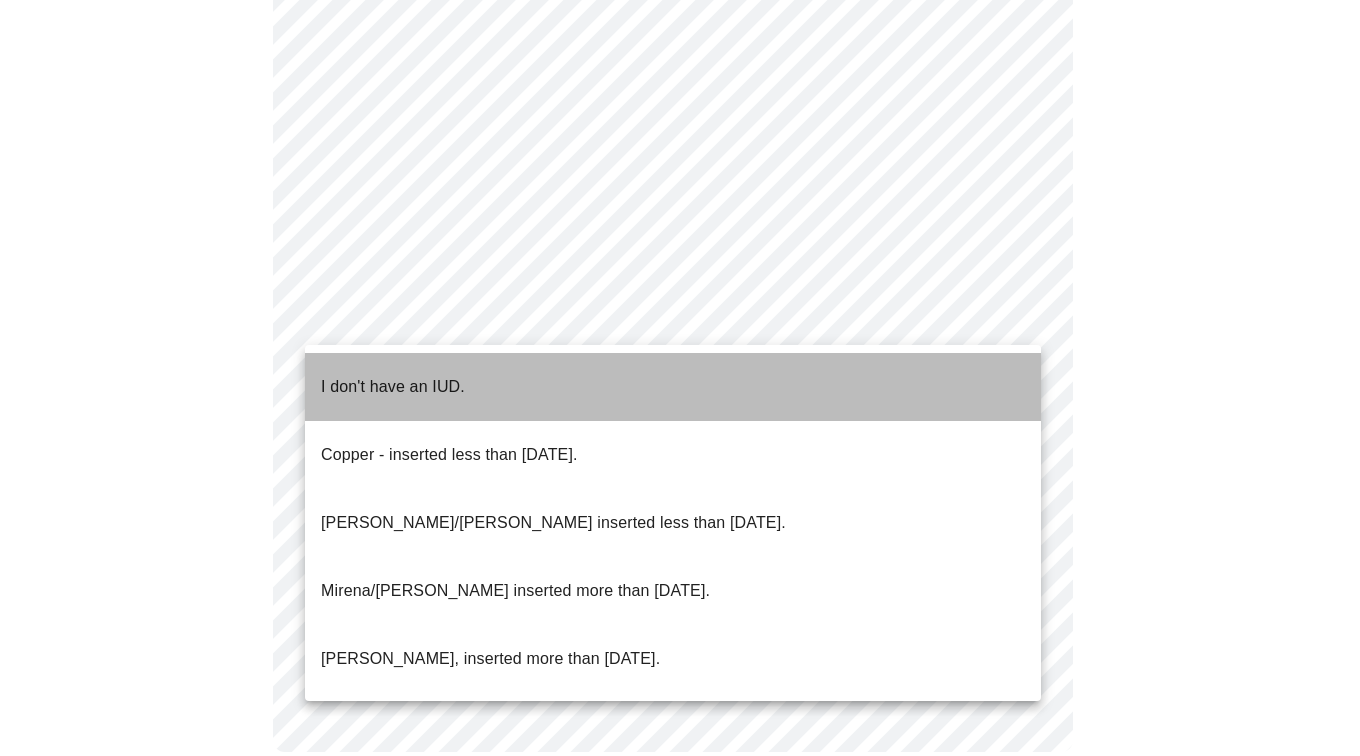 click on "I don't have an IUD." at bounding box center [393, 387] 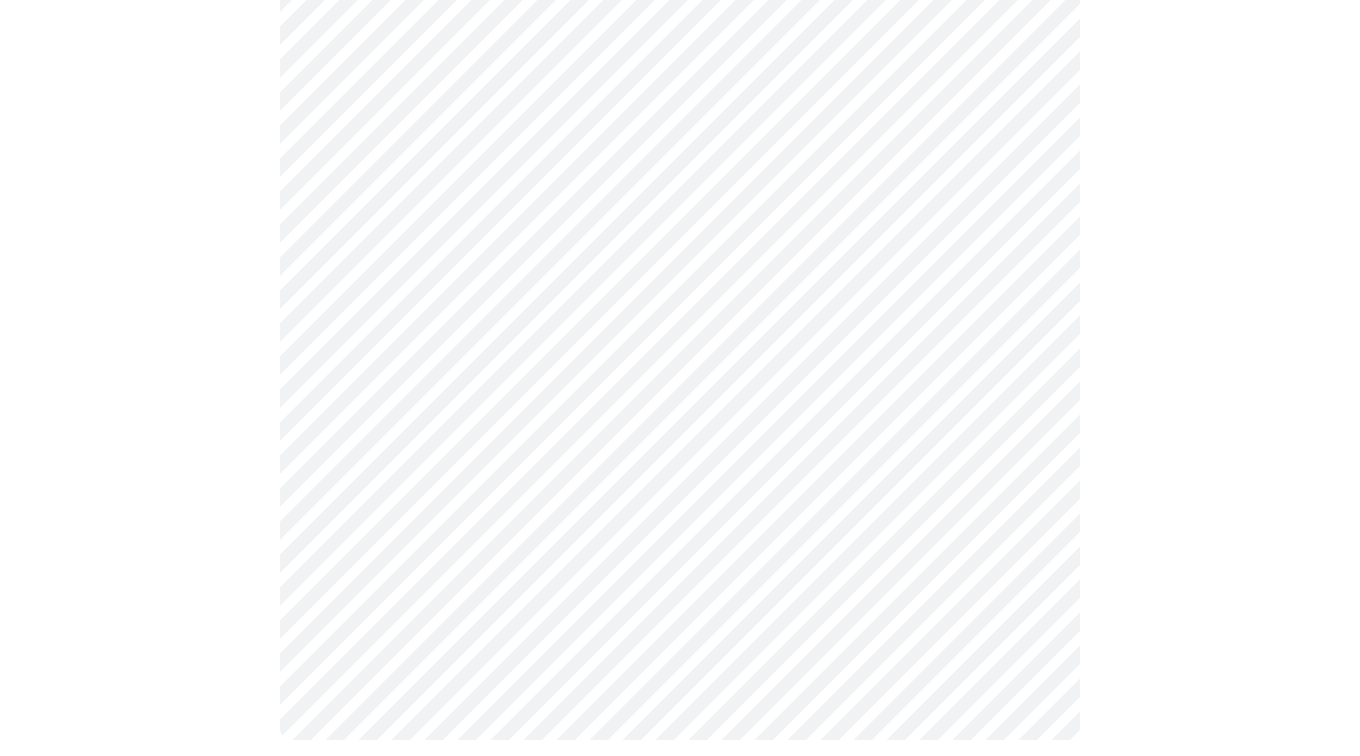 scroll, scrollTop: 1101, scrollLeft: 0, axis: vertical 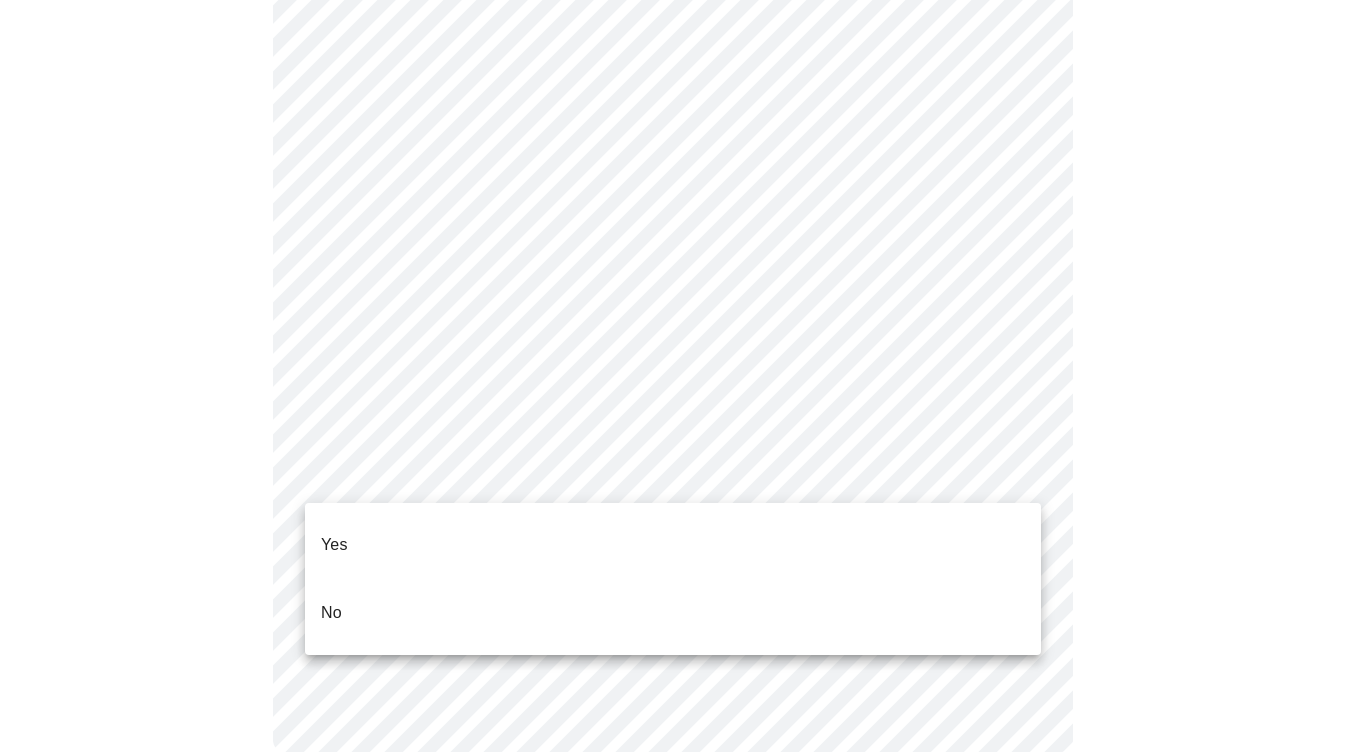 click on "MyMenopauseRx Appointments Messaging Labs Uploads Medications Community Refer a Friend Hi [PERSON_NAME] for your Message Visit: Medication 30-day Refill 4  /  12 Settings Billing Invoices Log out Yes
No" at bounding box center [680, -151] 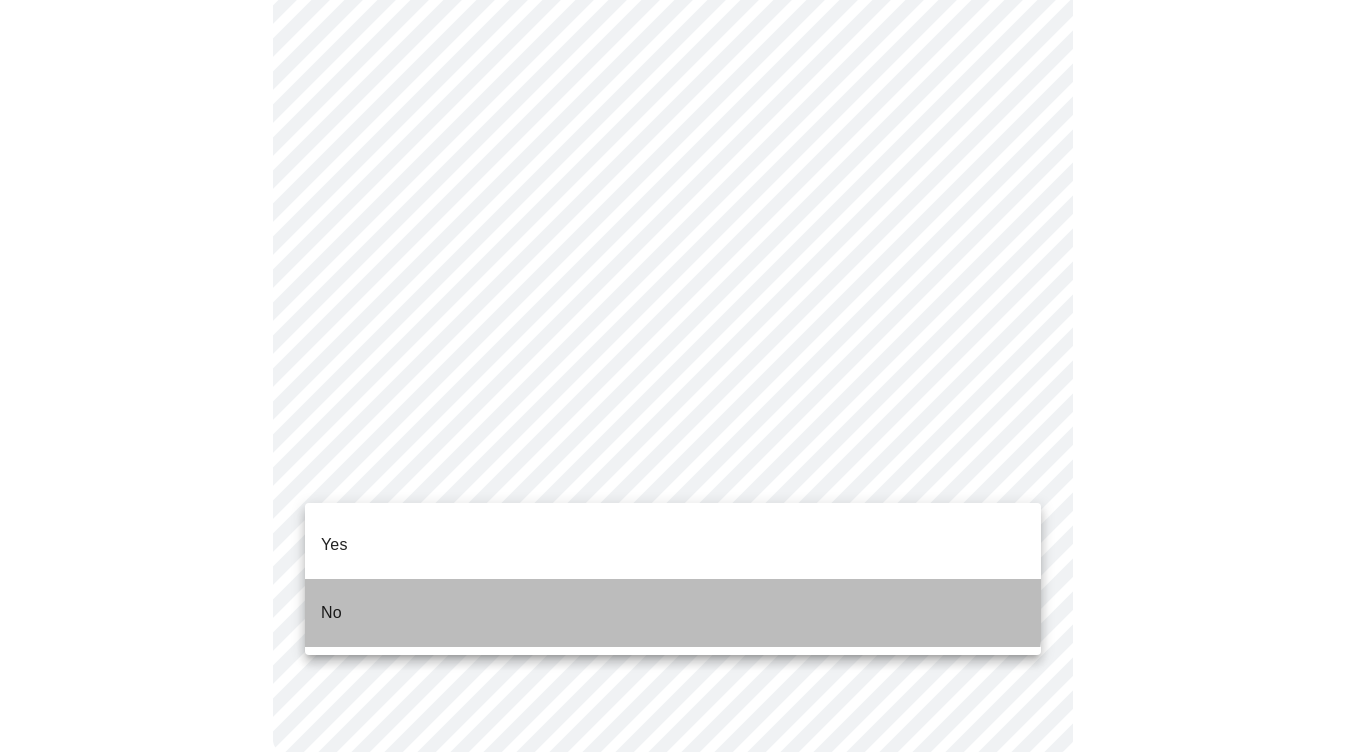 click on "No" at bounding box center [673, 613] 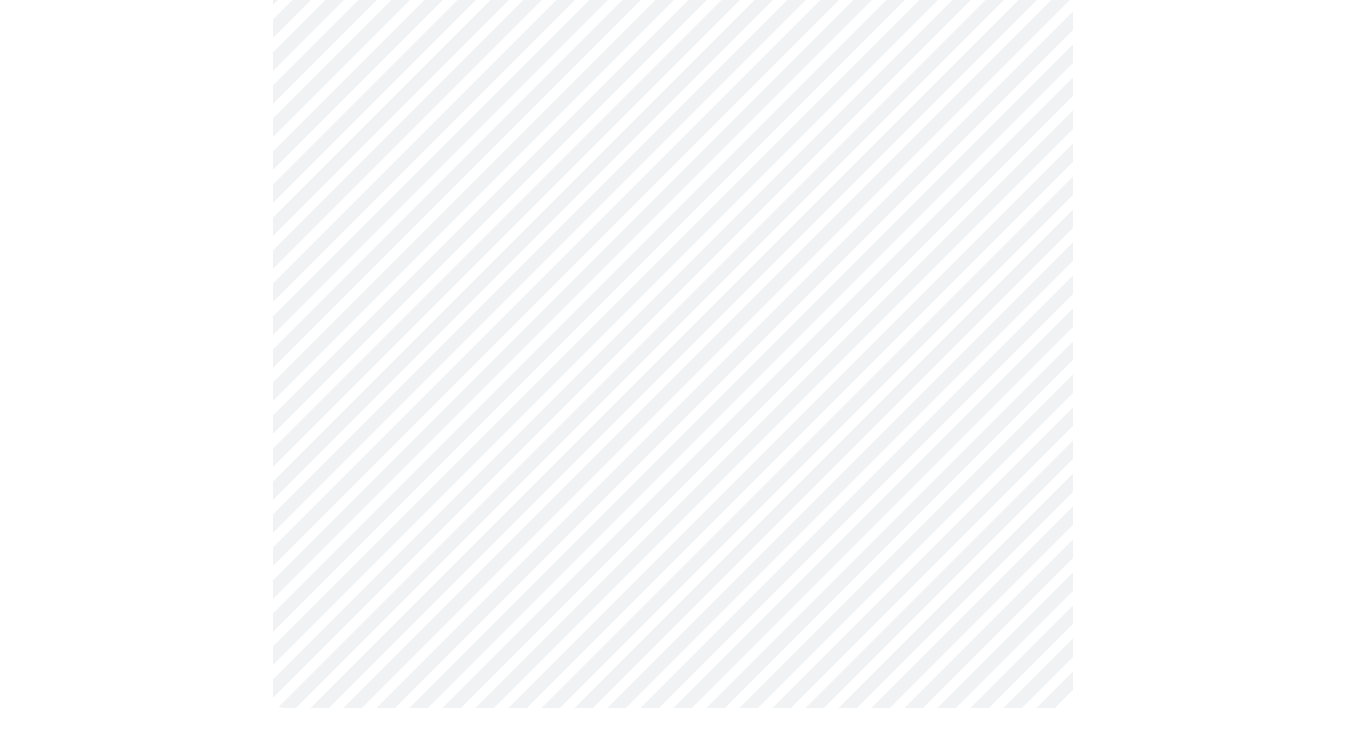 scroll, scrollTop: 0, scrollLeft: 0, axis: both 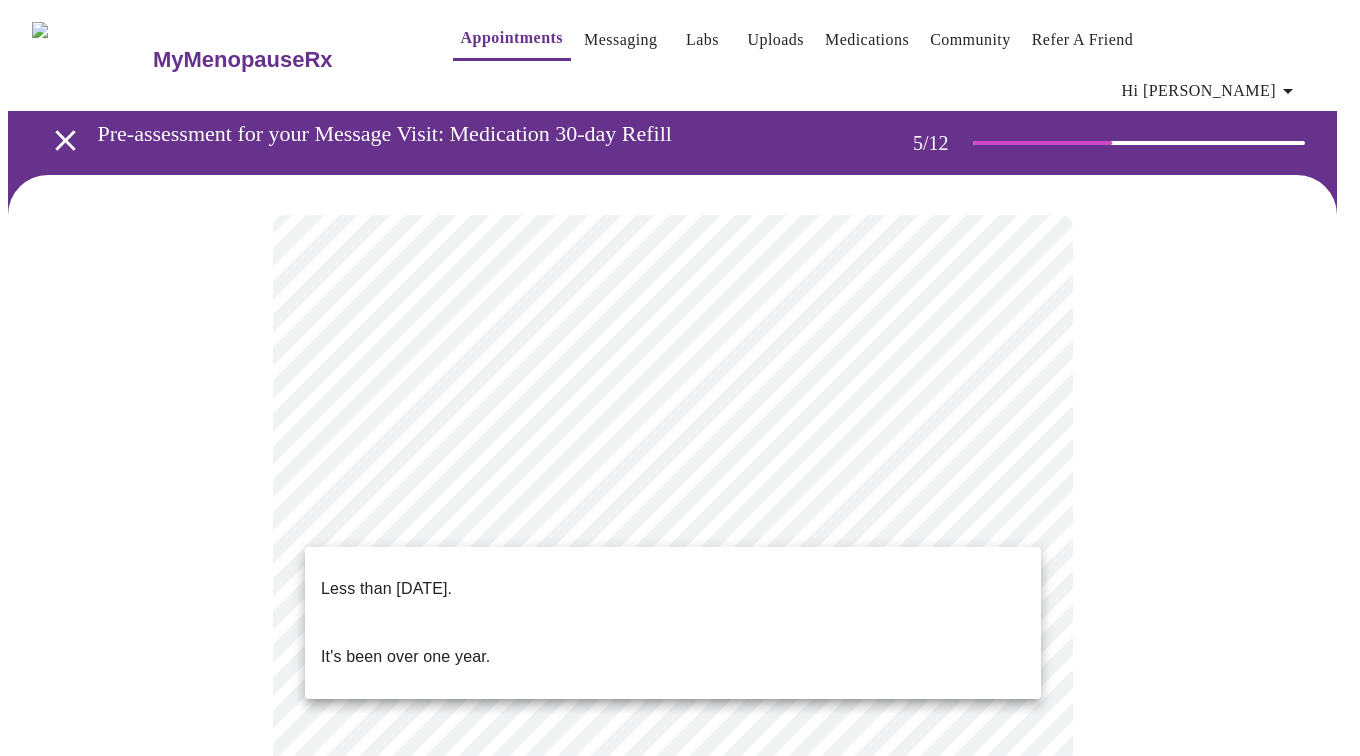 click on "MyMenopauseRx Appointments Messaging Labs Uploads Medications Community Refer a Friend Hi [PERSON_NAME] for your Message Visit: Medication 30-day Refill 5  /  12 Settings Billing Invoices Log out Less than [DATE].
It's been over one year." at bounding box center [680, 674] 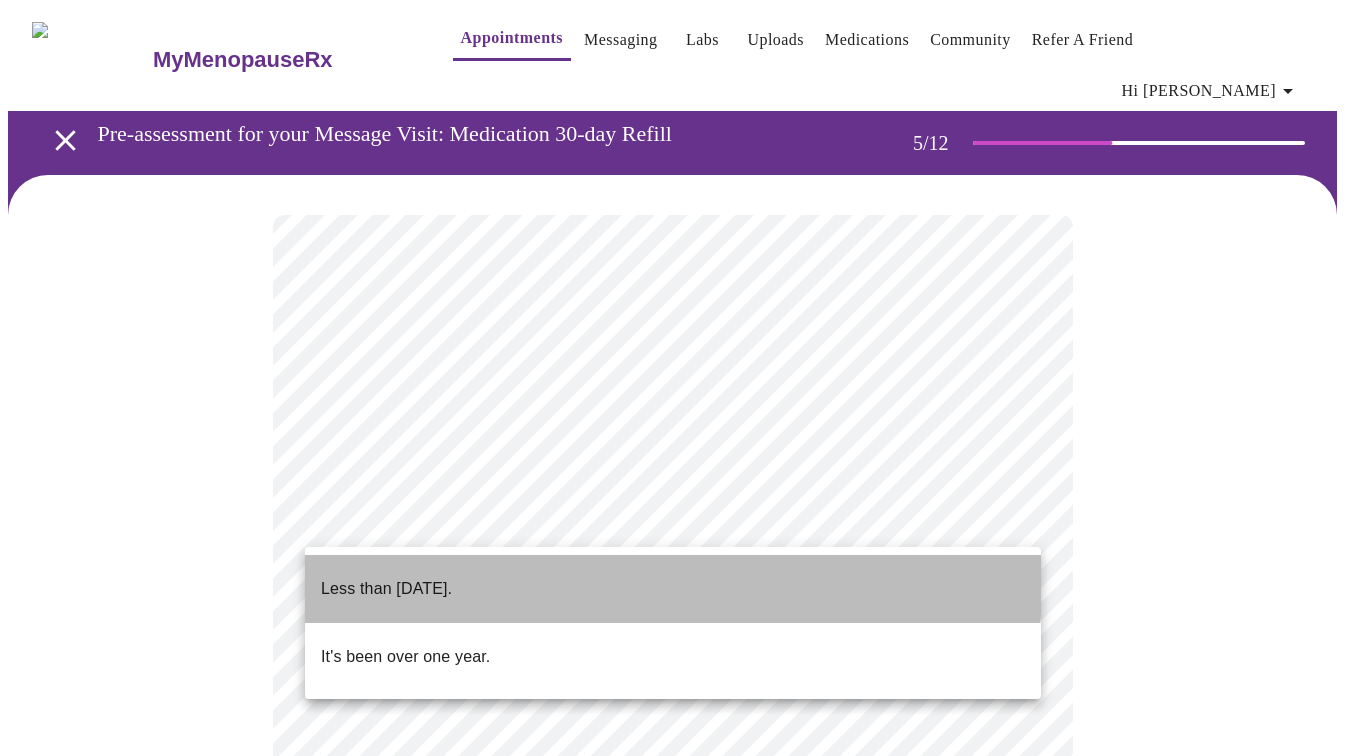click on "Less than [DATE]." at bounding box center (673, 589) 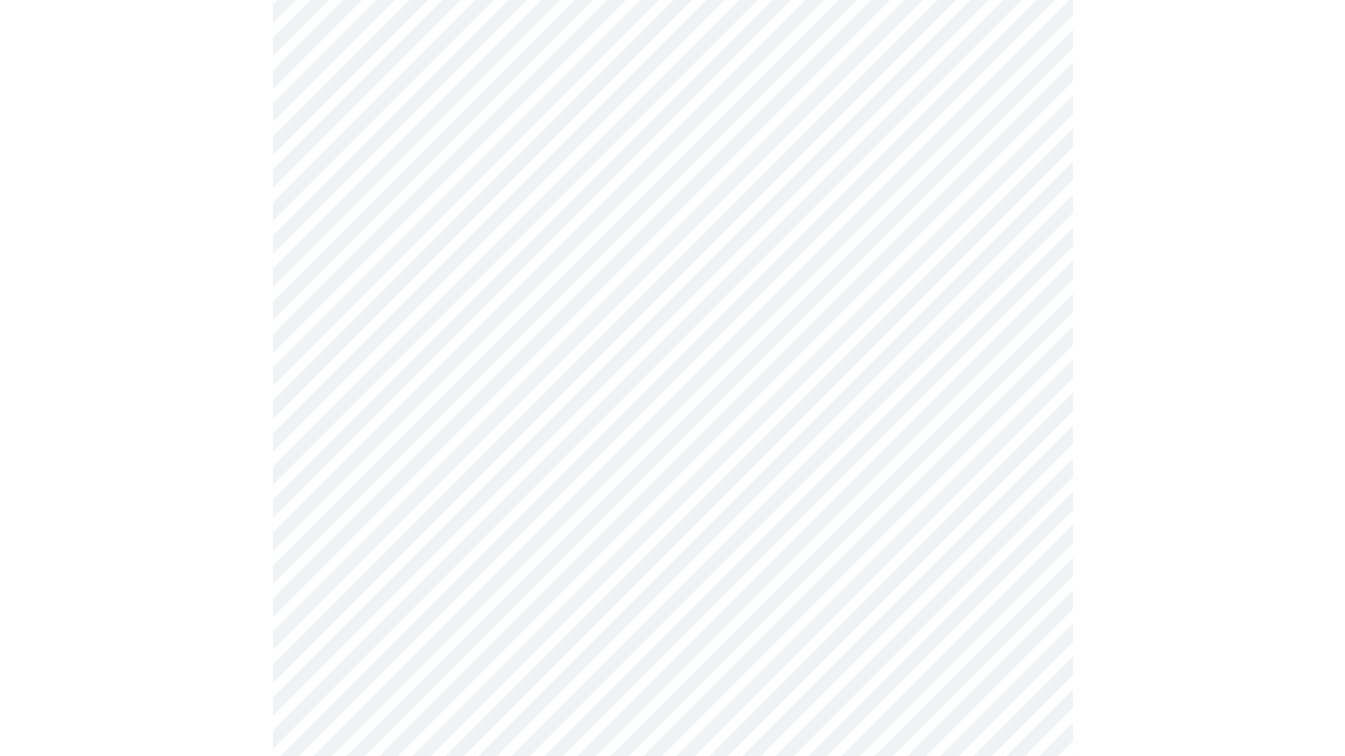scroll, scrollTop: 5294, scrollLeft: 0, axis: vertical 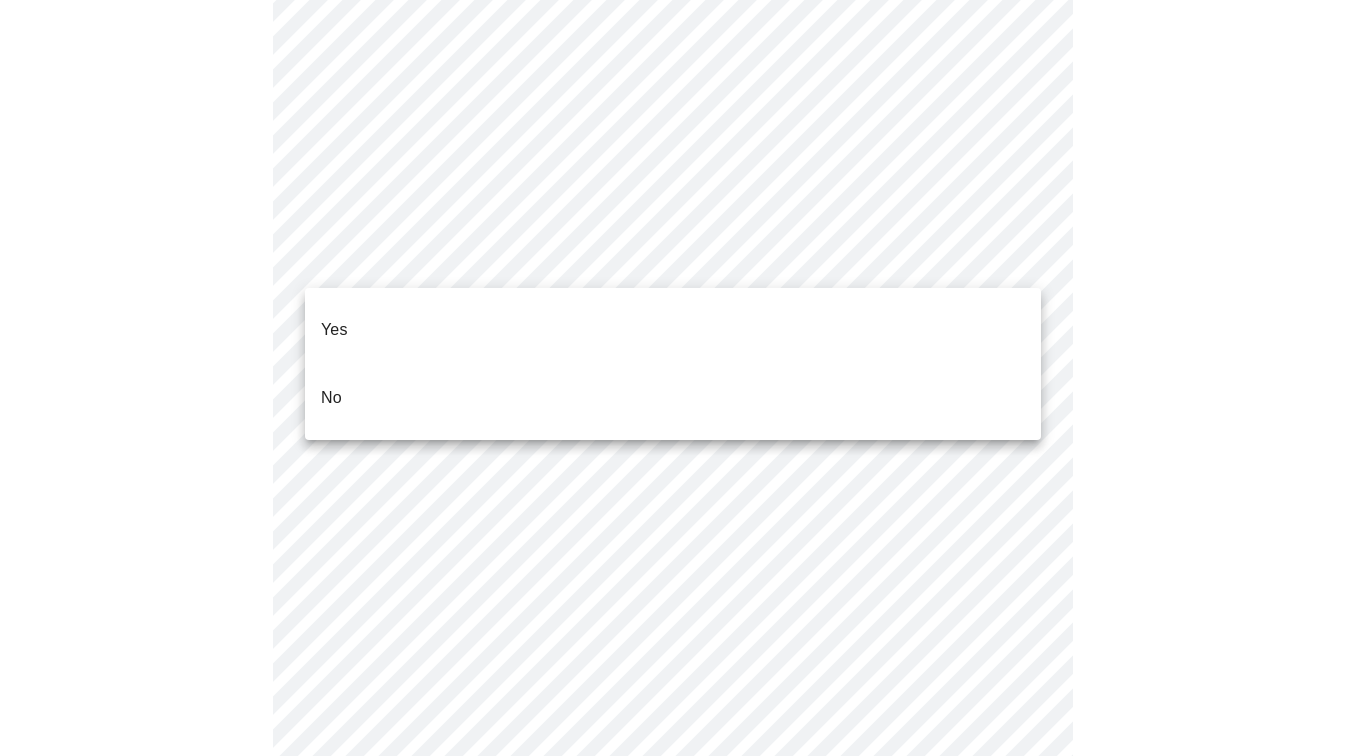 click on "MyMenopauseRx Appointments Messaging Labs Uploads Medications Community Refer a Friend Hi [PERSON_NAME] for your Message Visit: Medication 30-day Refill 7  /  12 Settings Billing Invoices Log out Yes
No" at bounding box center [680, -2087] 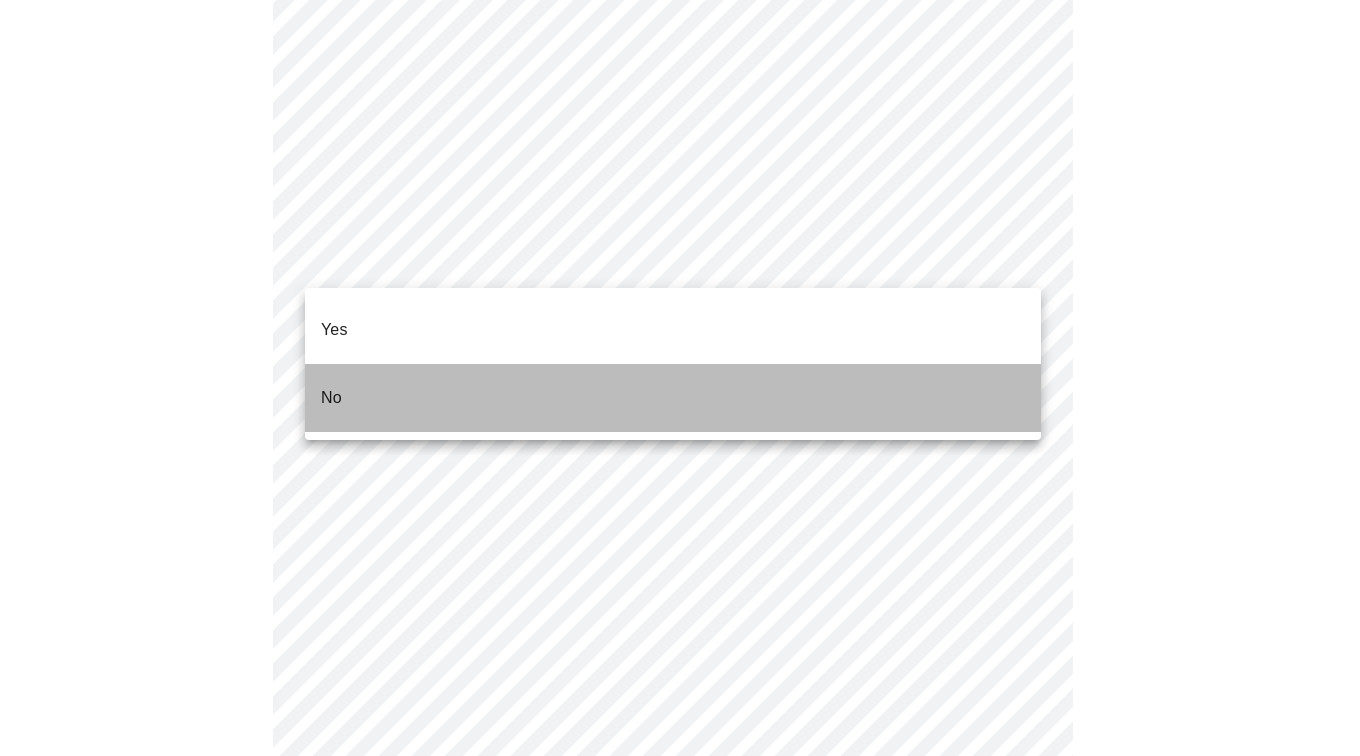 click on "No" at bounding box center (673, 398) 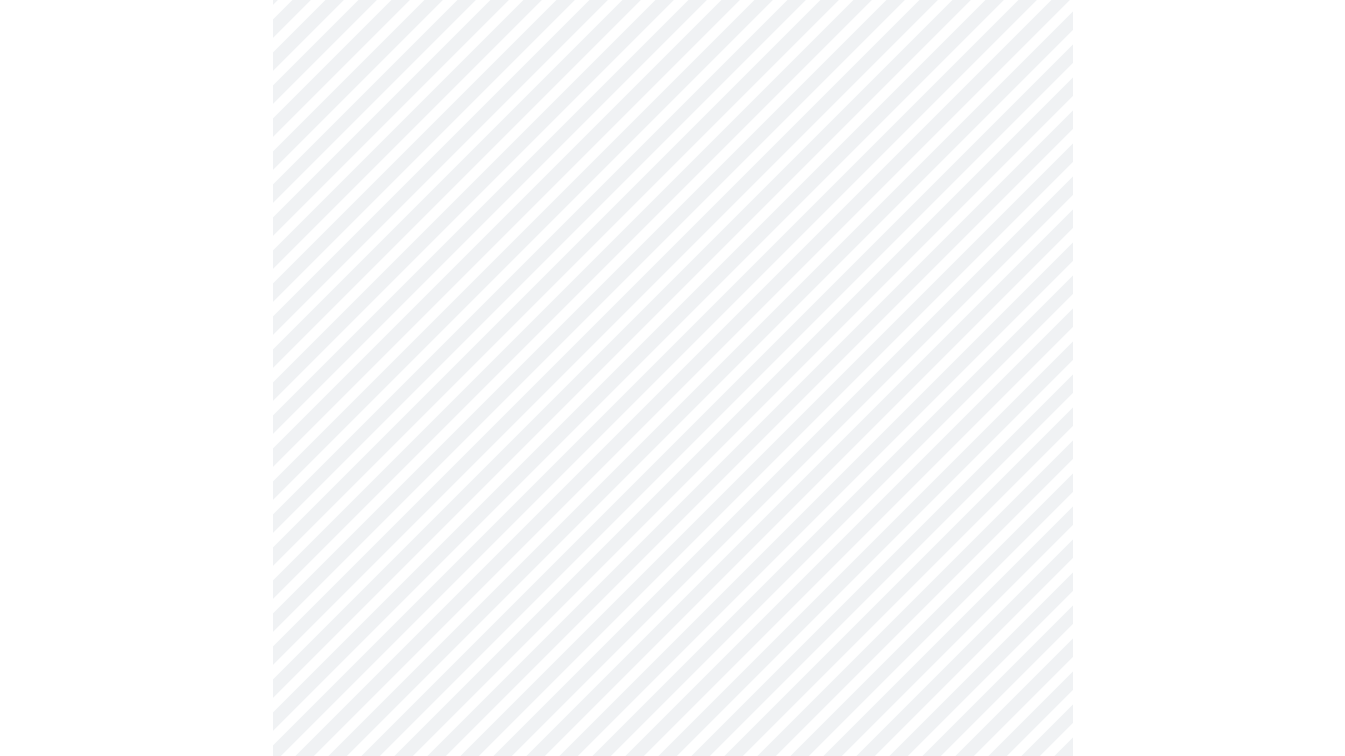 scroll, scrollTop: 1828, scrollLeft: 0, axis: vertical 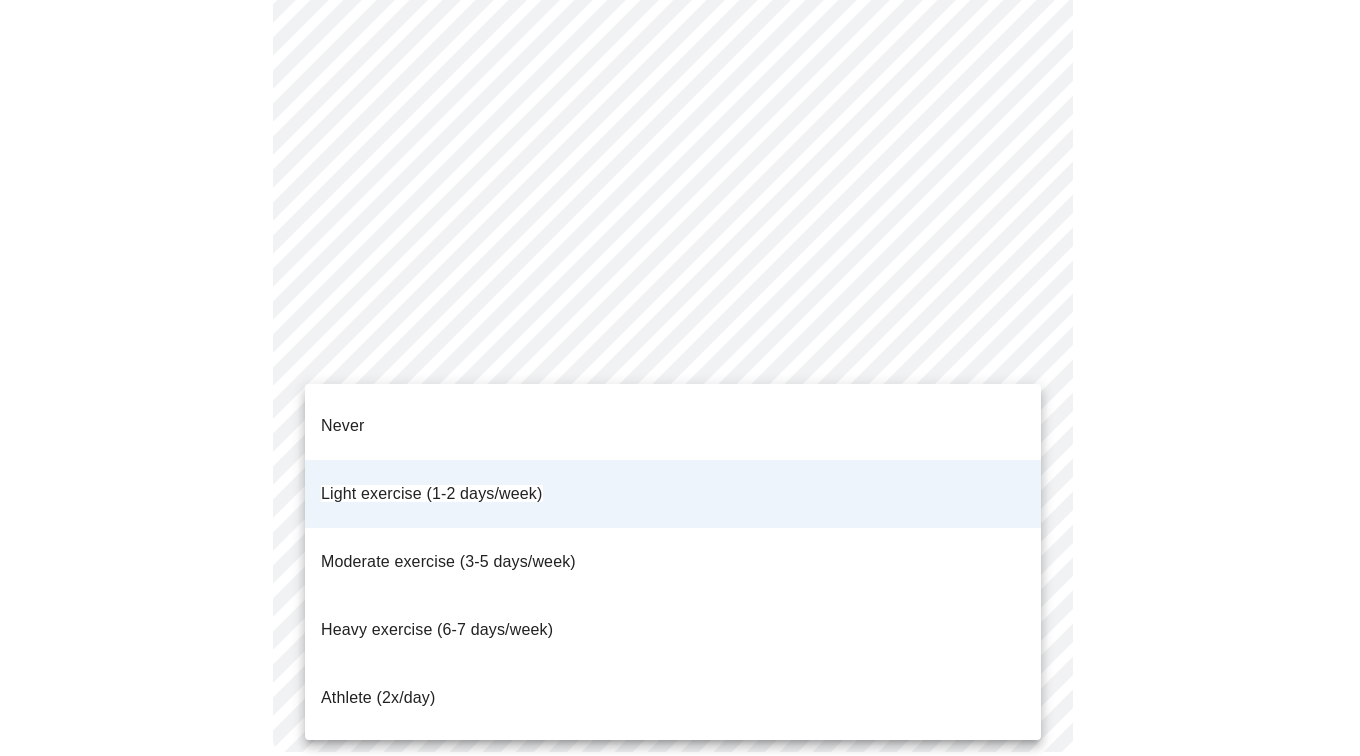 click on "MyMenopauseRx Appointments Messaging Labs Uploads Medications Community Refer a Friend Hi [PERSON_NAME]   Pre-assessment for your Message Visit: Medication 30-day Refill 10  /  12 Settings Billing Invoices Log out Never
Light exercise (1-2 days/week)
Moderate exercise (3-5 days/week)
Heavy exercise (6-7 days/week)
Athlete (2x/day)" at bounding box center (680, -514) 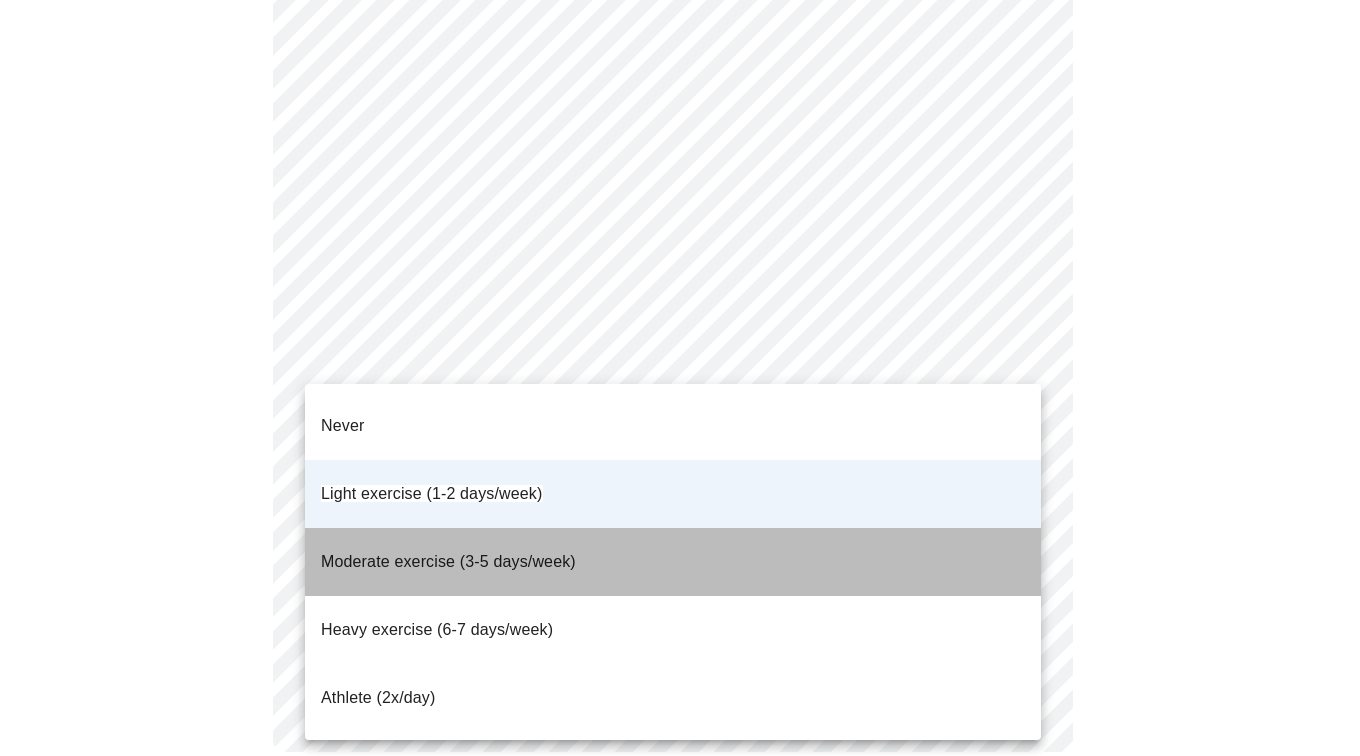 click on "Moderate exercise (3-5 days/week)" at bounding box center [448, 561] 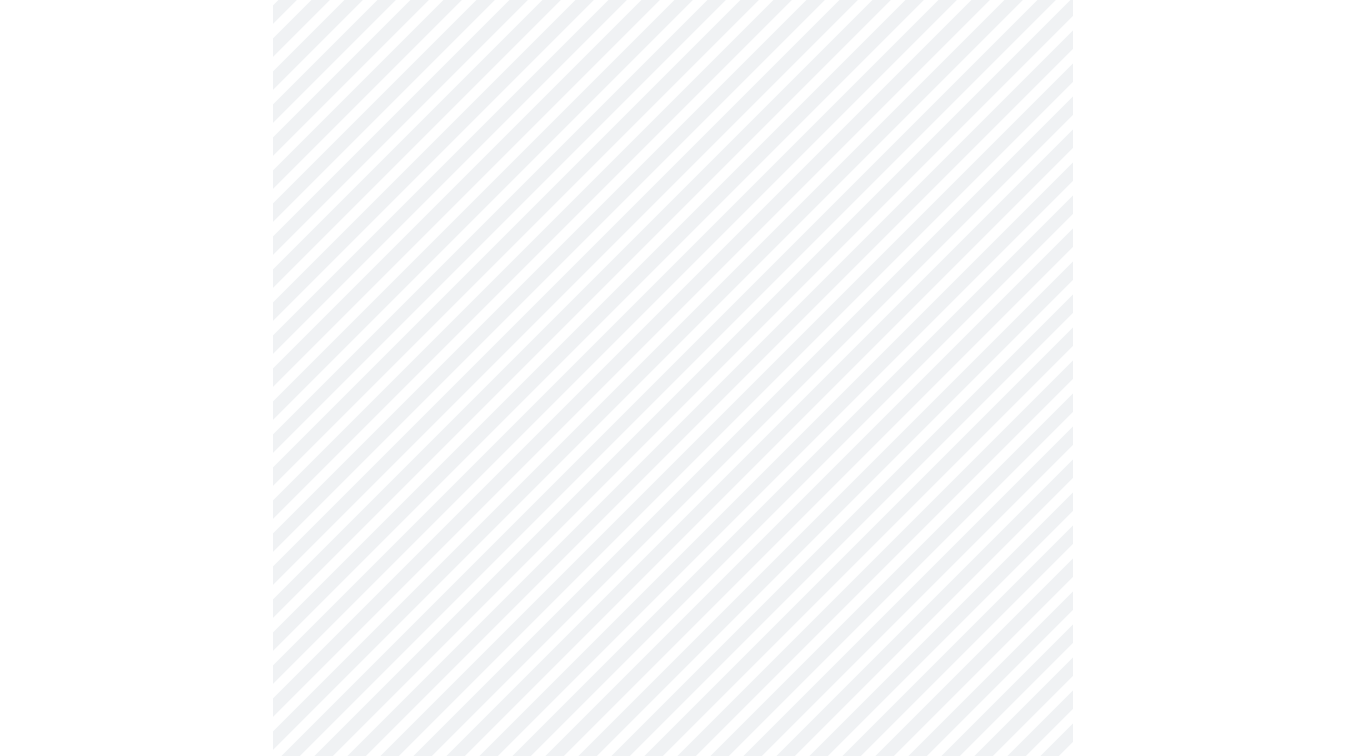 scroll, scrollTop: 1228, scrollLeft: 0, axis: vertical 